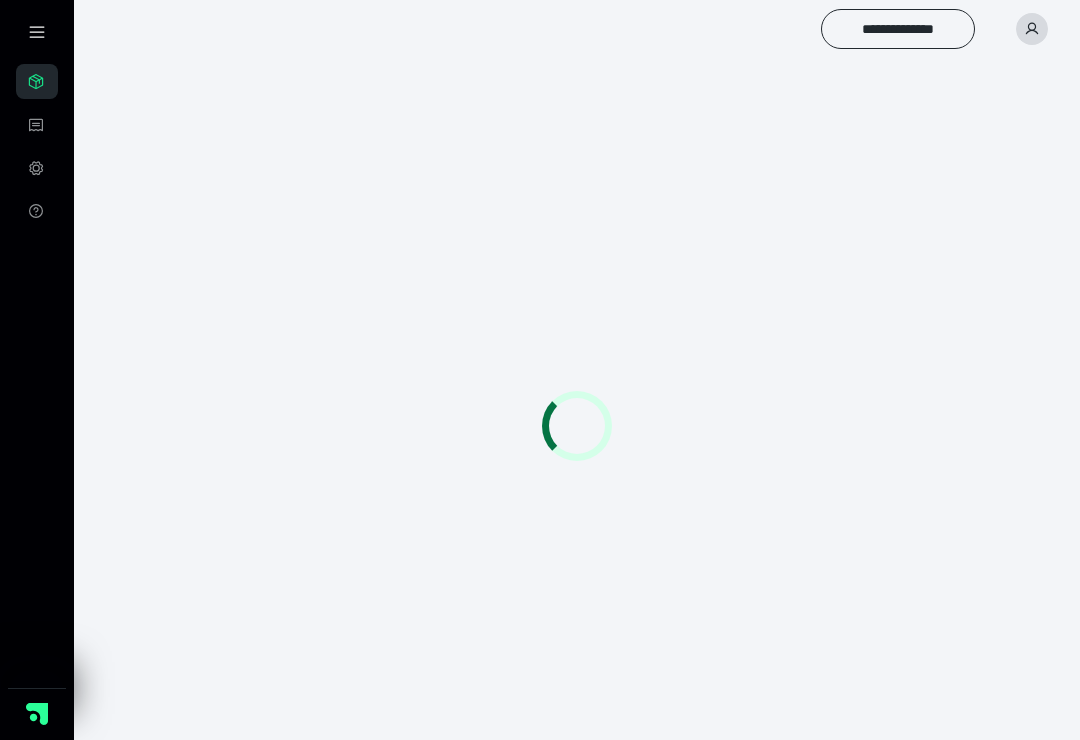 scroll, scrollTop: 0, scrollLeft: 0, axis: both 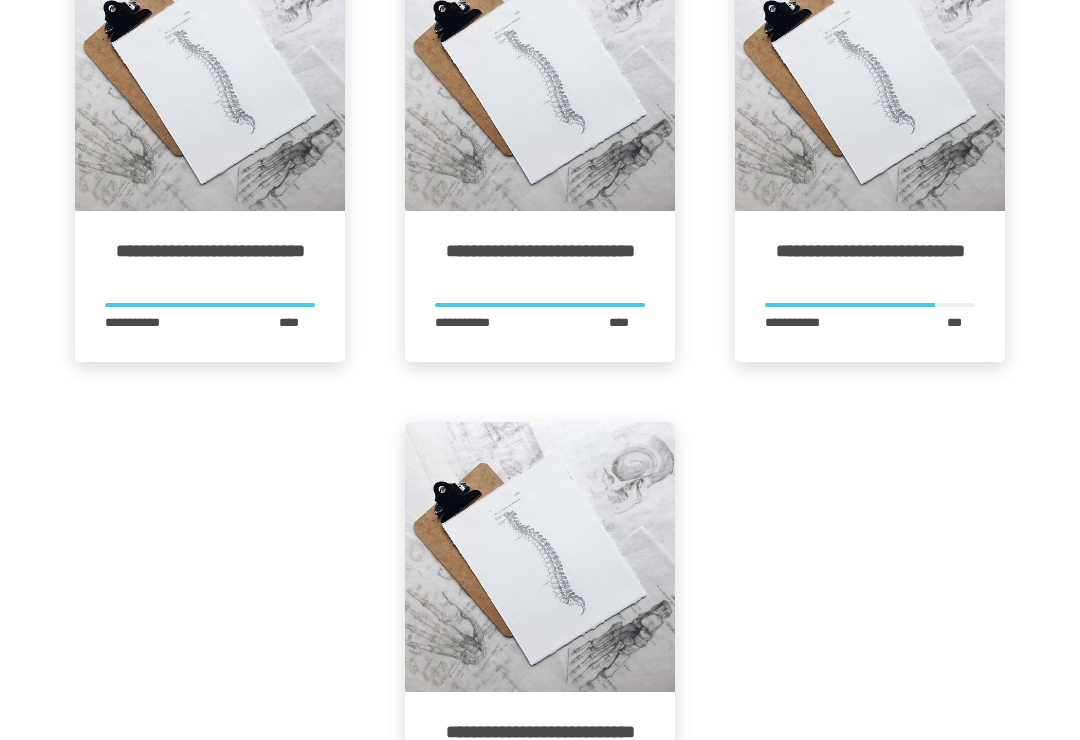 click on "**********" at bounding box center [870, 262] 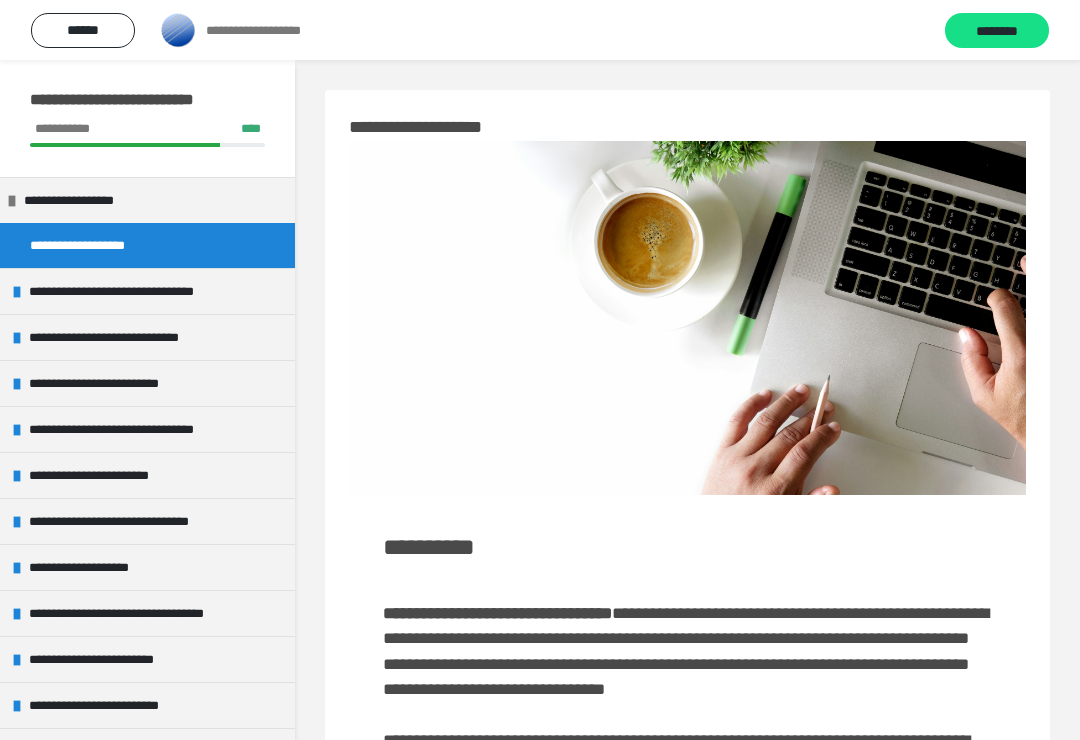 click on "**********" at bounding box center [147, 291] 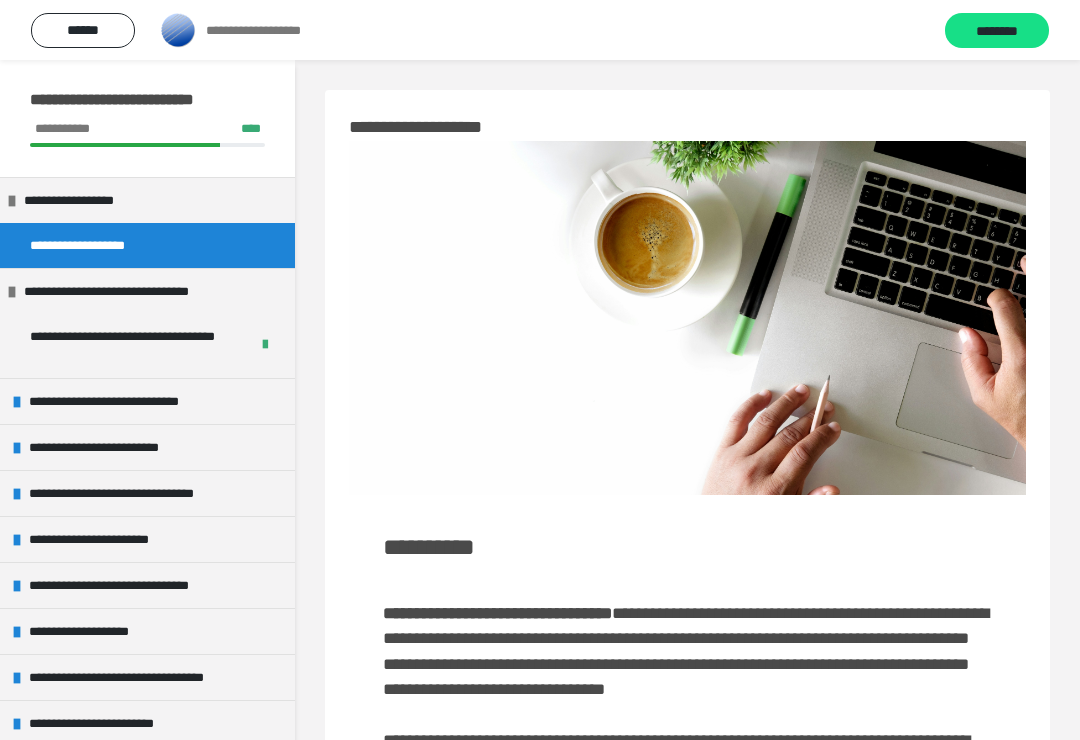 click on "**********" at bounding box center (129, 401) 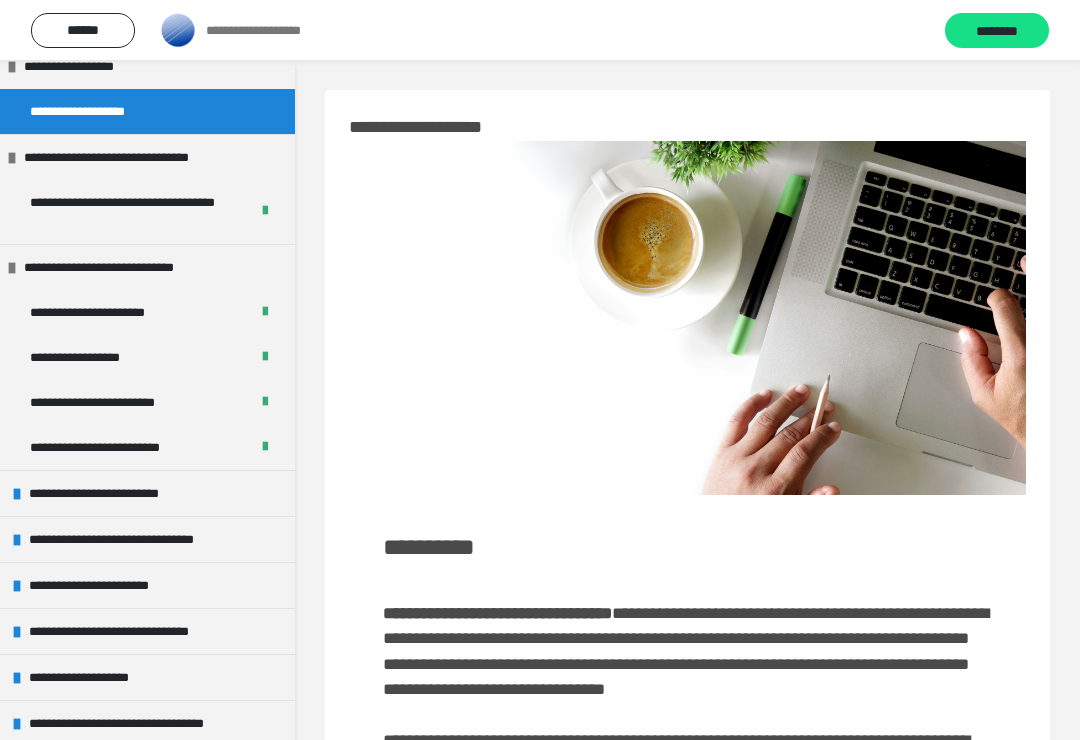 scroll, scrollTop: 132, scrollLeft: 0, axis: vertical 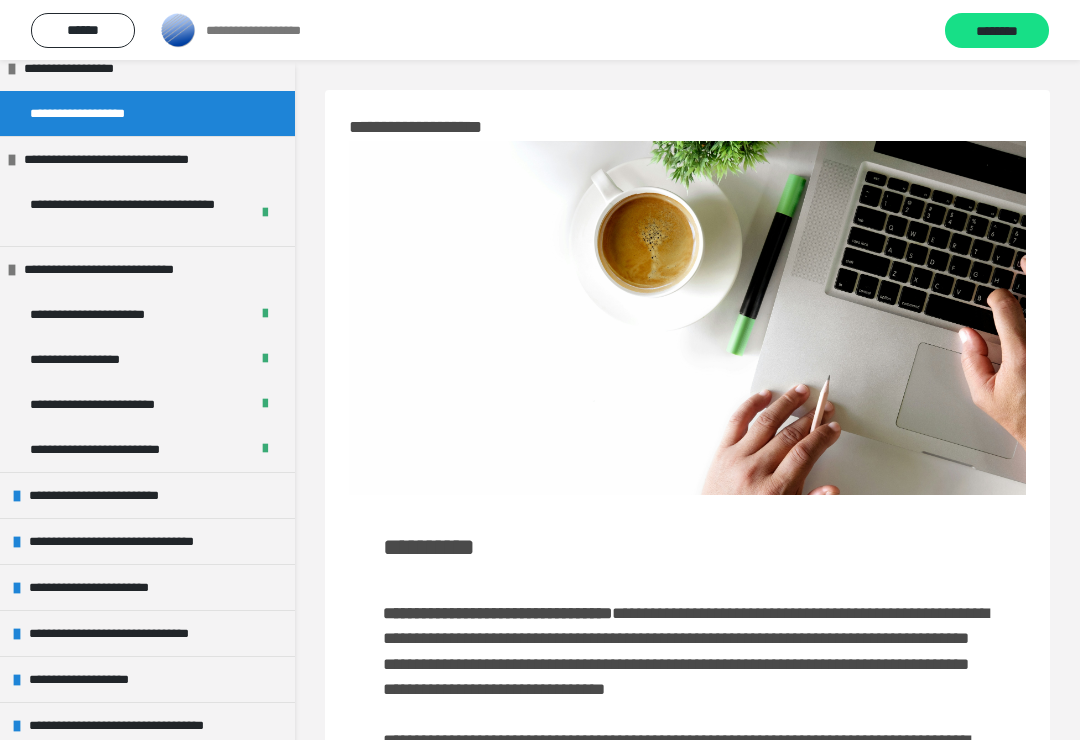 click on "**********" at bounding box center (147, 495) 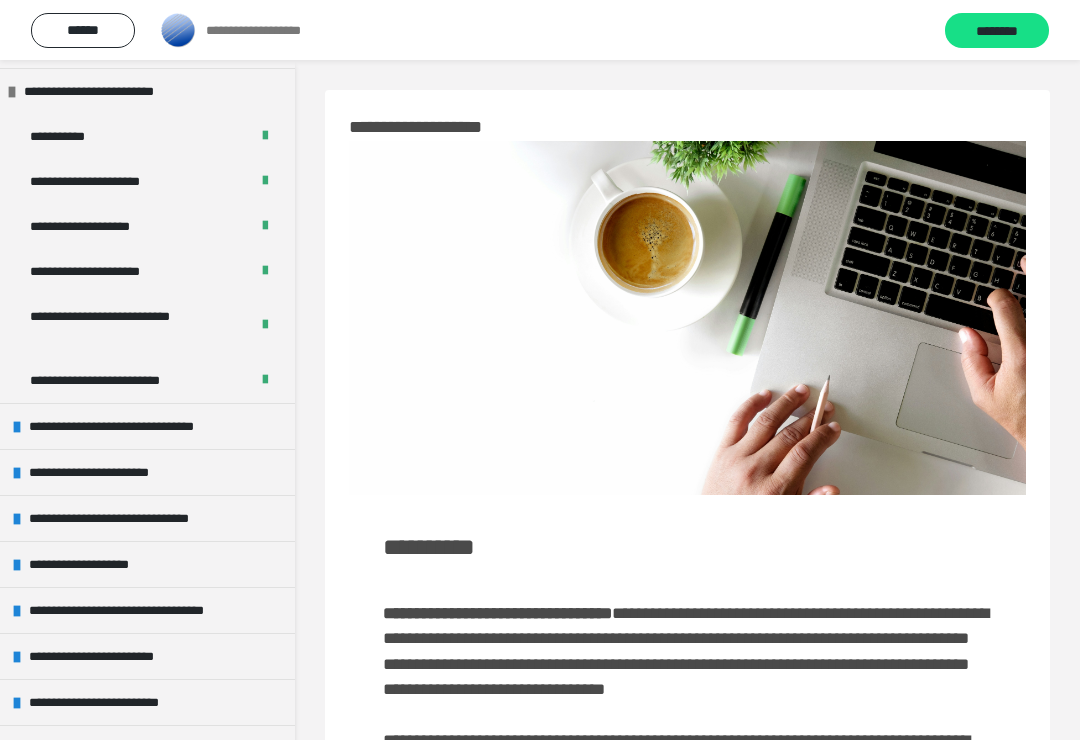 scroll, scrollTop: 553, scrollLeft: 0, axis: vertical 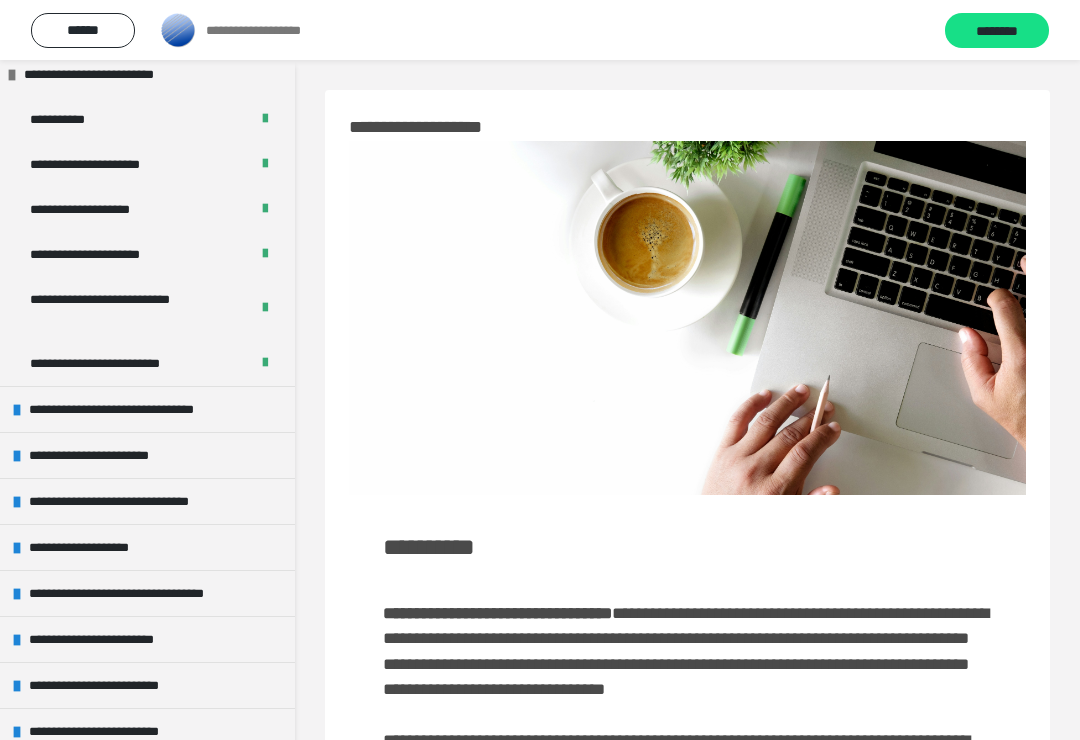 click on "**********" at bounding box center (138, 409) 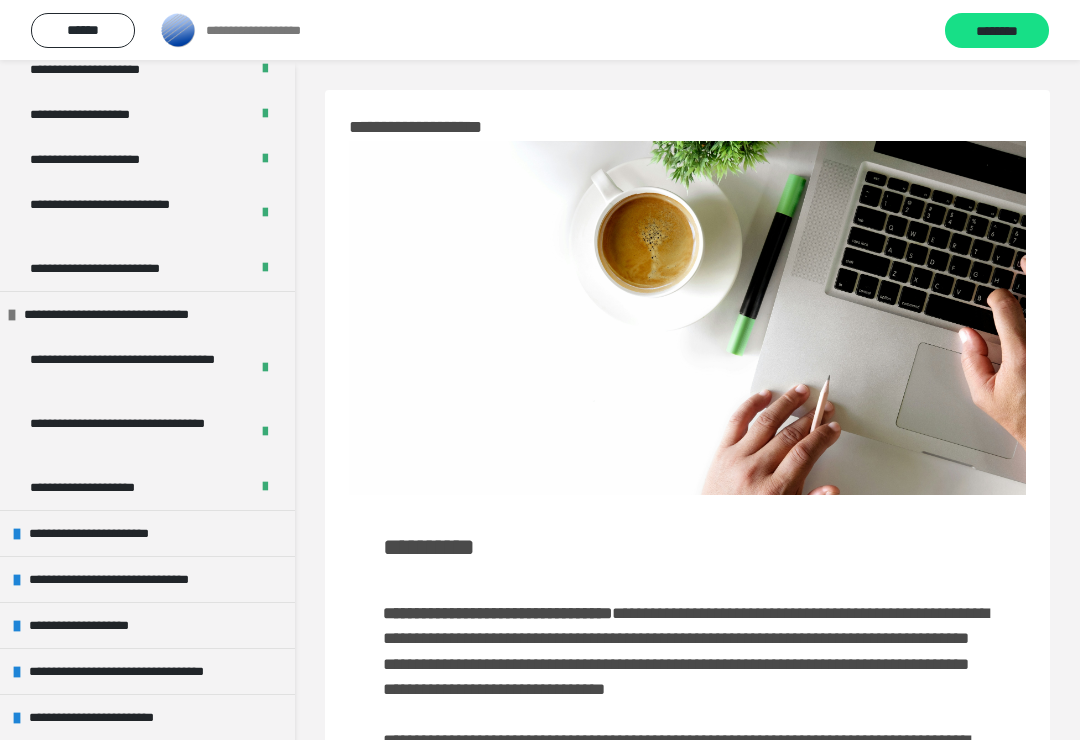 scroll, scrollTop: 661, scrollLeft: 0, axis: vertical 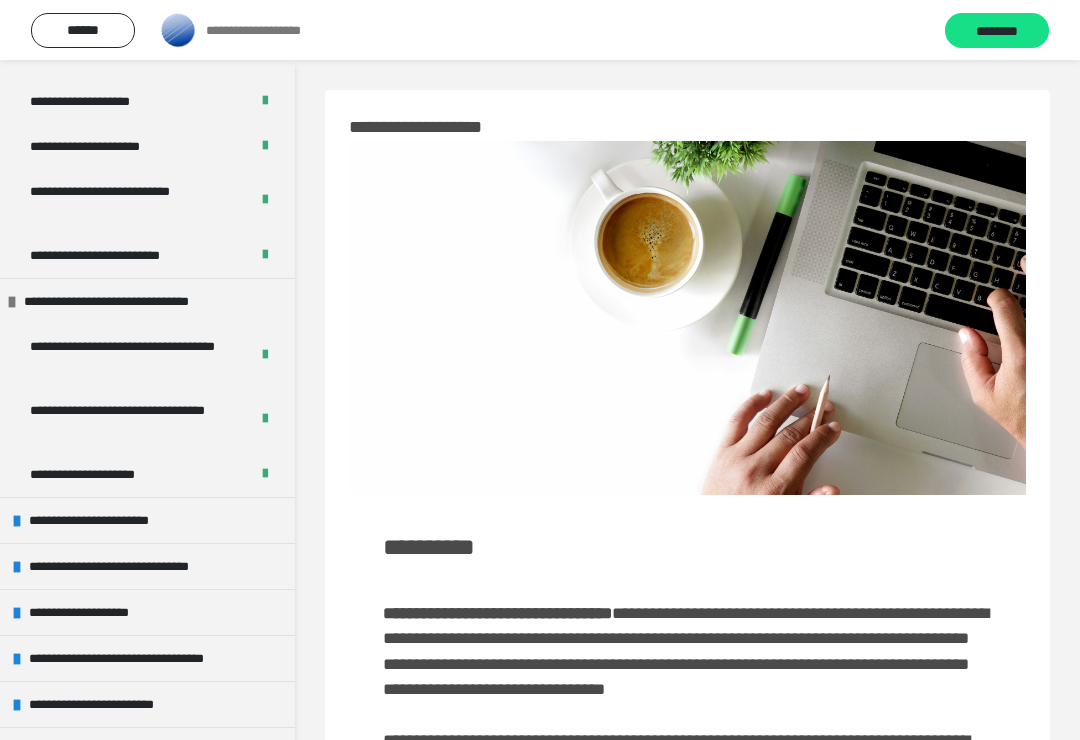 click on "**********" at bounding box center (147, 520) 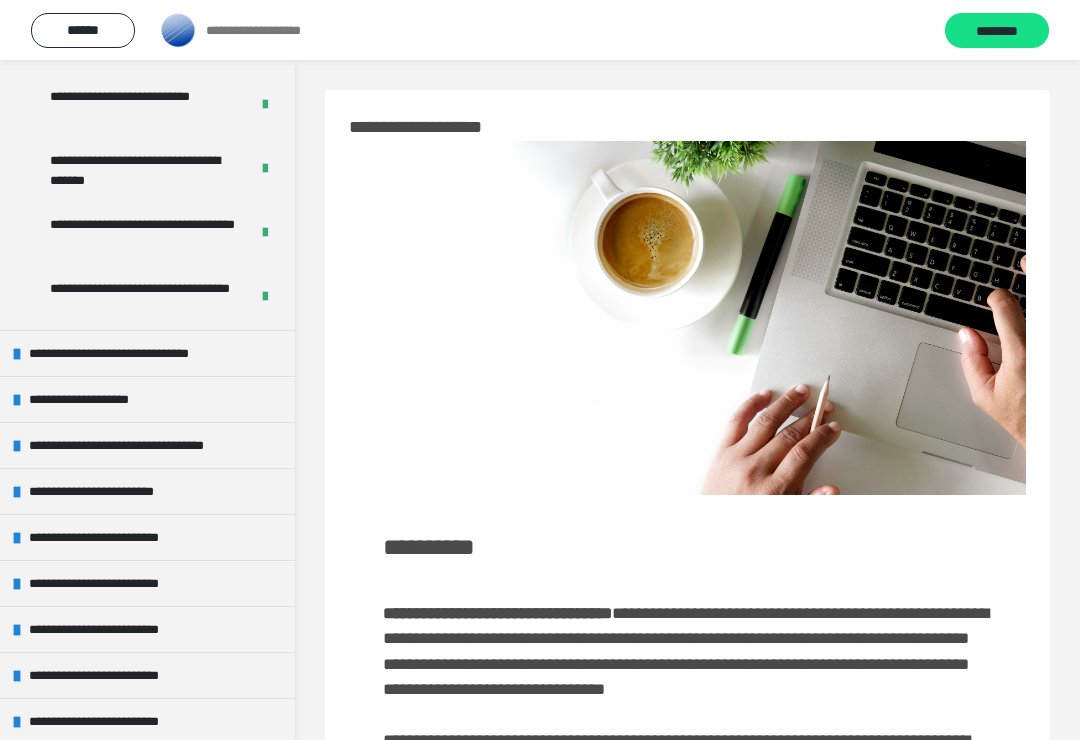 scroll, scrollTop: 1910, scrollLeft: 0, axis: vertical 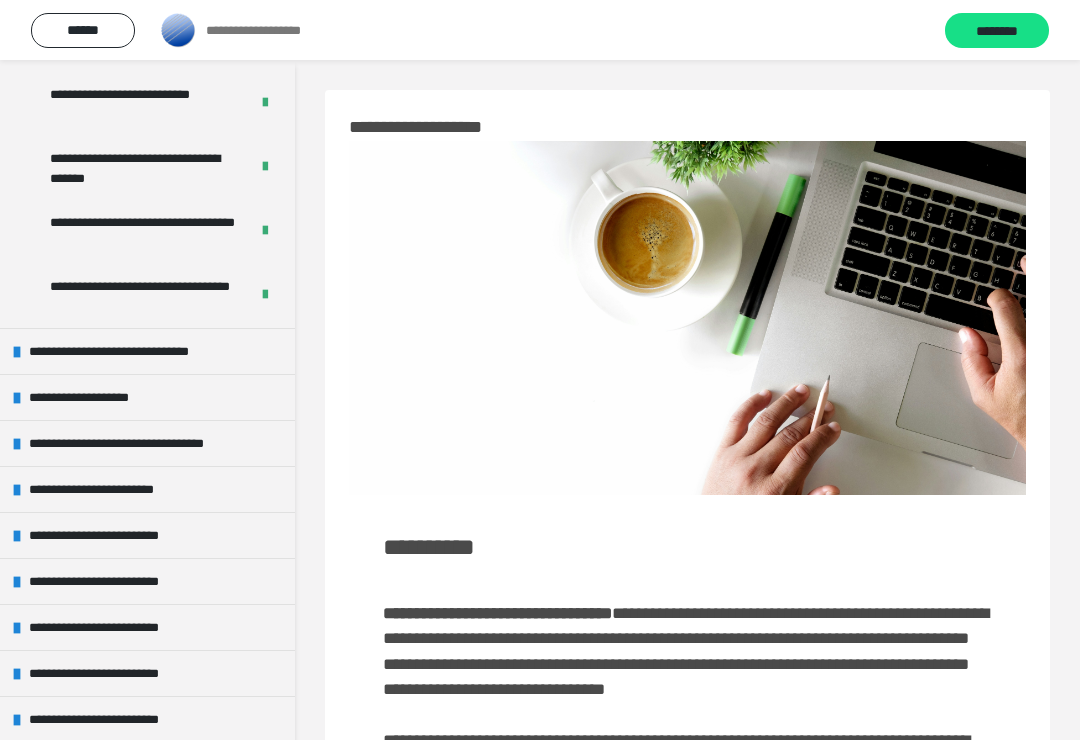 click on "**********" at bounding box center (147, 351) 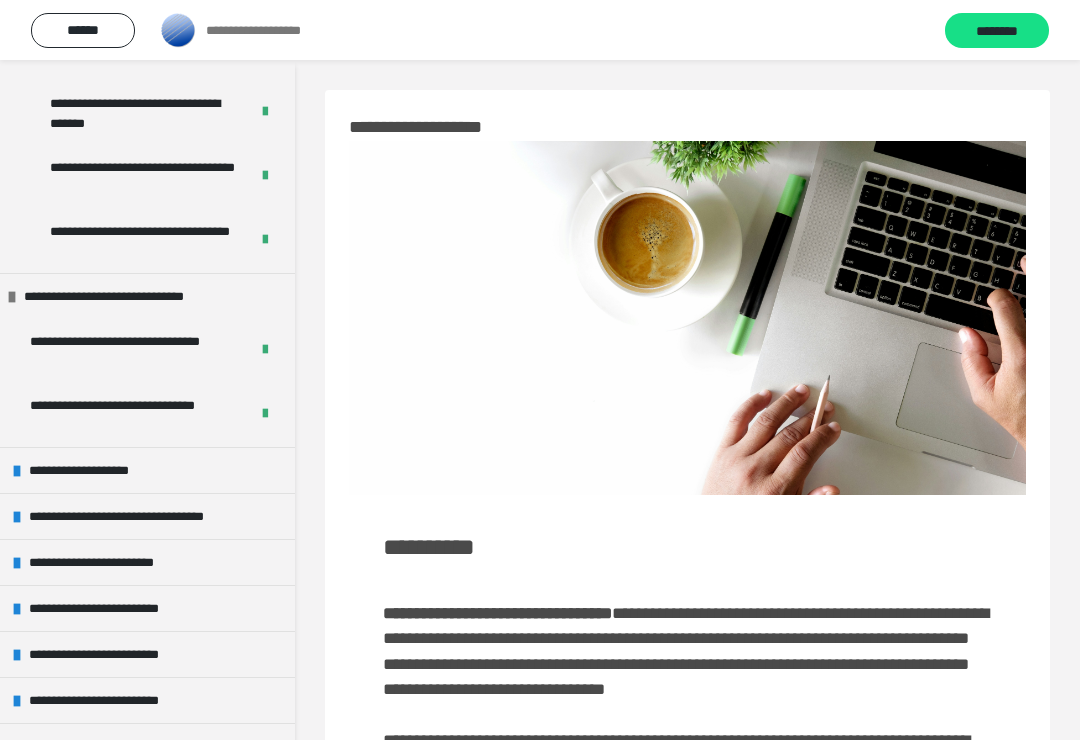 scroll, scrollTop: 1966, scrollLeft: 0, axis: vertical 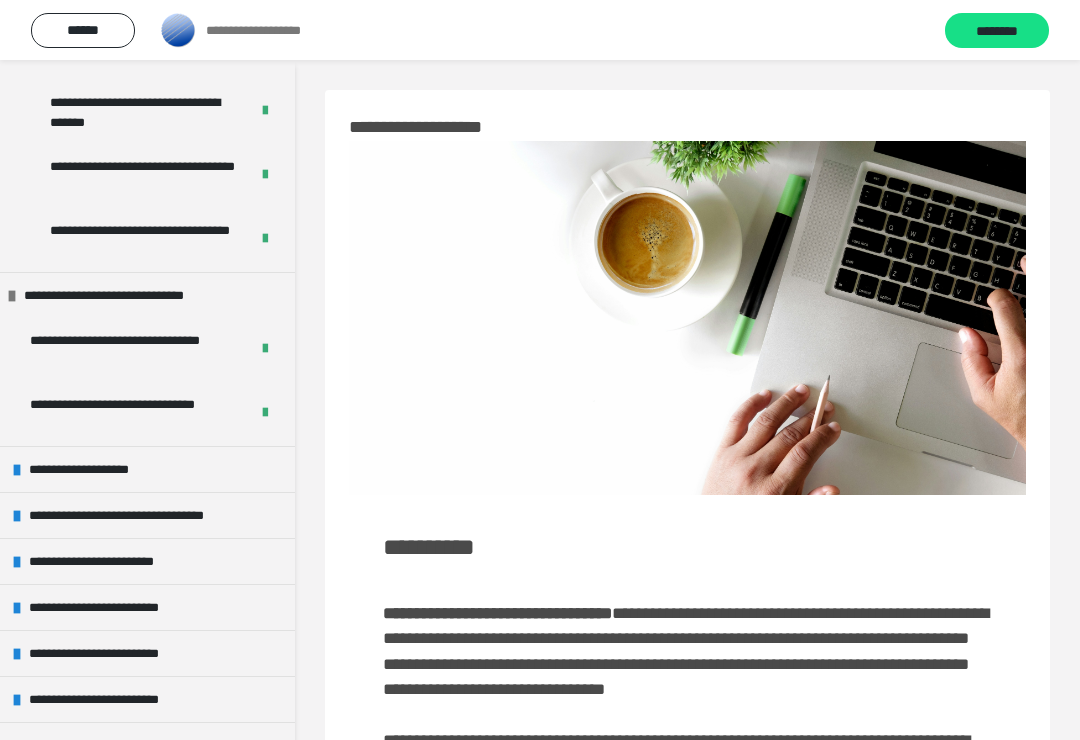 click on "**********" at bounding box center [147, 469] 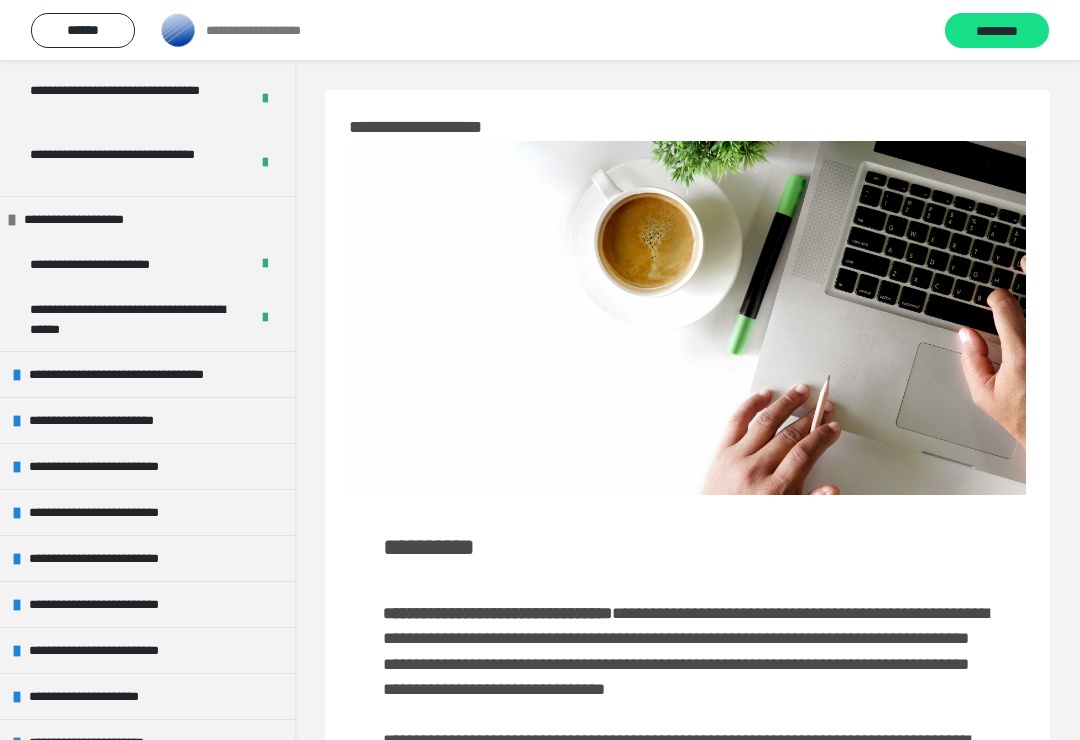 scroll, scrollTop: 2215, scrollLeft: 0, axis: vertical 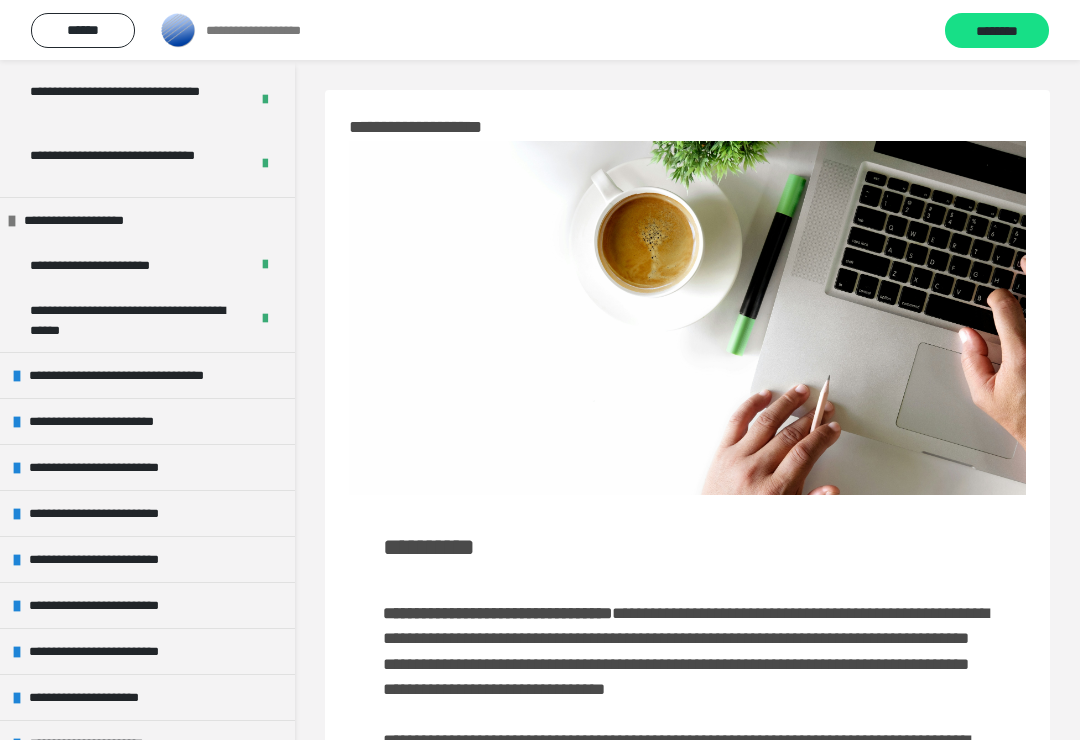click on "**********" at bounding box center [147, 421] 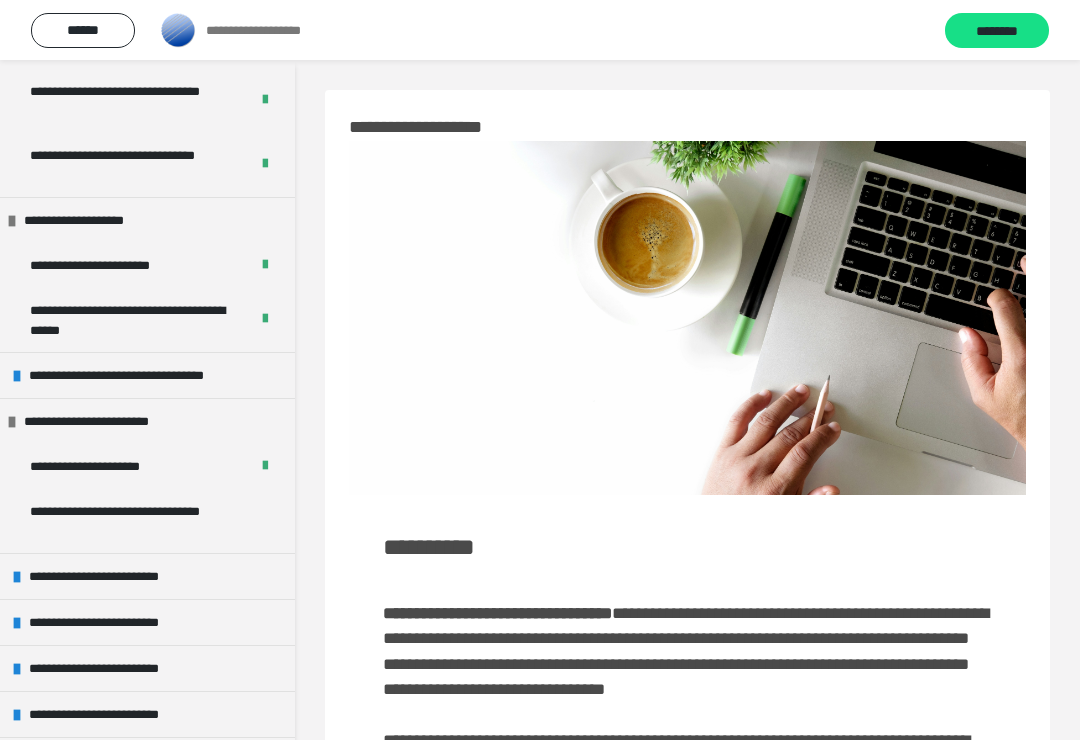 click on "**********" at bounding box center (107, 576) 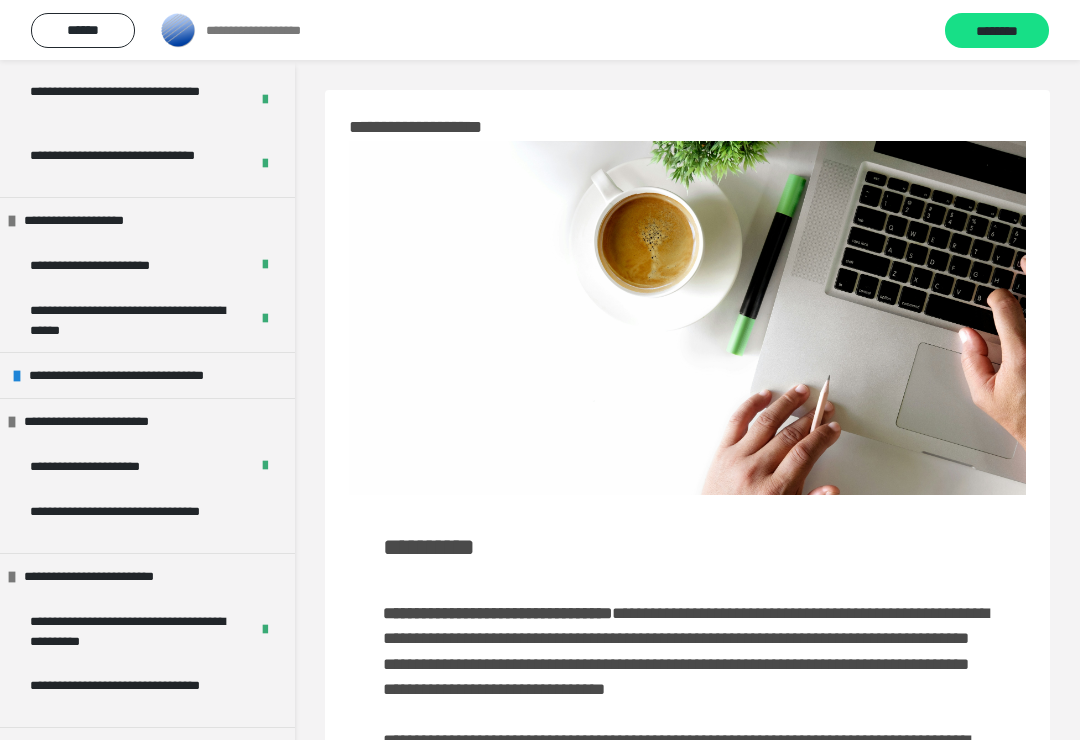 click on "**********" at bounding box center (139, 521) 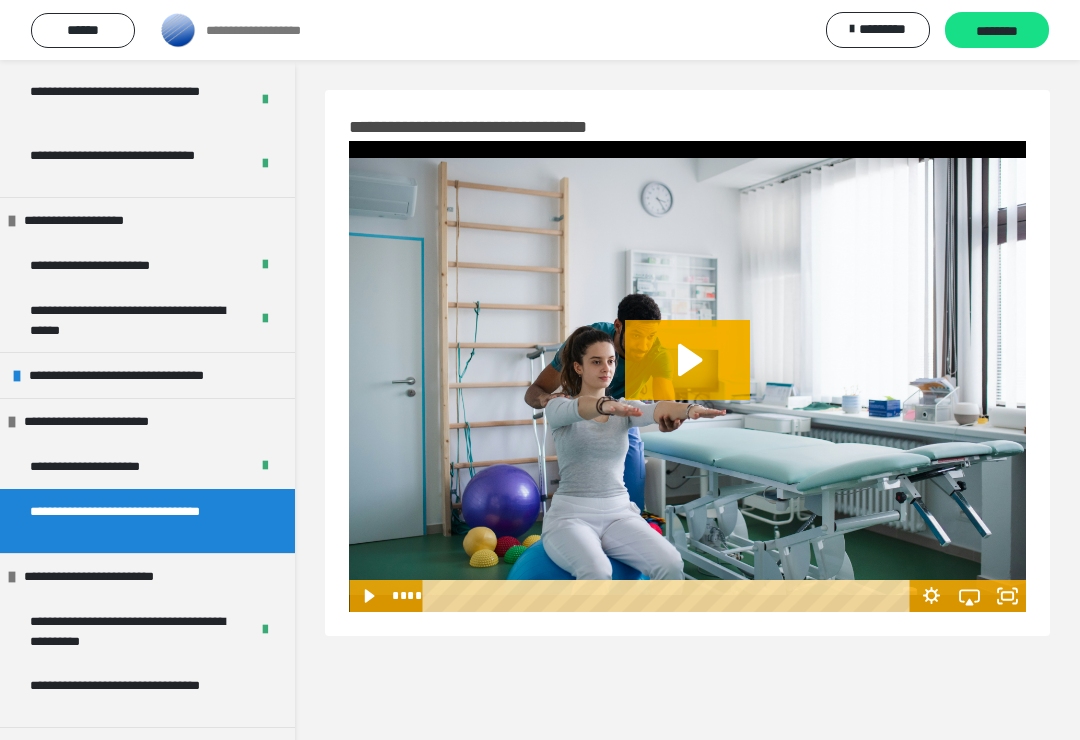 click 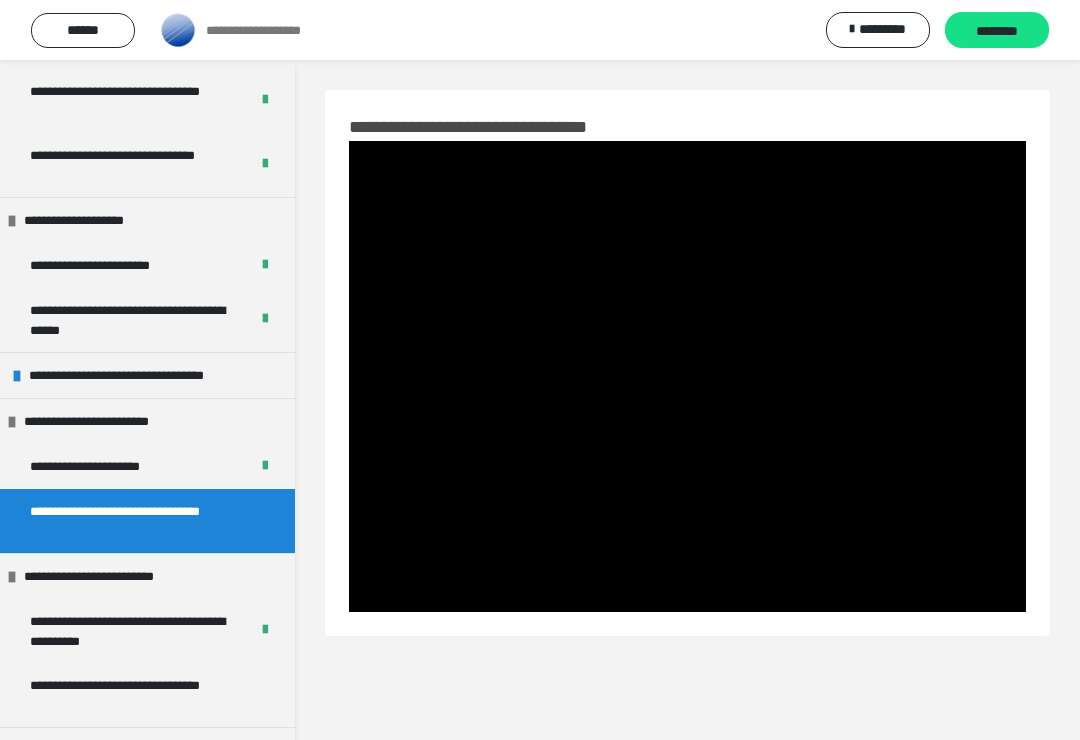 click at bounding box center (687, 376) 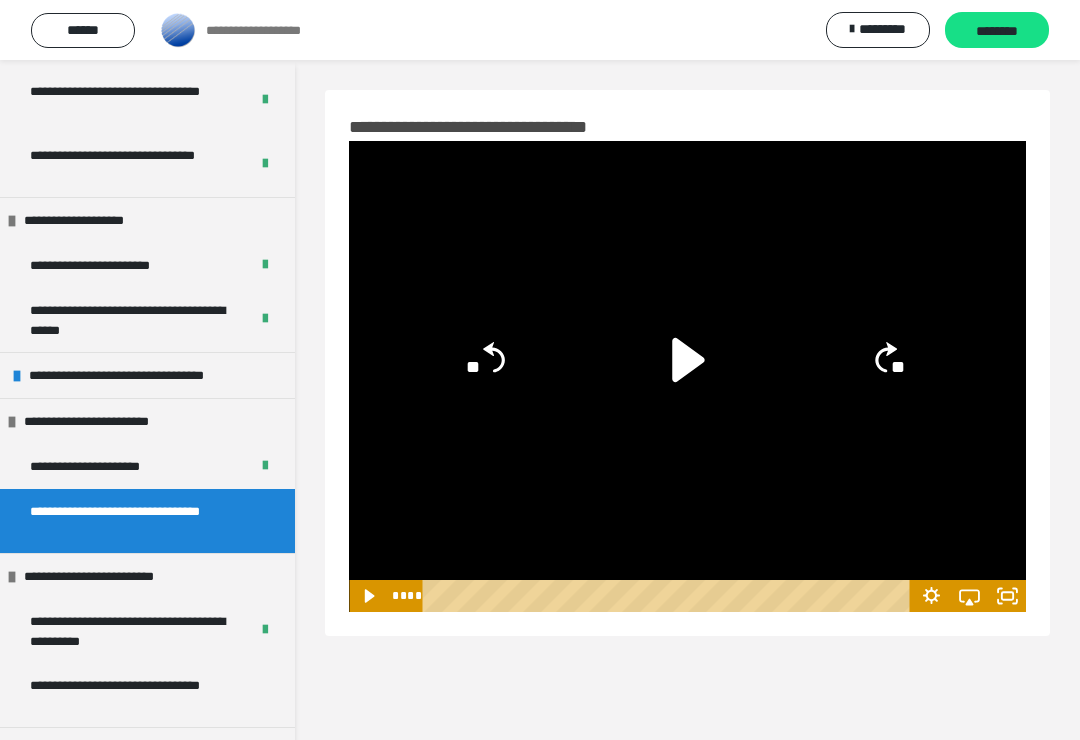 click 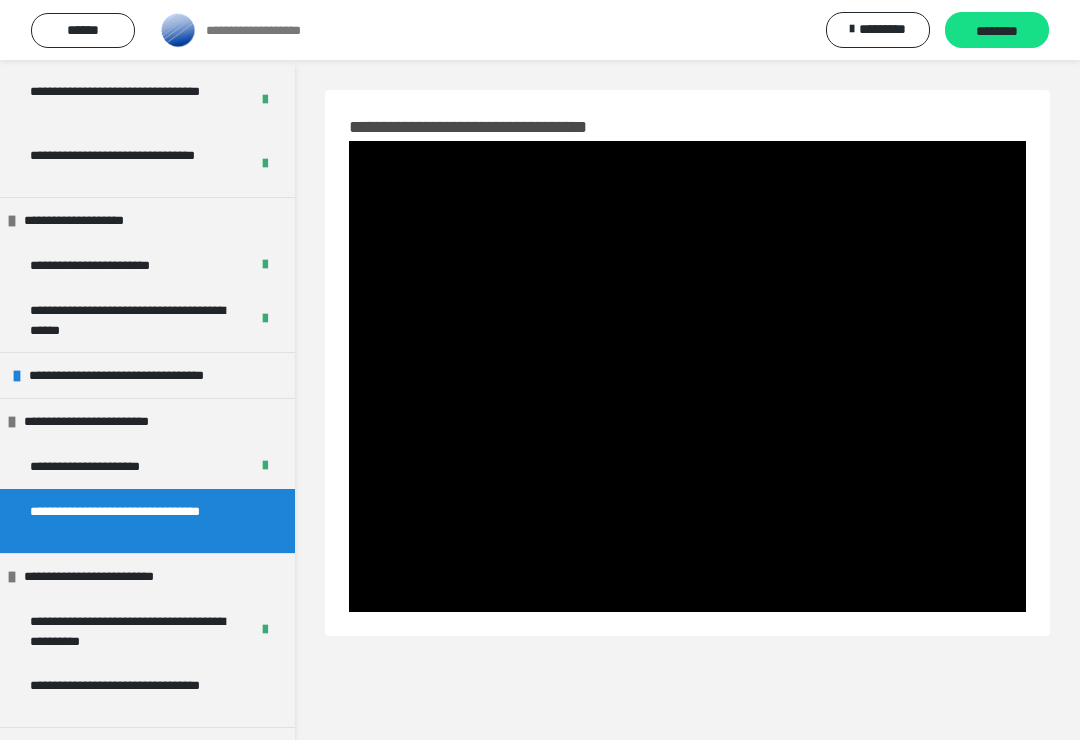 click at bounding box center (687, 376) 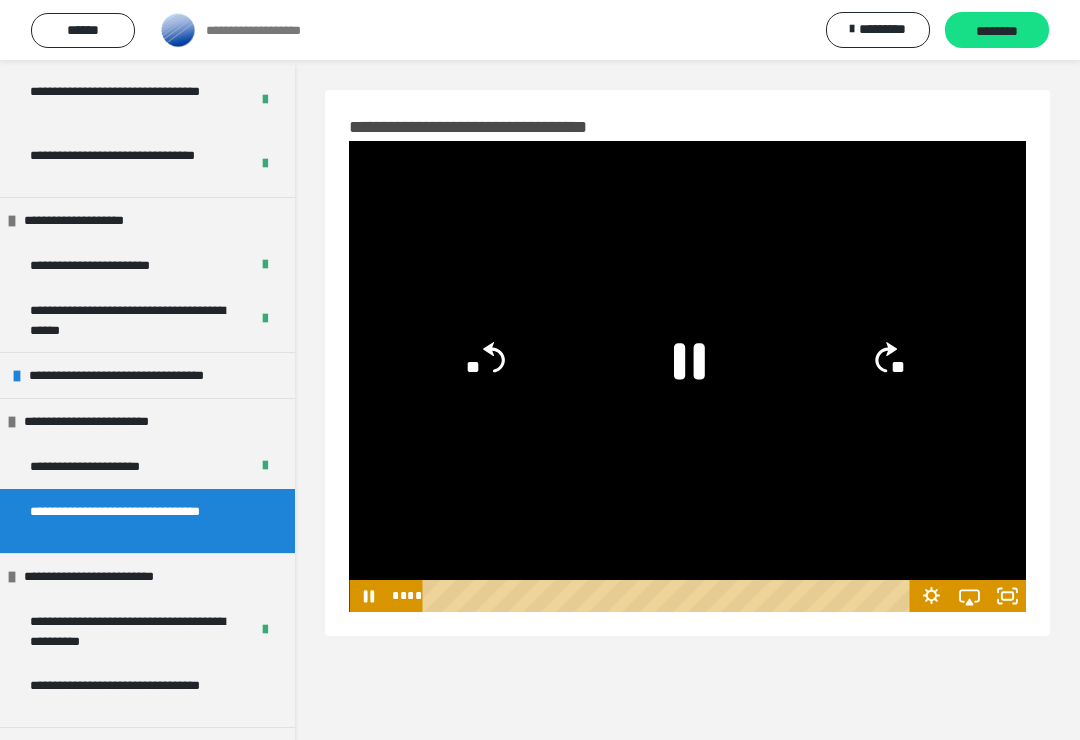 click on "**" 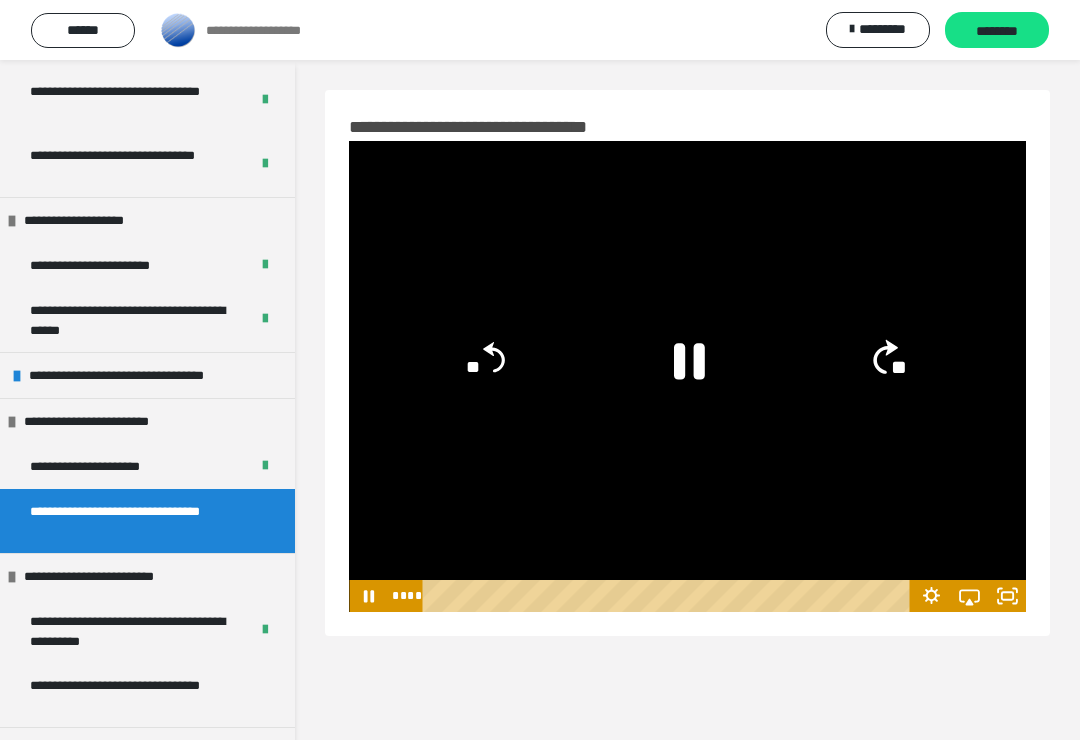 click on "**" 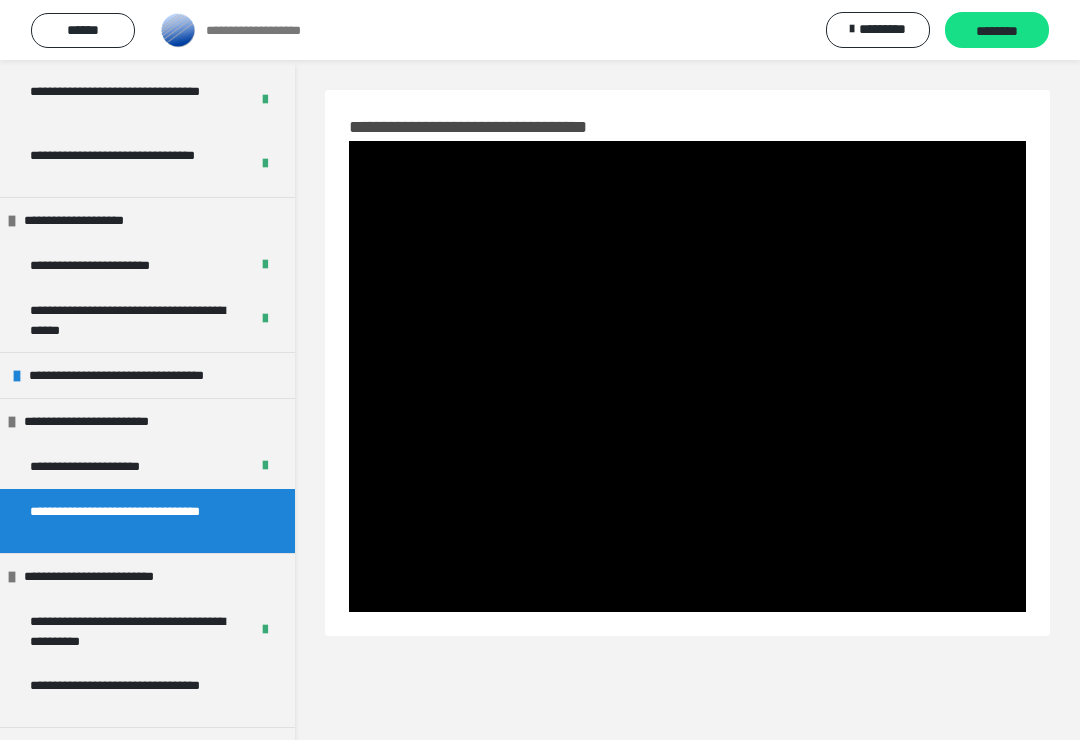 click at bounding box center [687, 376] 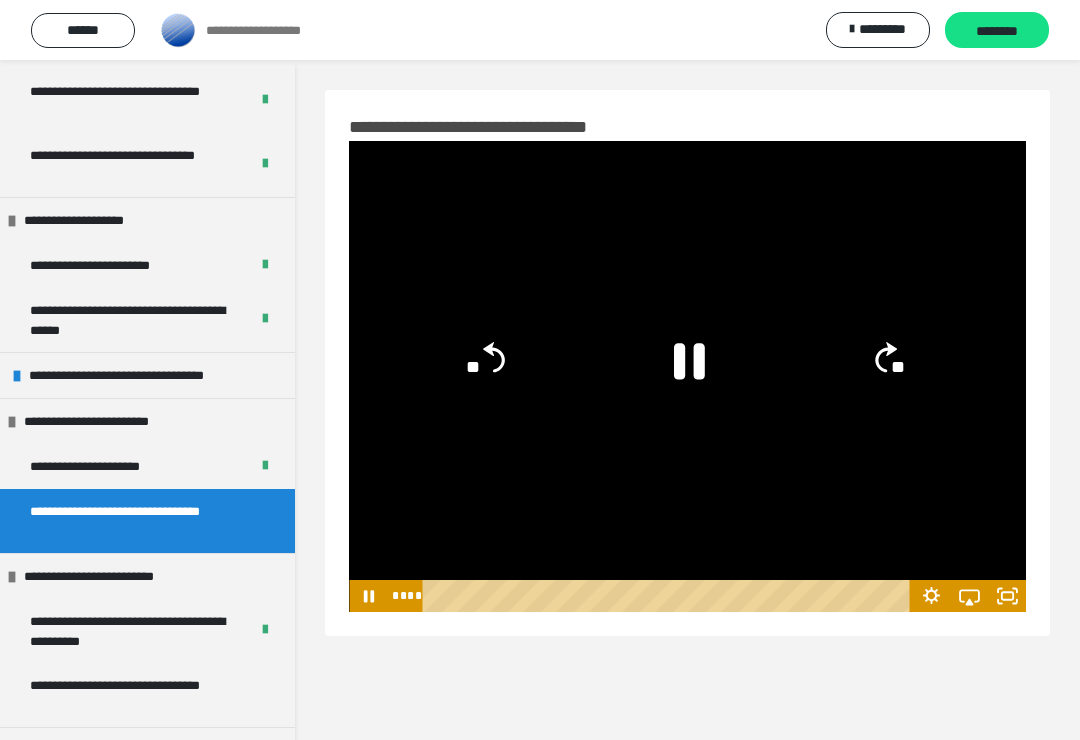 click 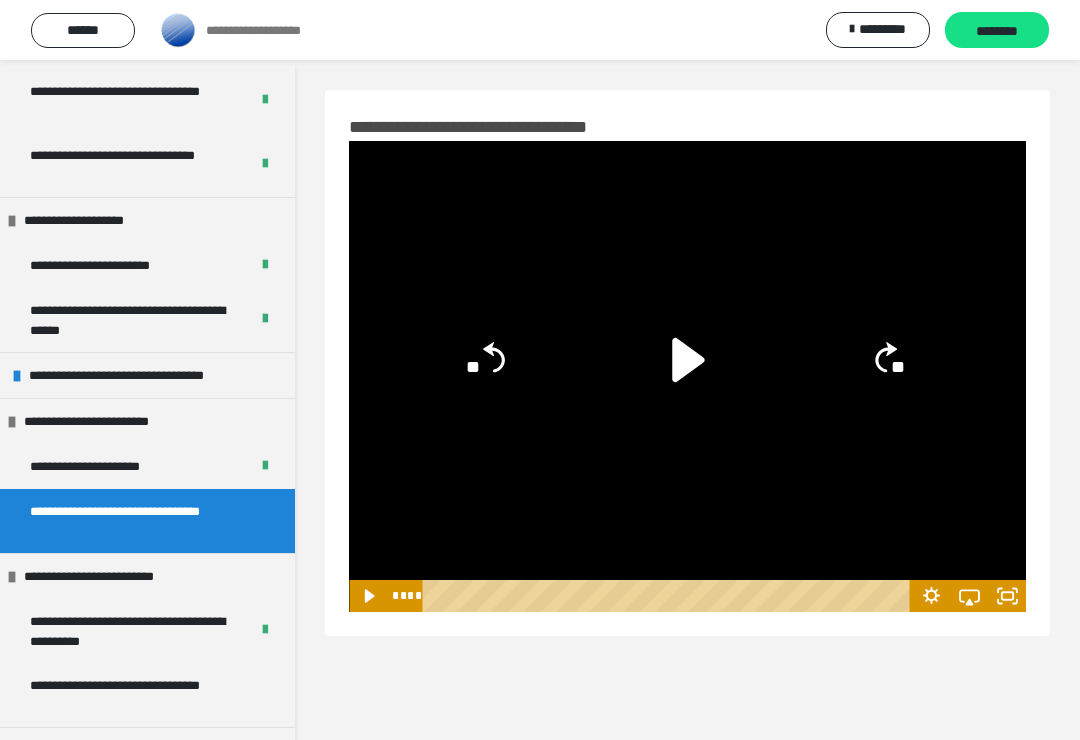 click 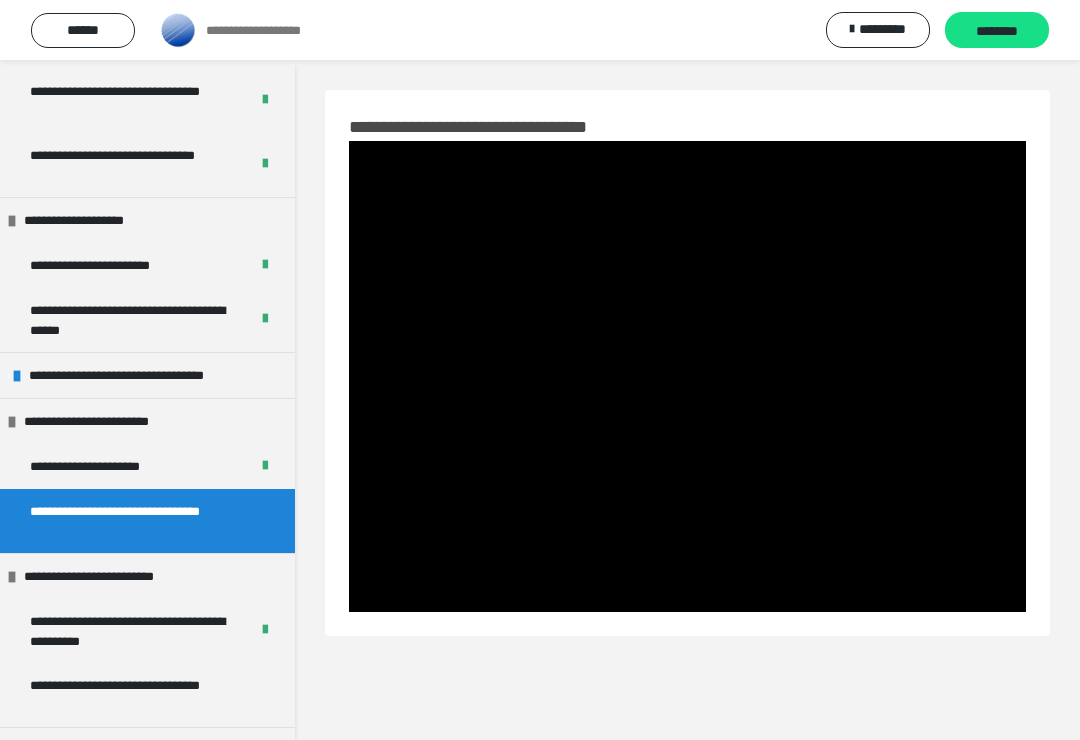 click at bounding box center (687, 376) 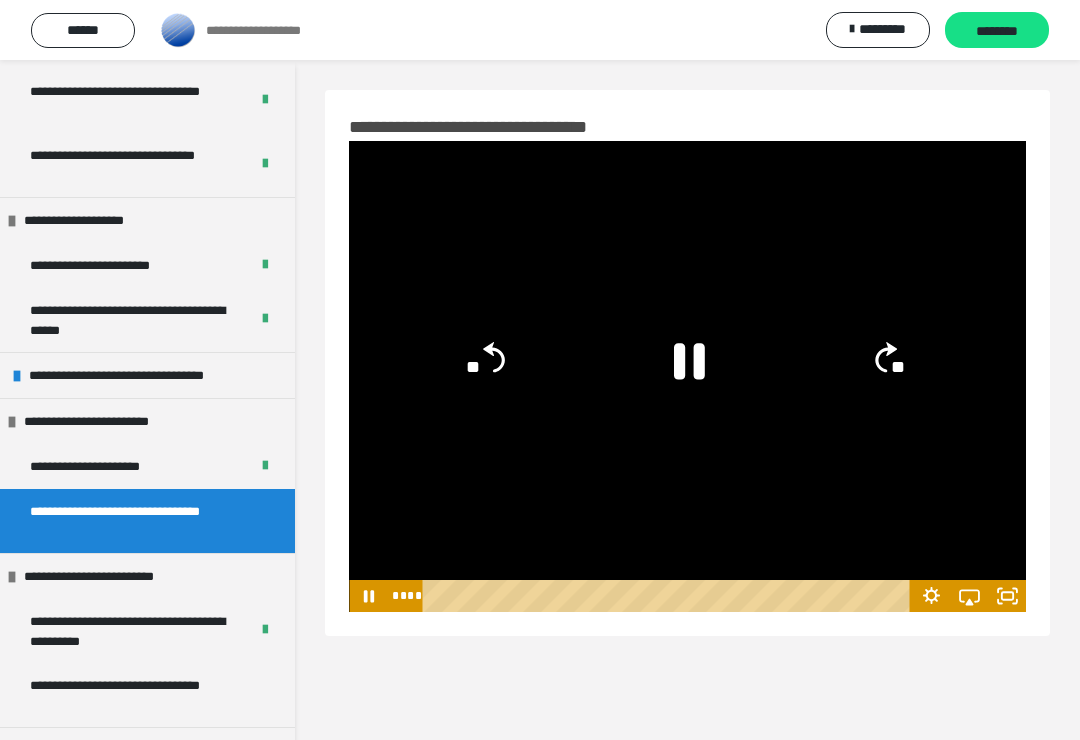 click 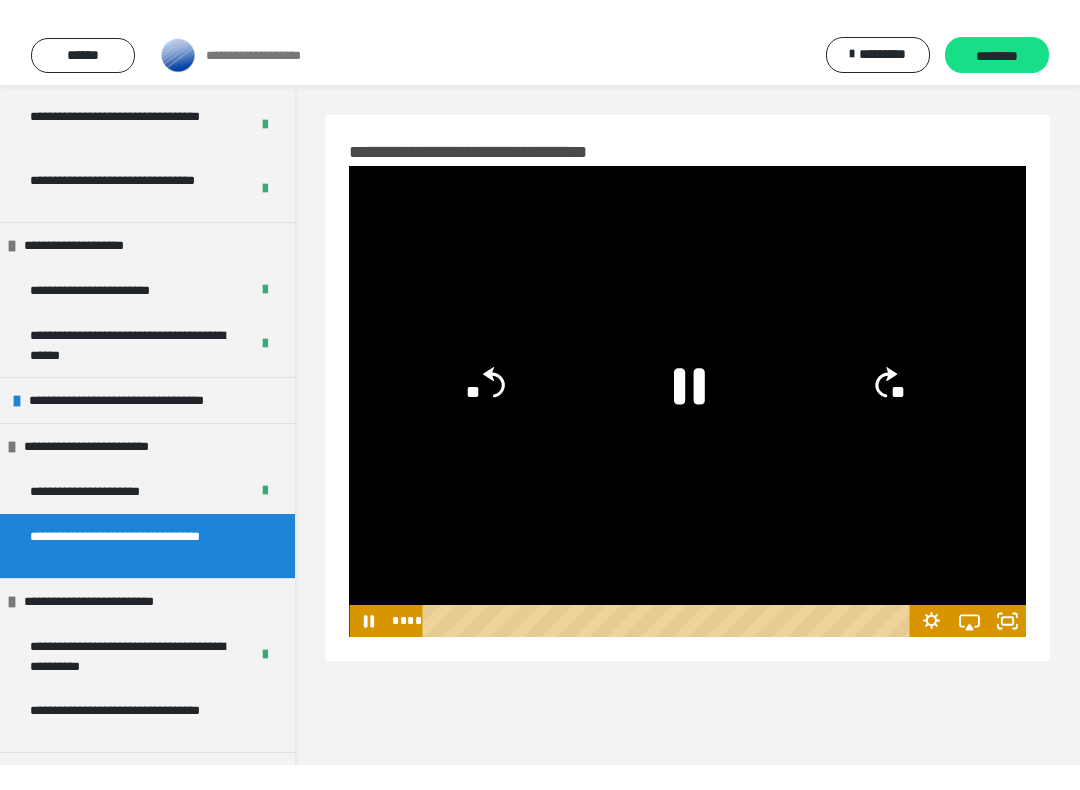 scroll, scrollTop: 20, scrollLeft: 0, axis: vertical 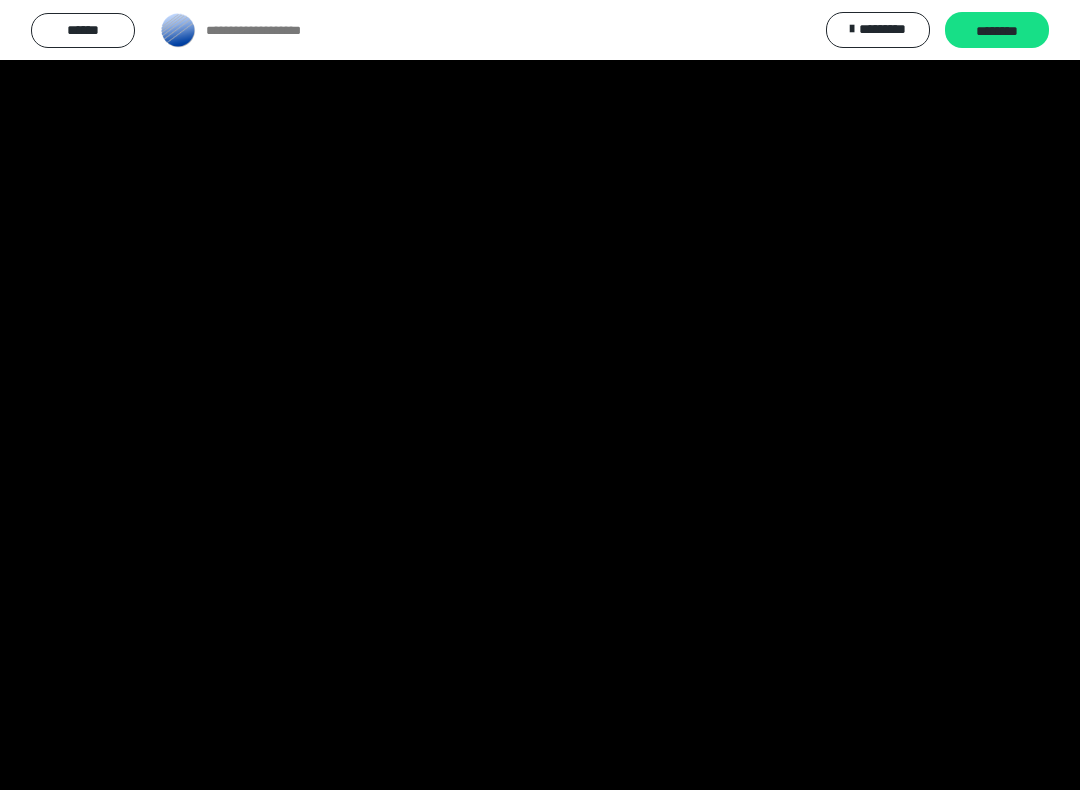 click at bounding box center (540, 395) 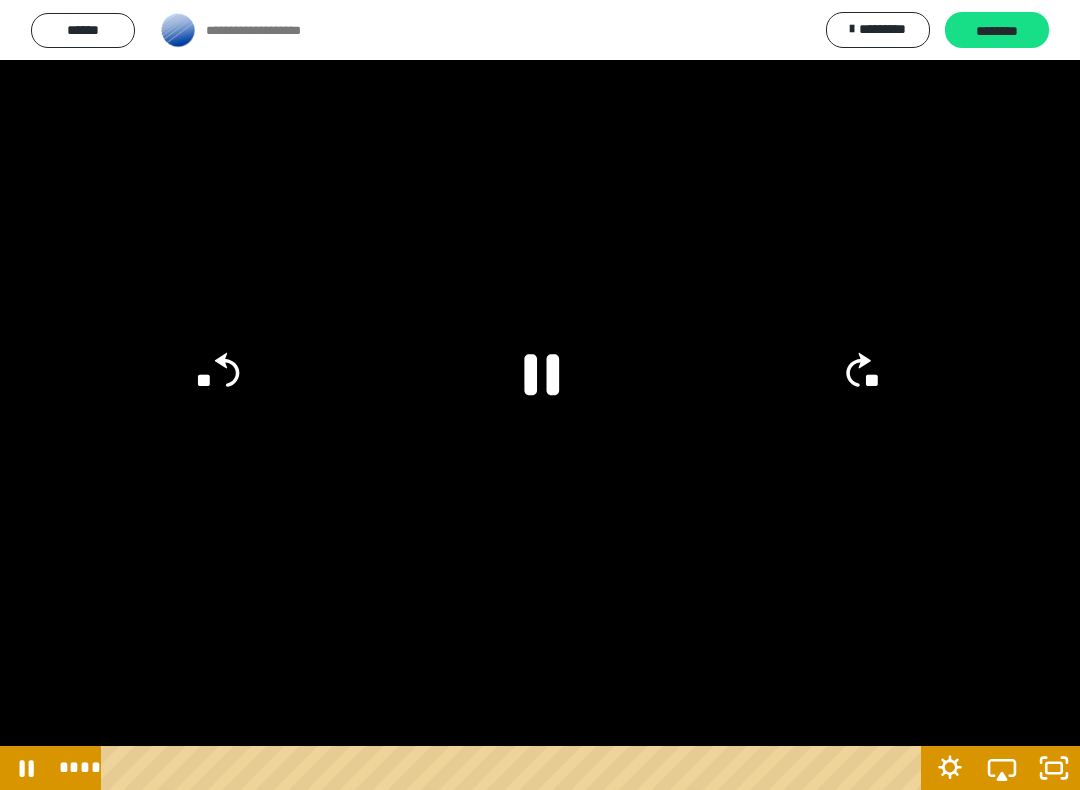 click on "**" 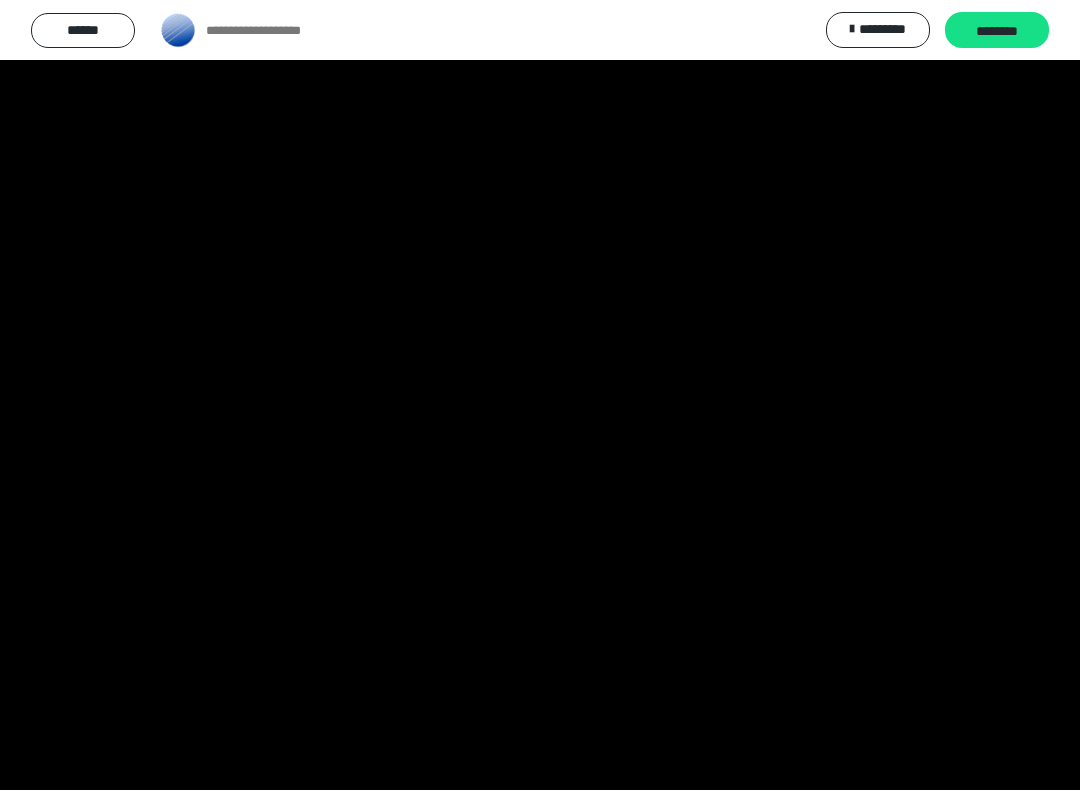 click at bounding box center (540, 395) 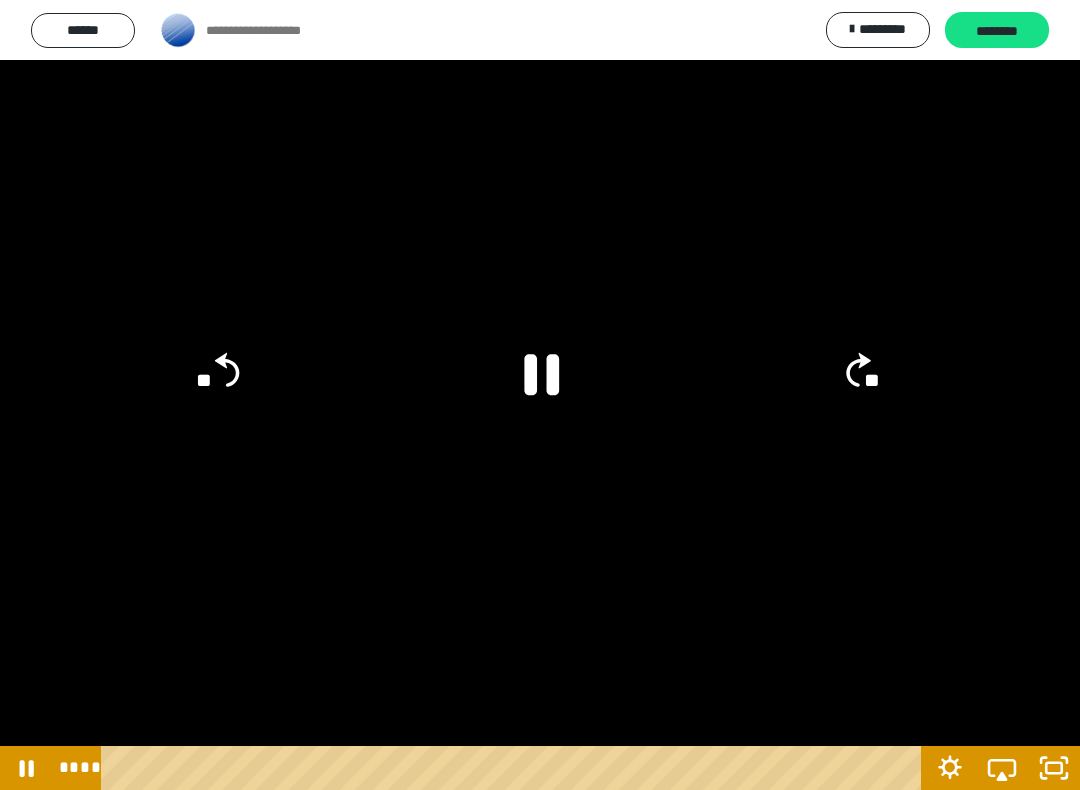 click on "**" 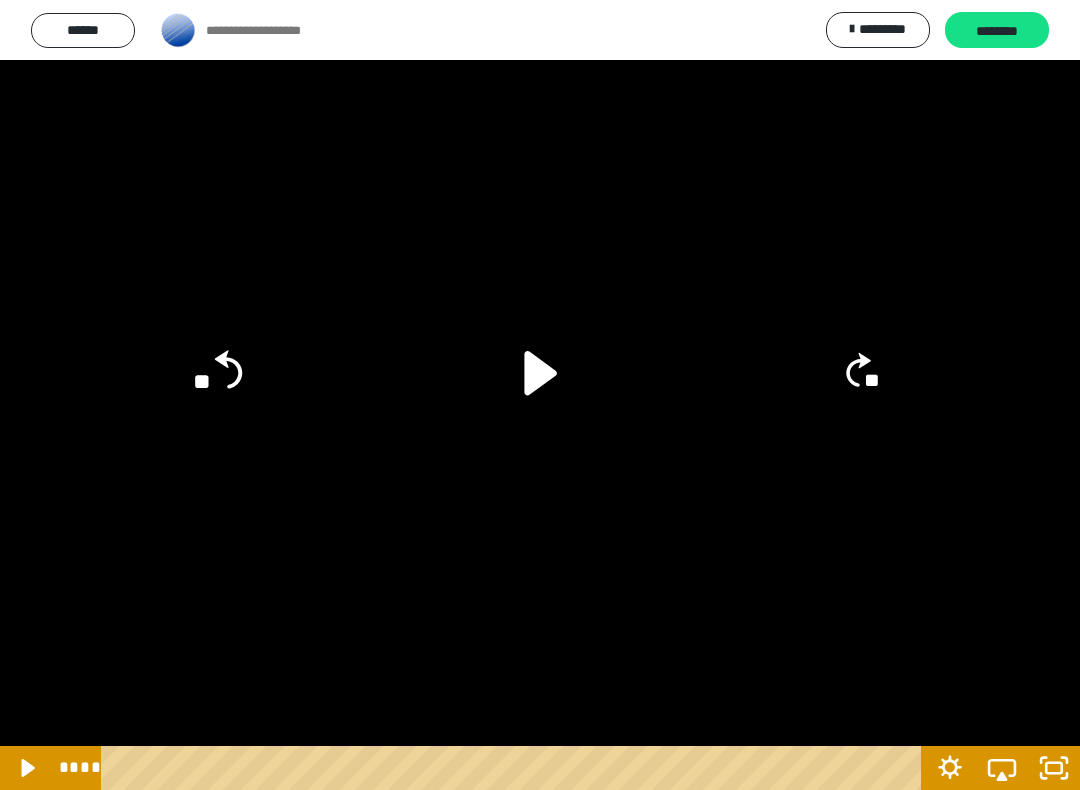 click on "**" 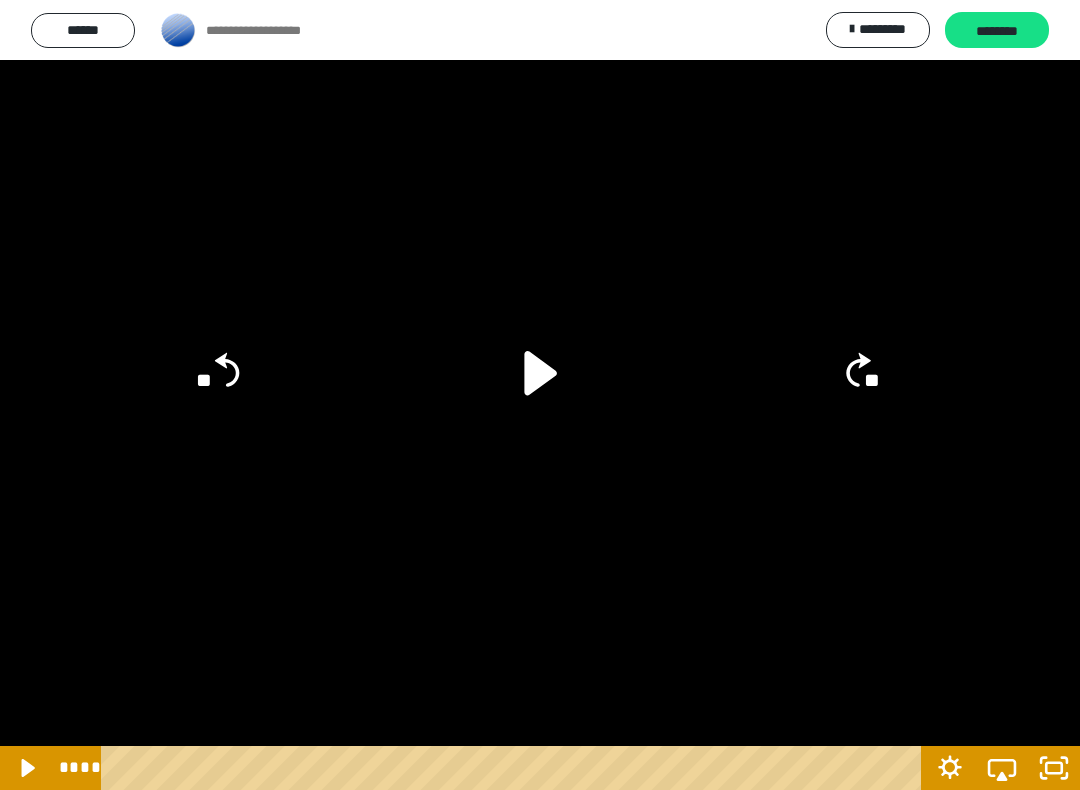 click on "**" 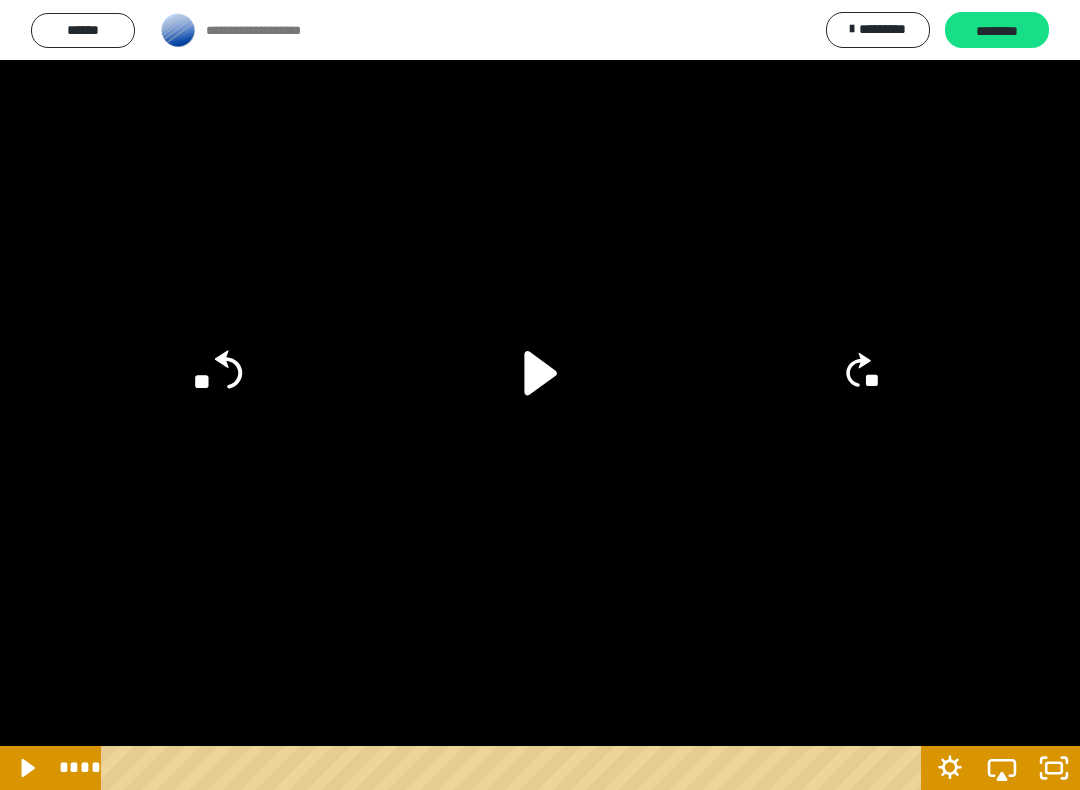 click on "**" 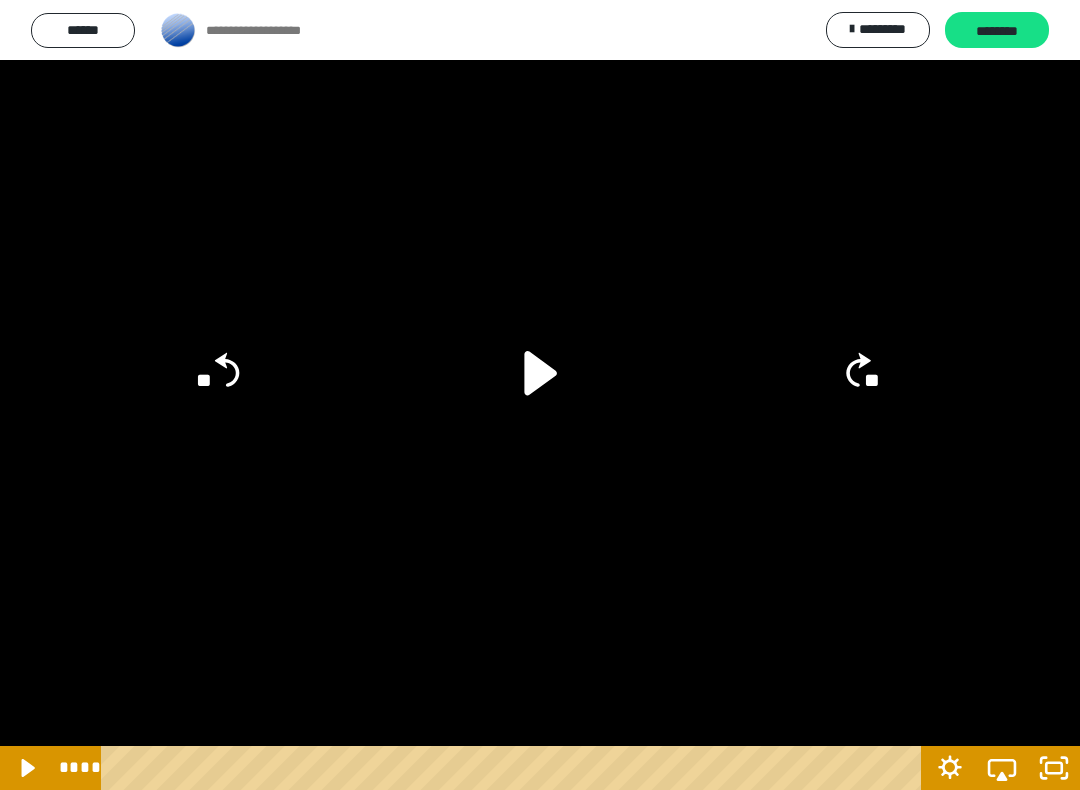 click on "**" 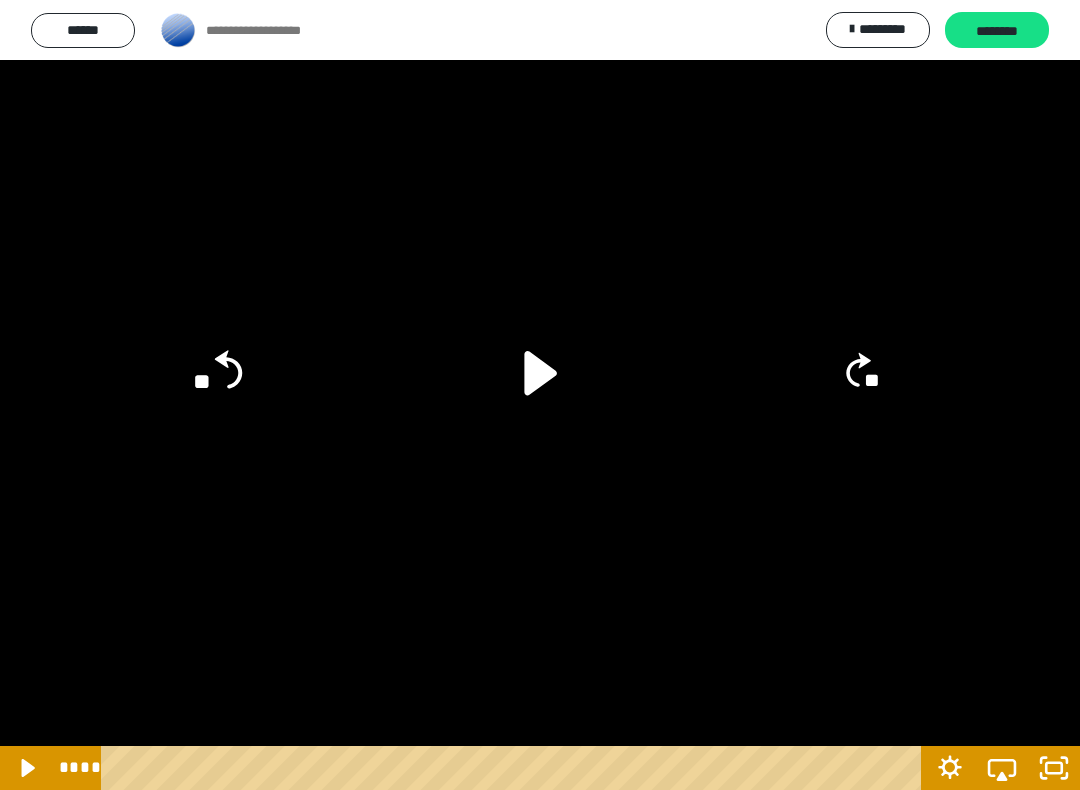 click on "**" 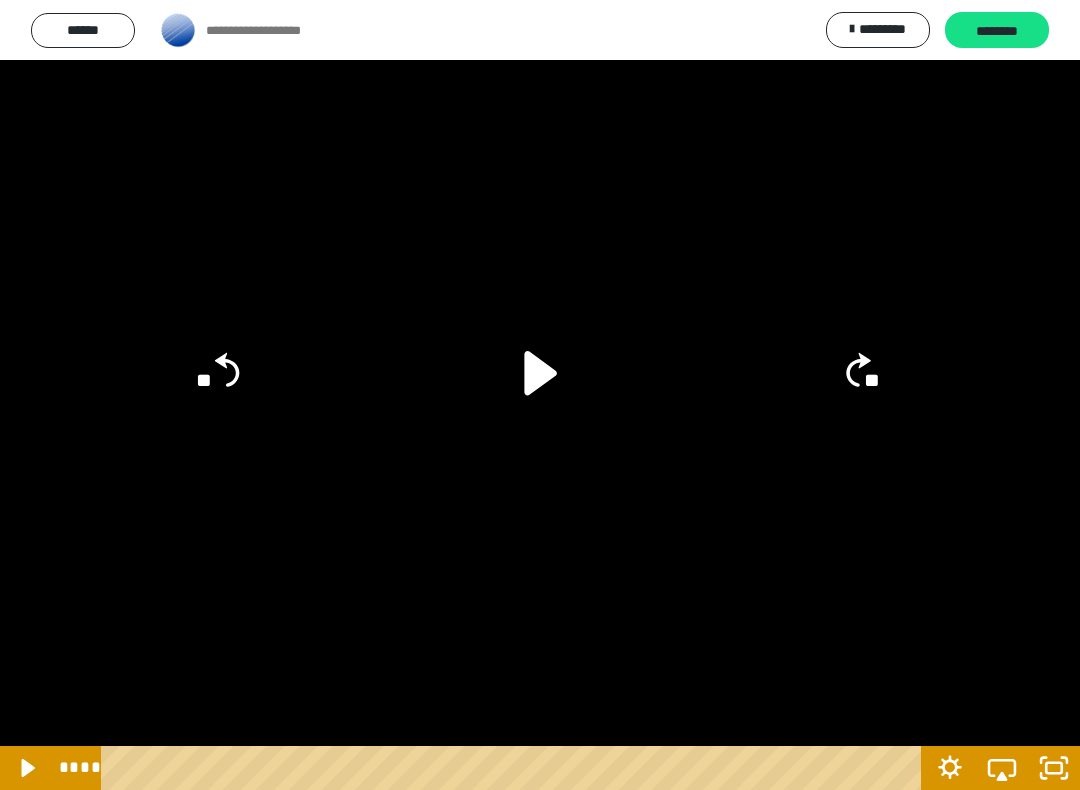 click on "**" 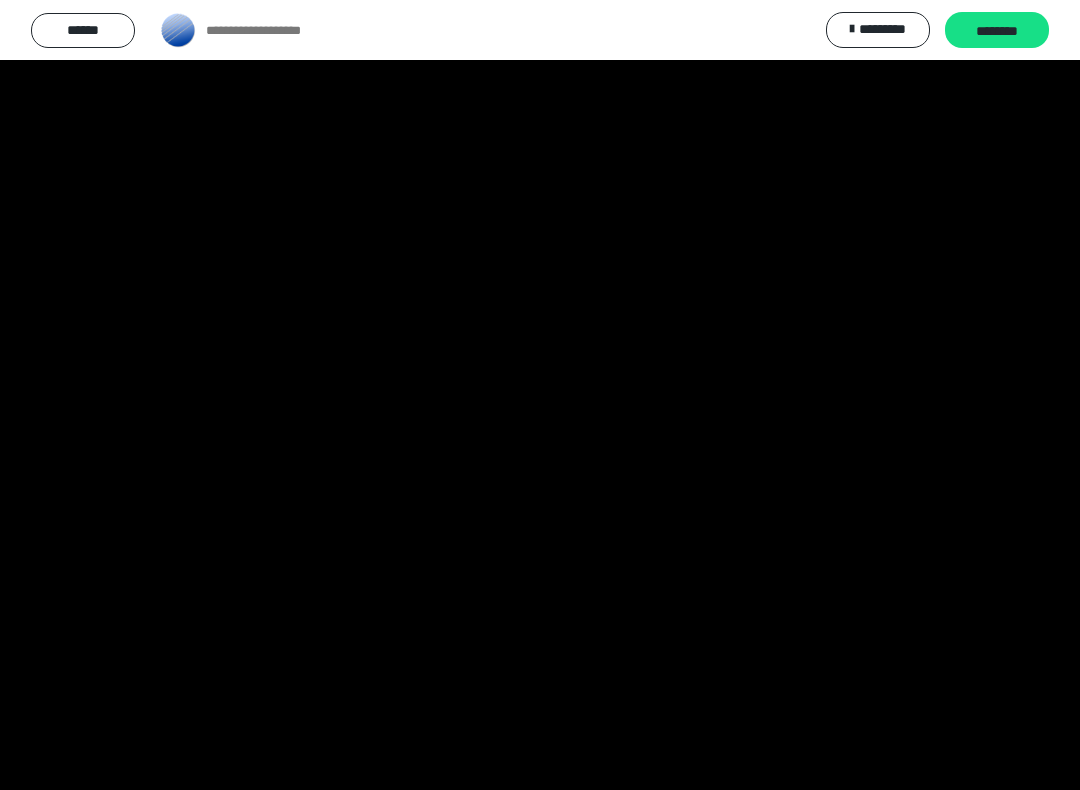 click at bounding box center [540, 395] 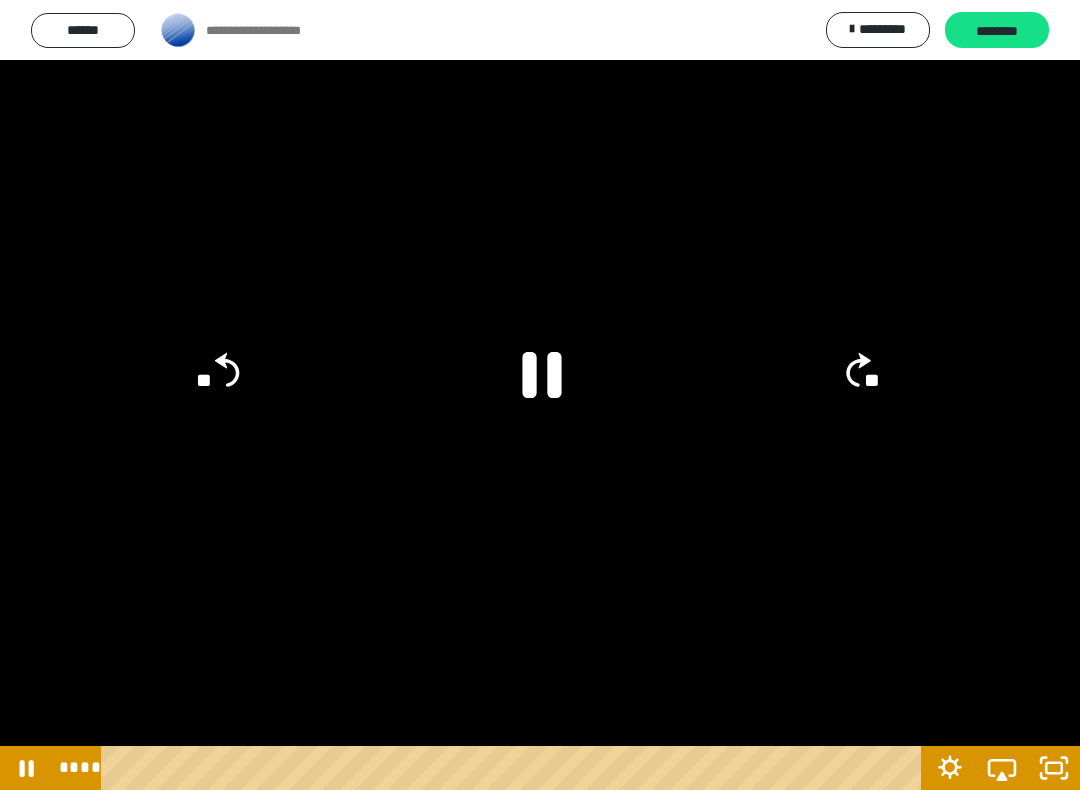 click 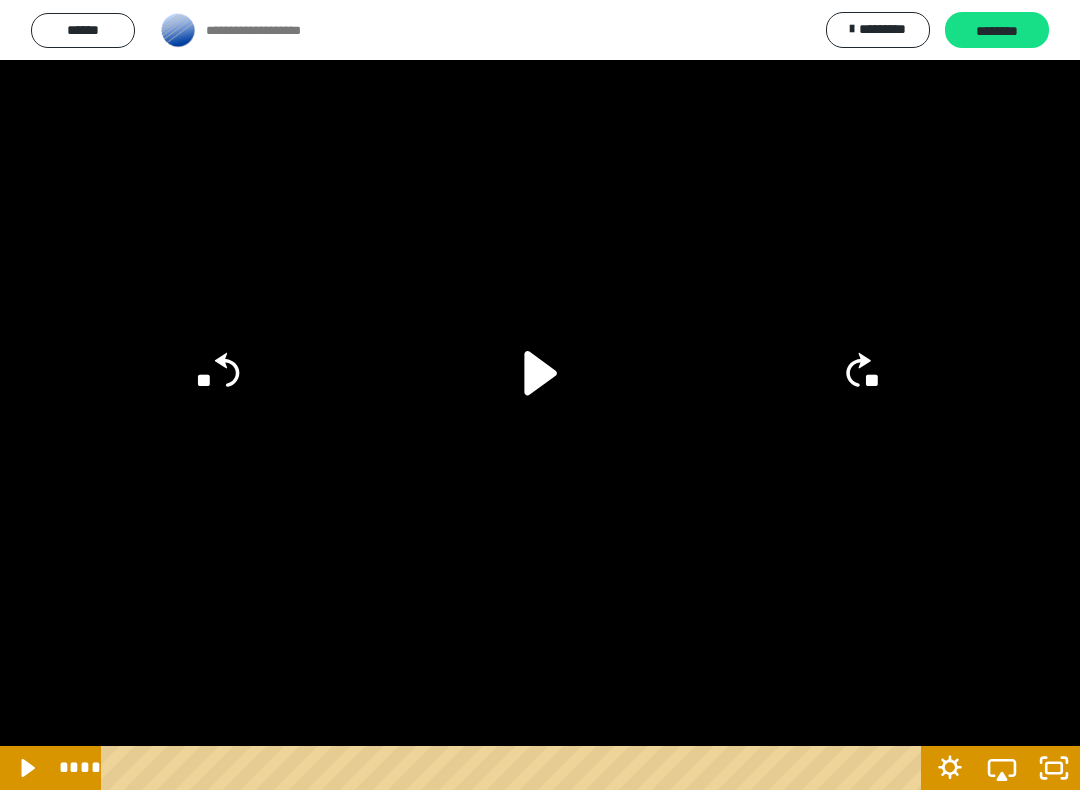 click 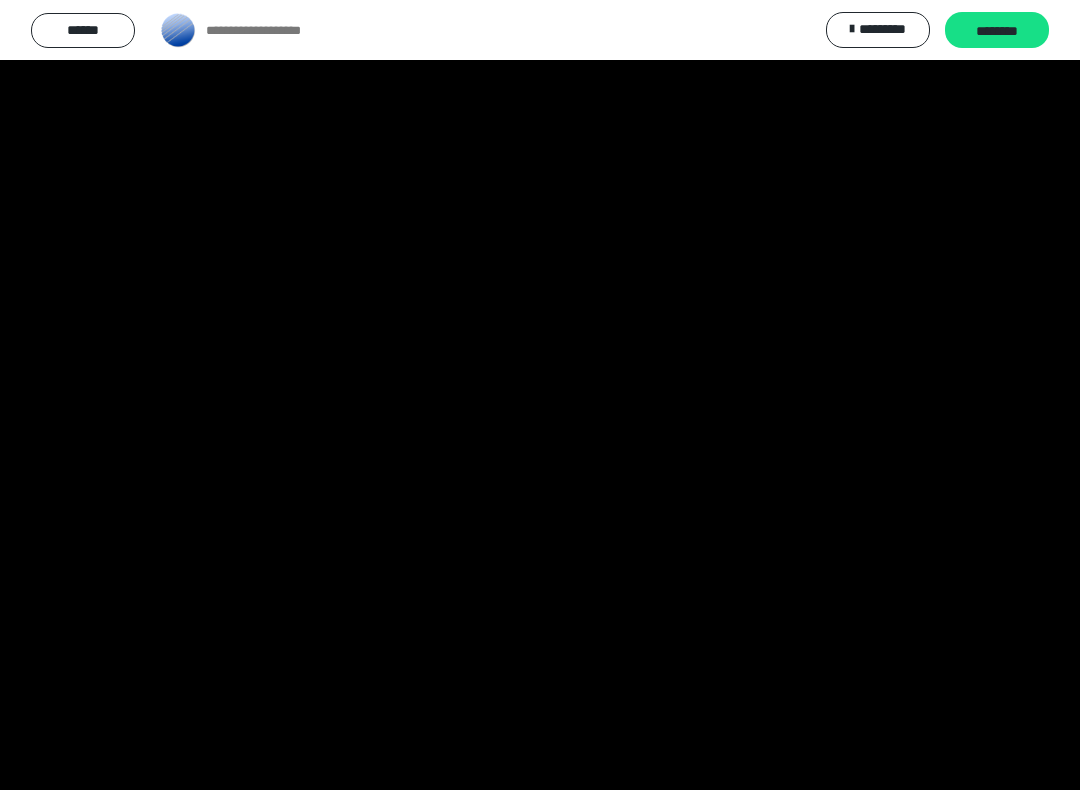 click at bounding box center (540, 395) 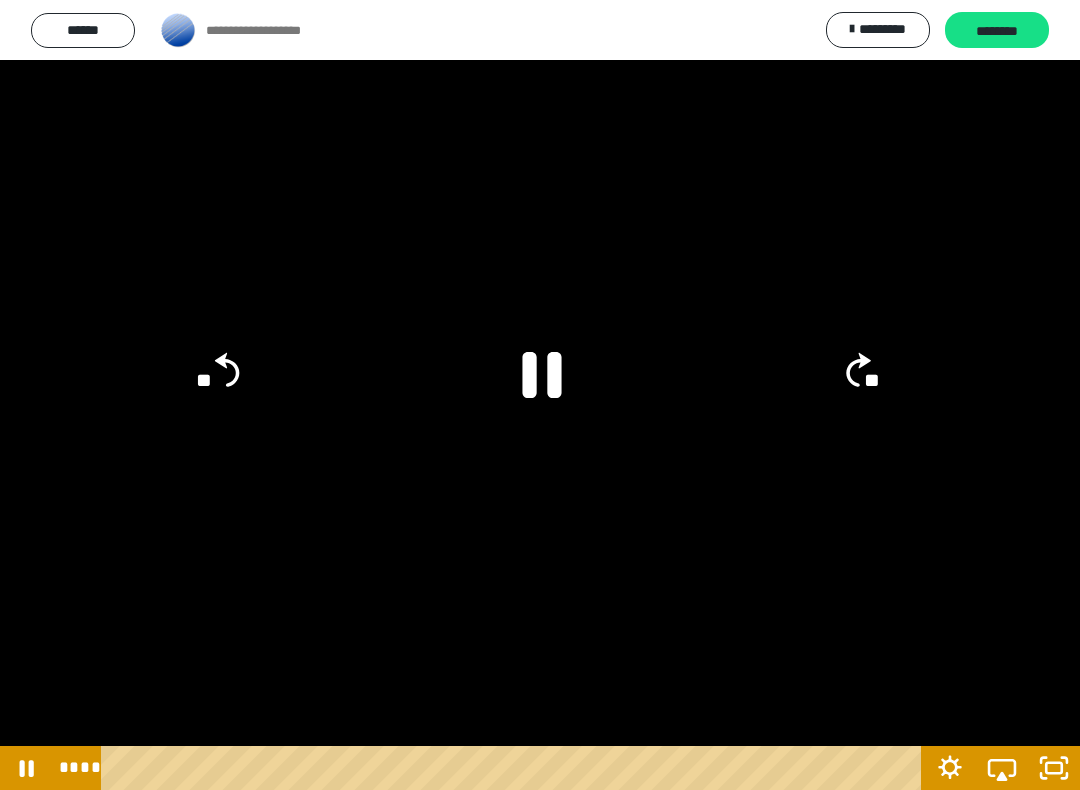 click 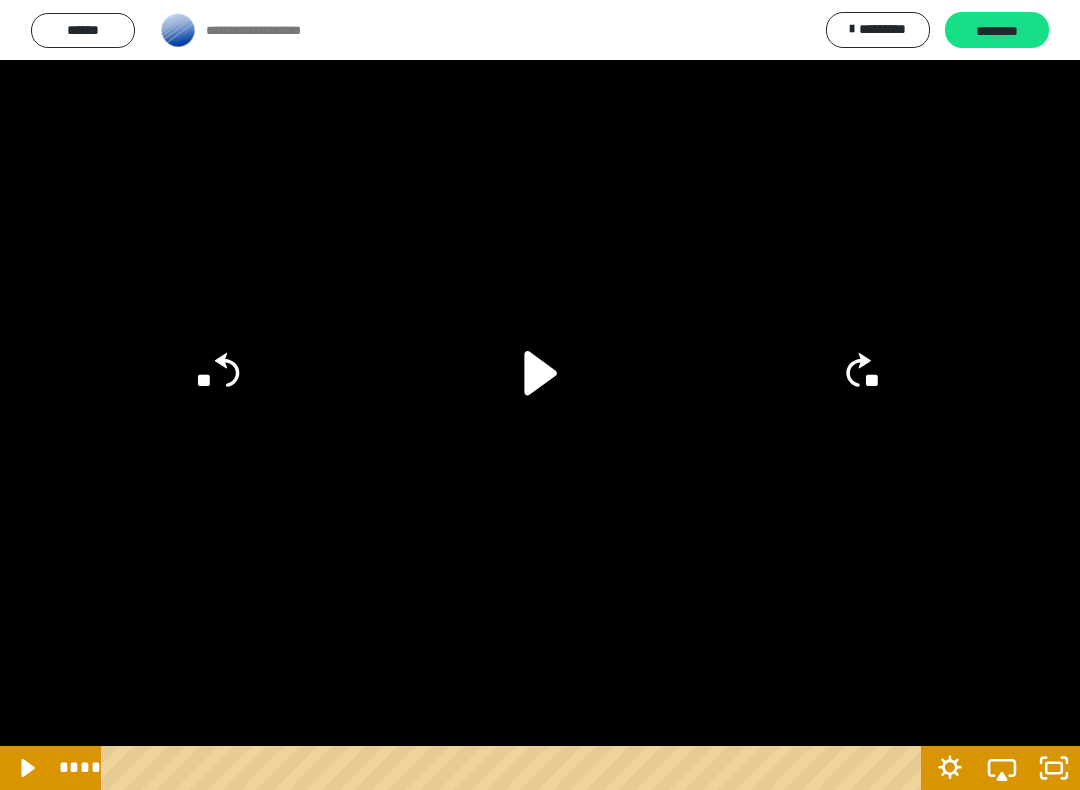 click 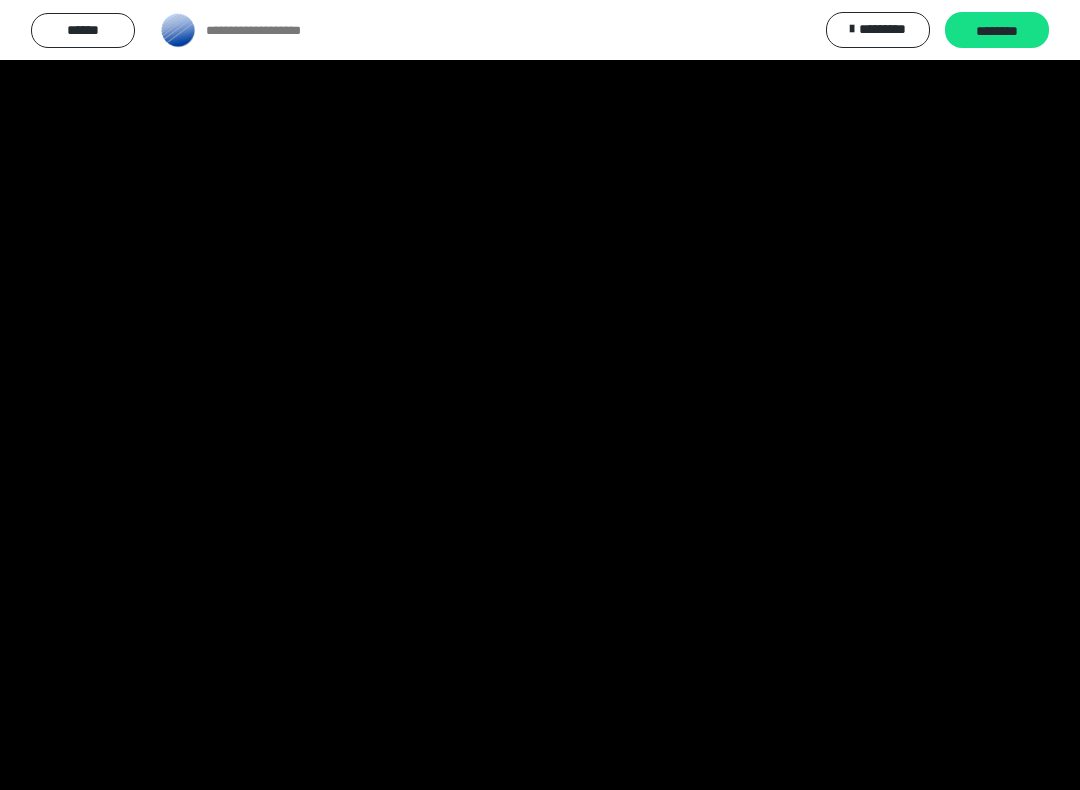 click at bounding box center (540, 395) 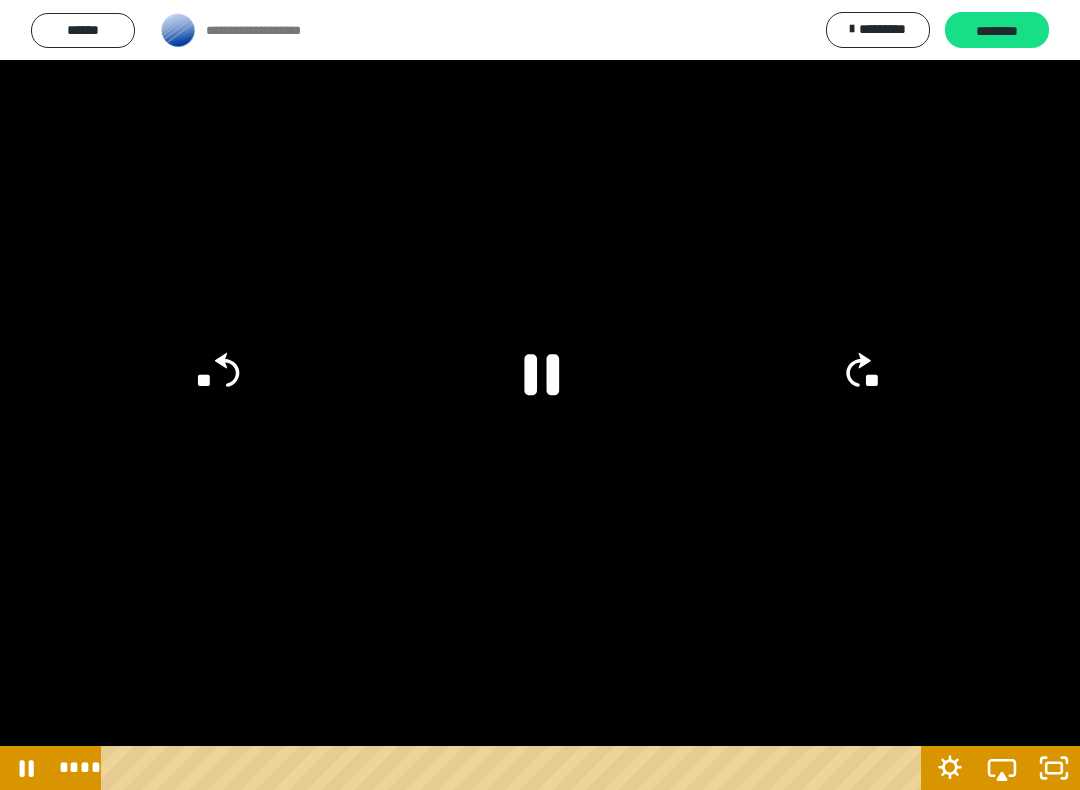 click 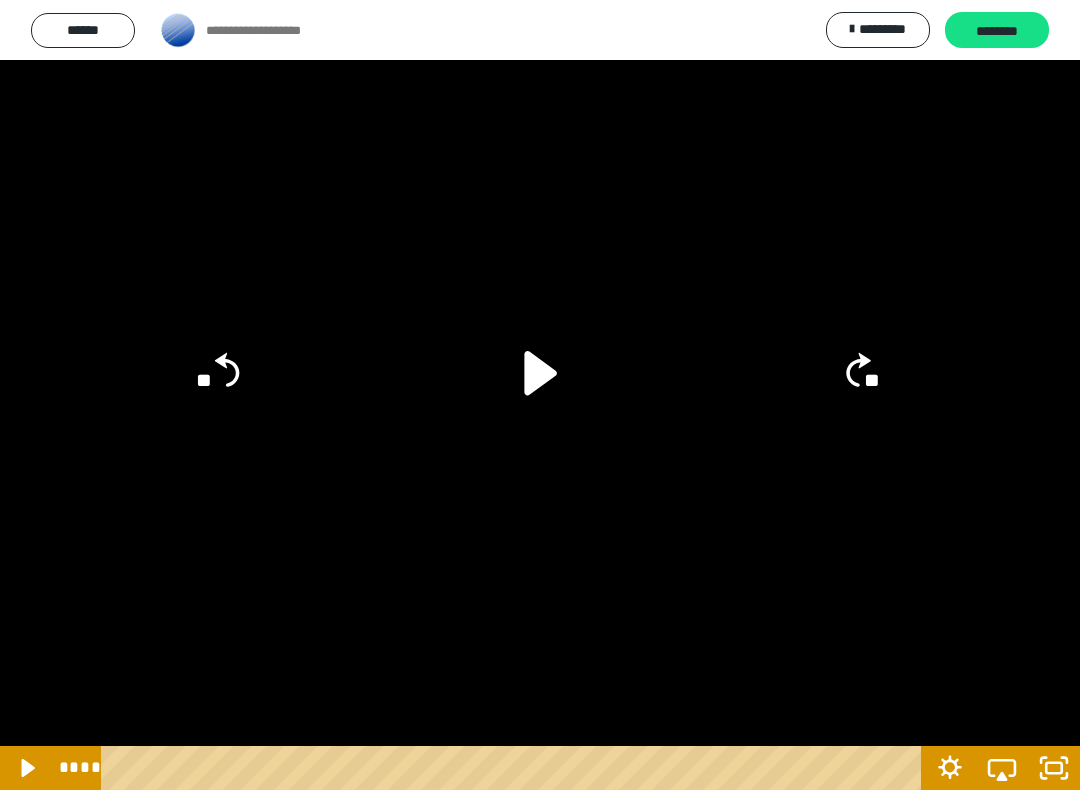 click 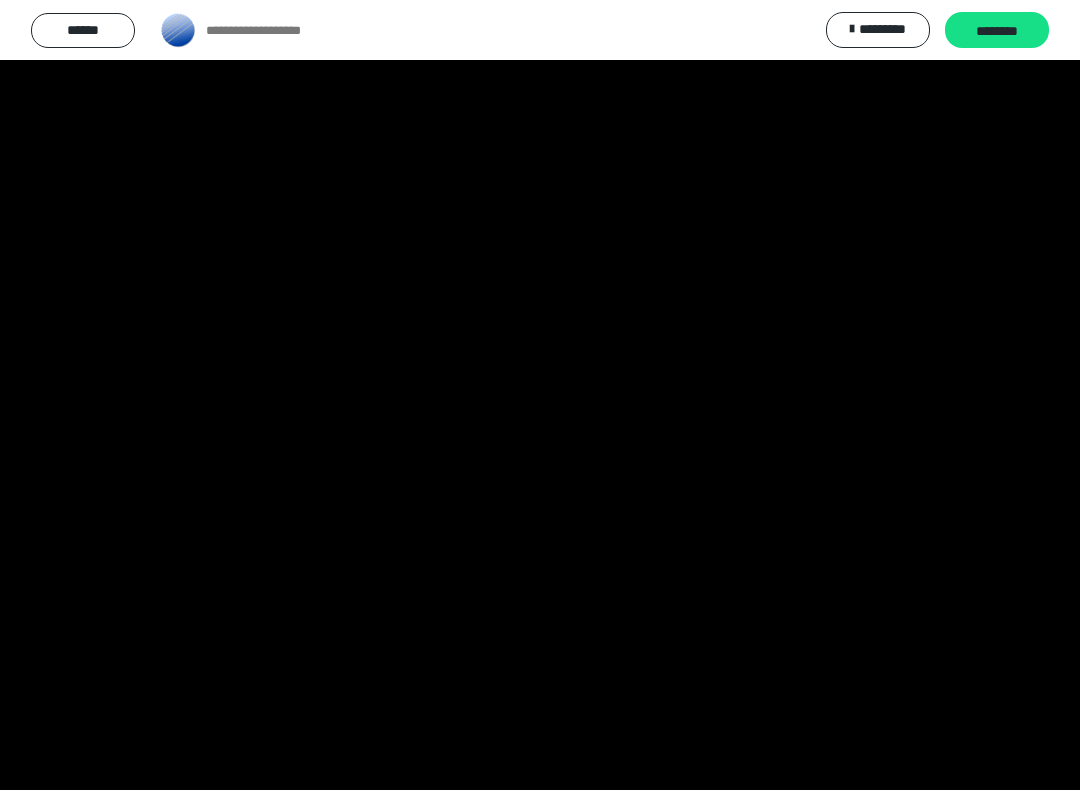 click at bounding box center (540, 395) 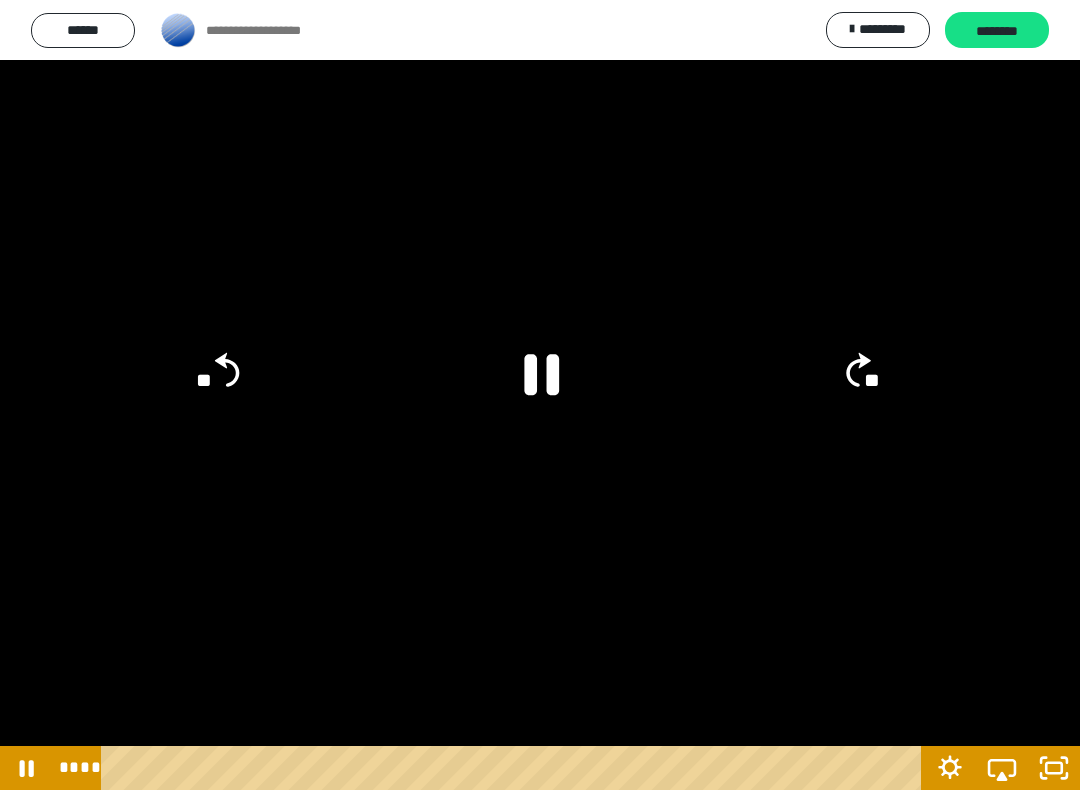 click 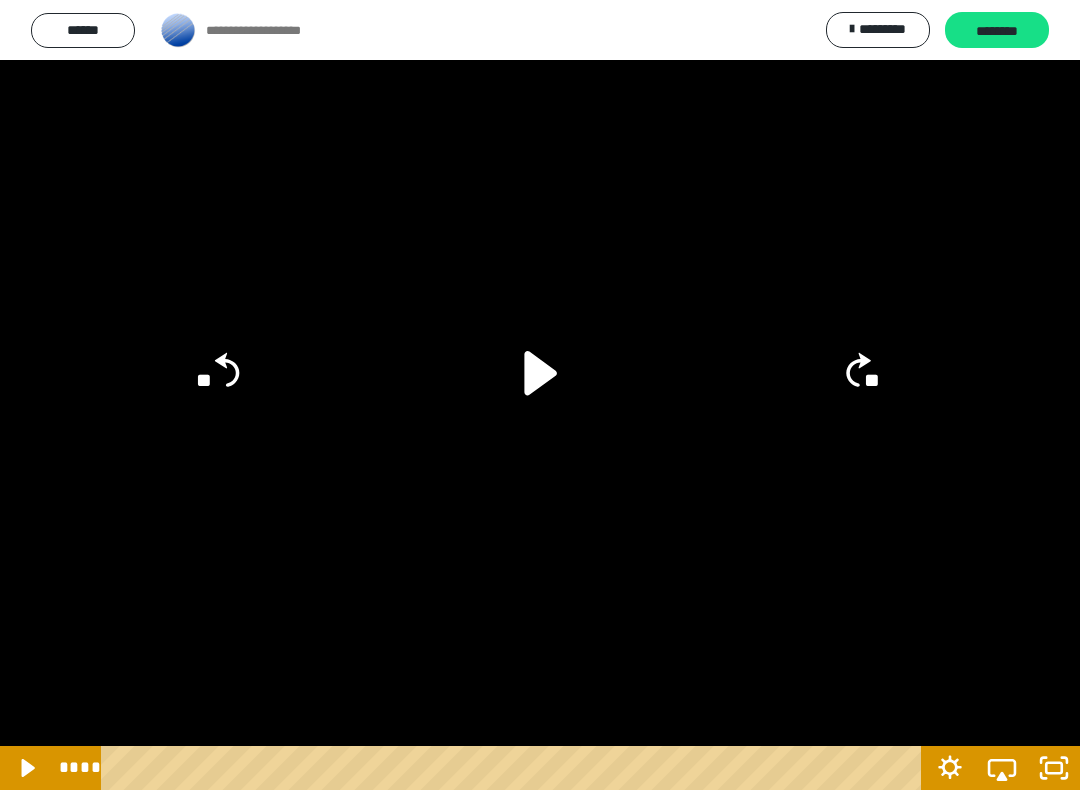 click 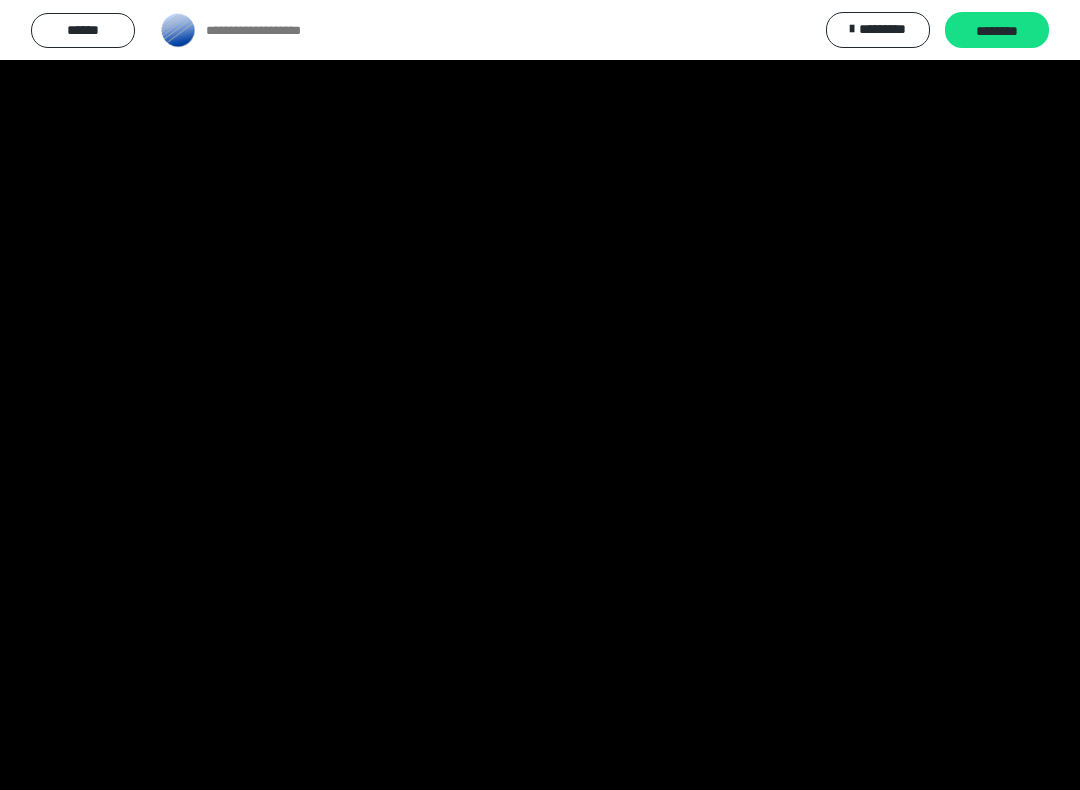 click at bounding box center (540, 395) 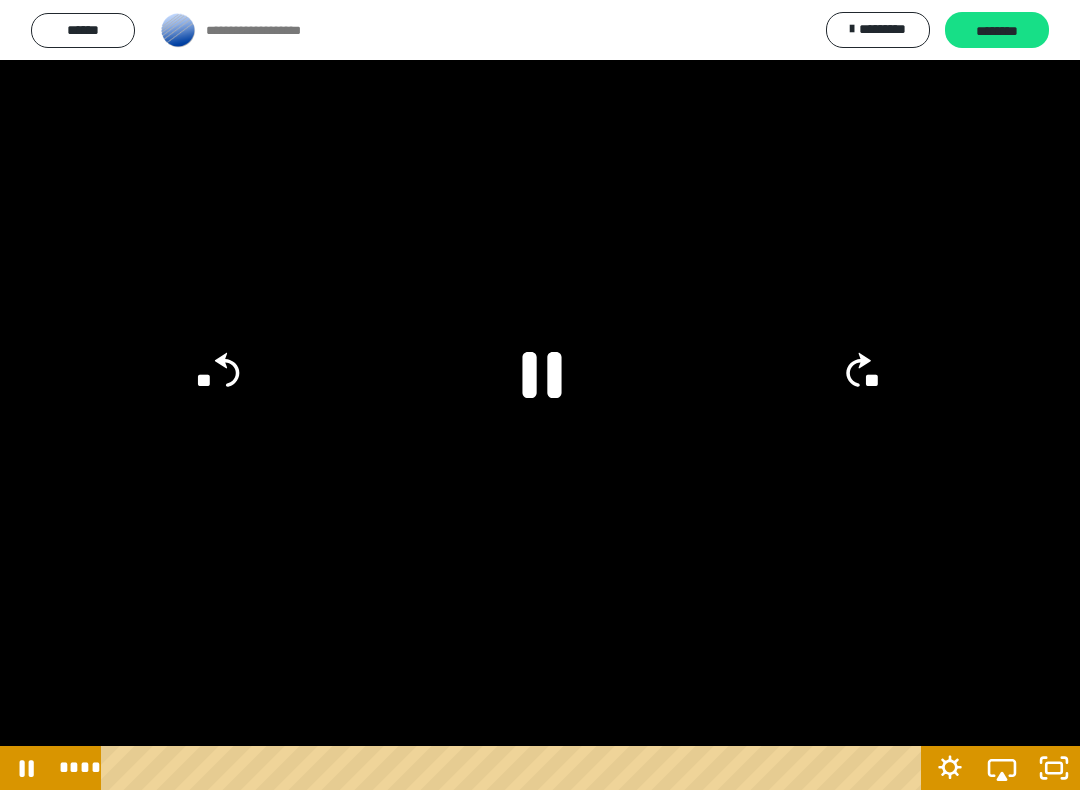 click 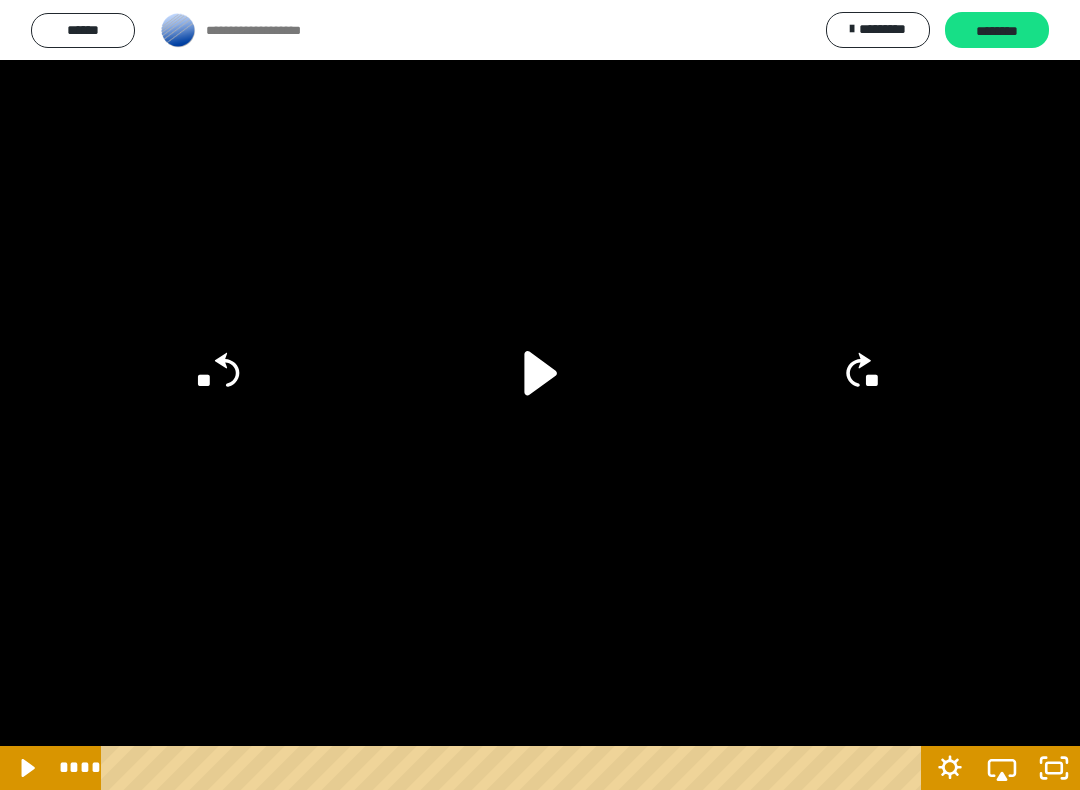 click 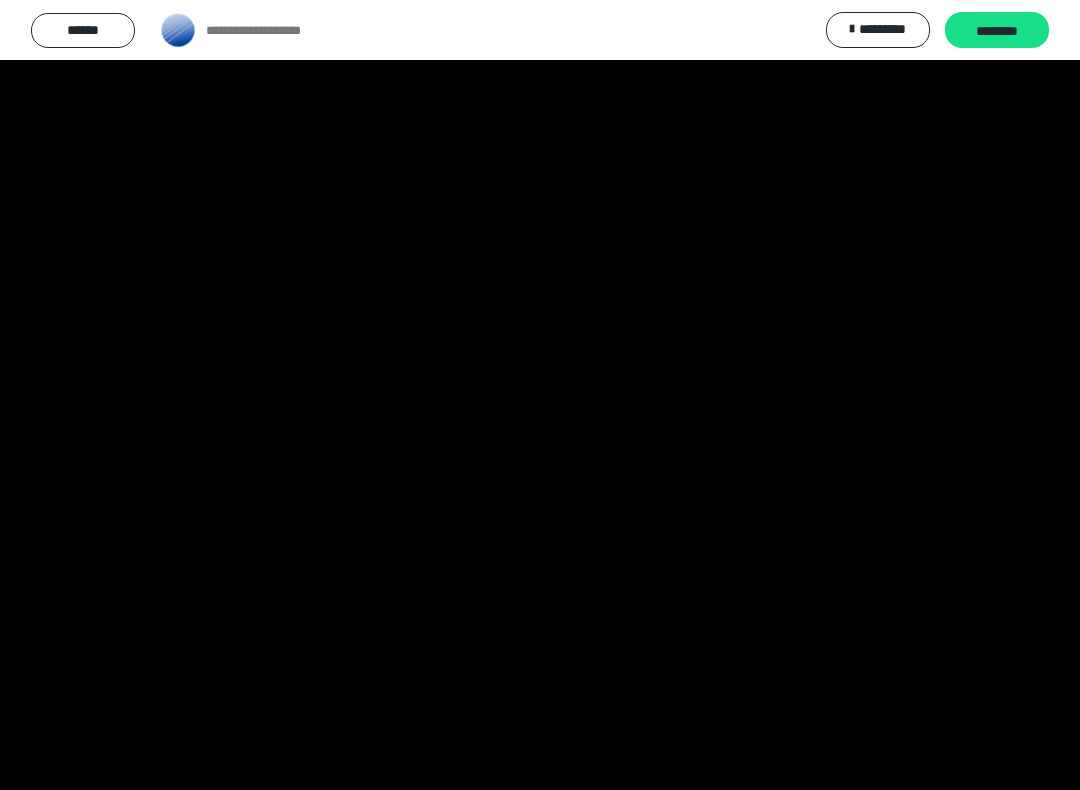 click at bounding box center (540, 395) 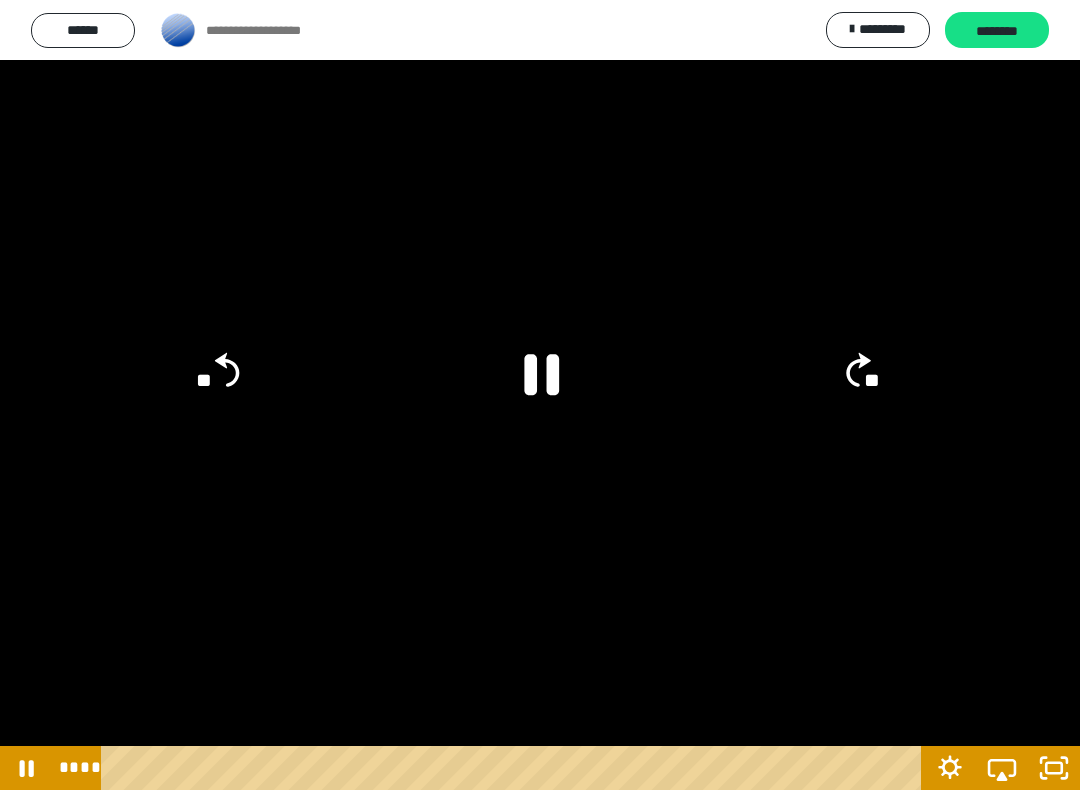 click 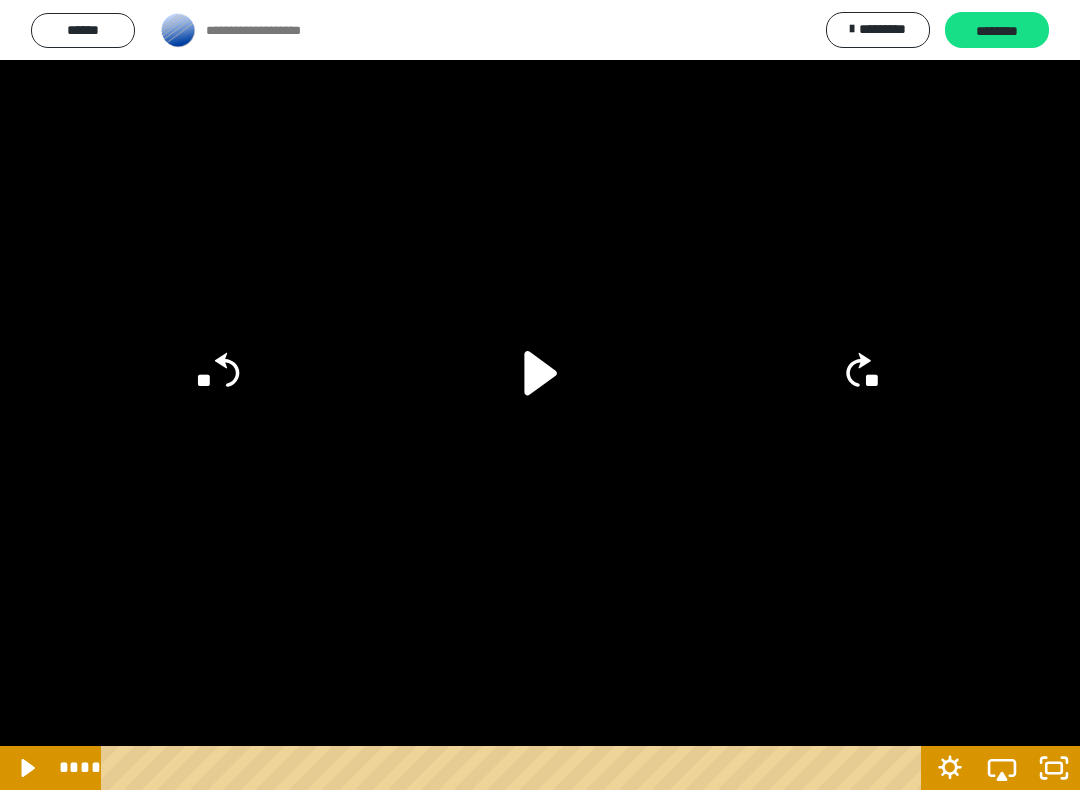 click 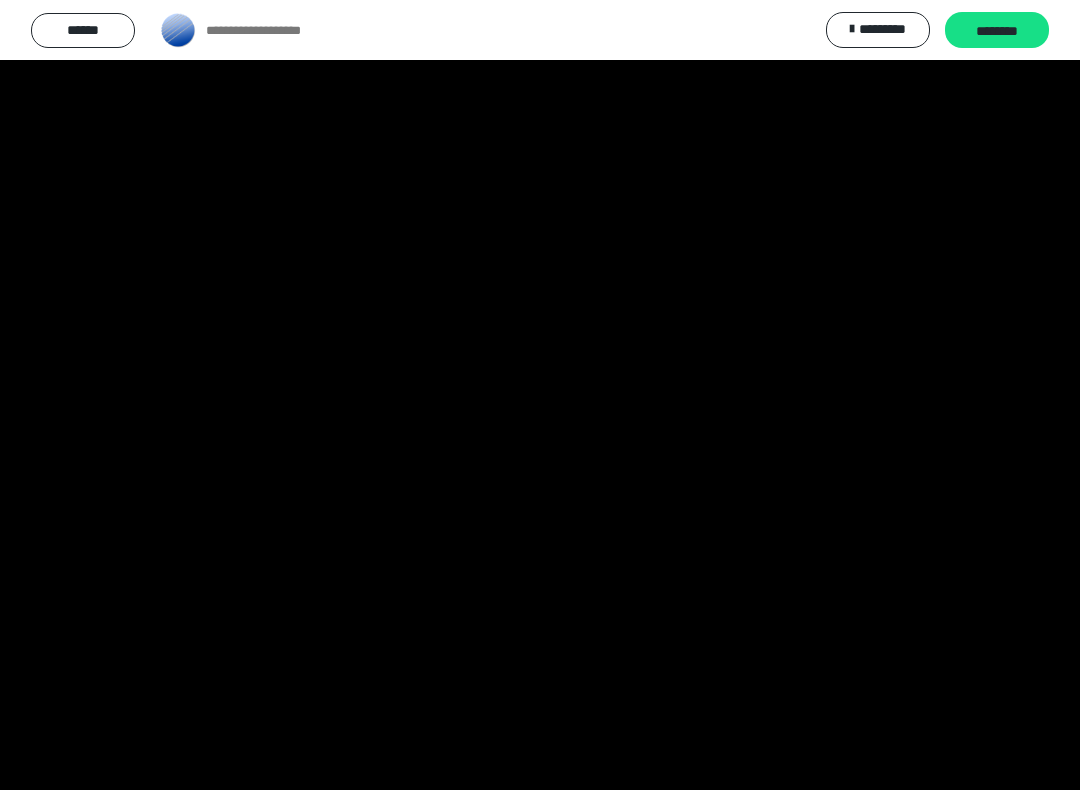 click at bounding box center (540, 395) 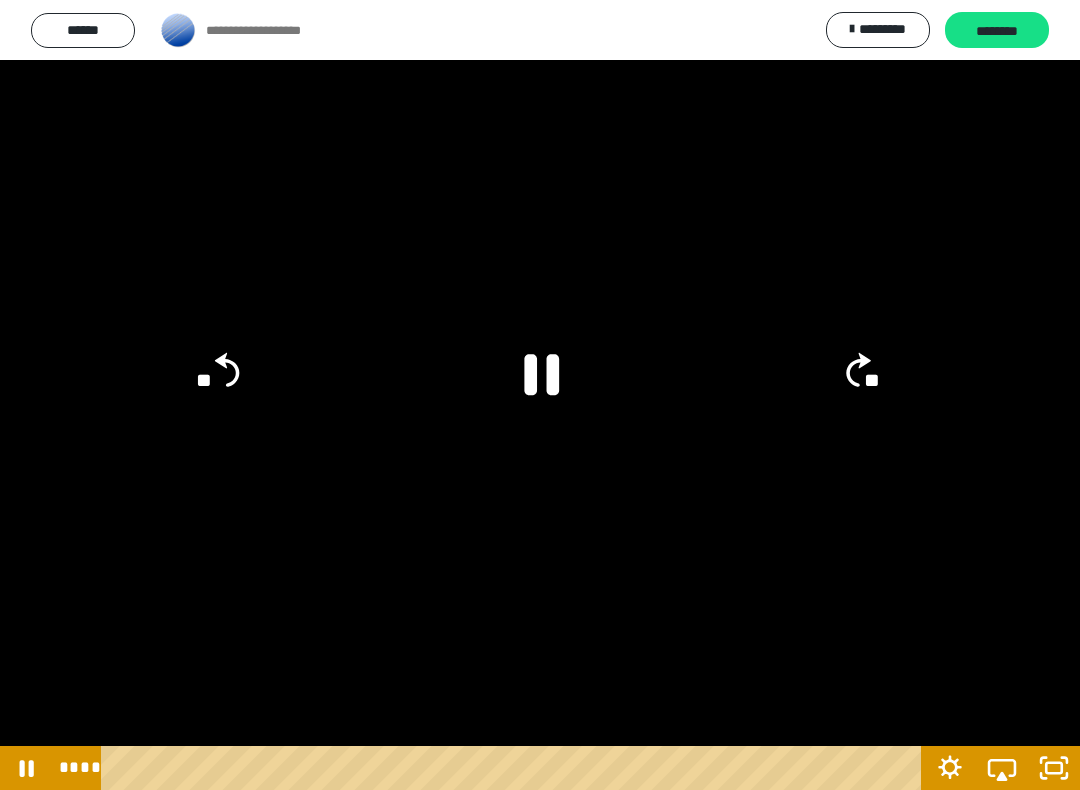 click 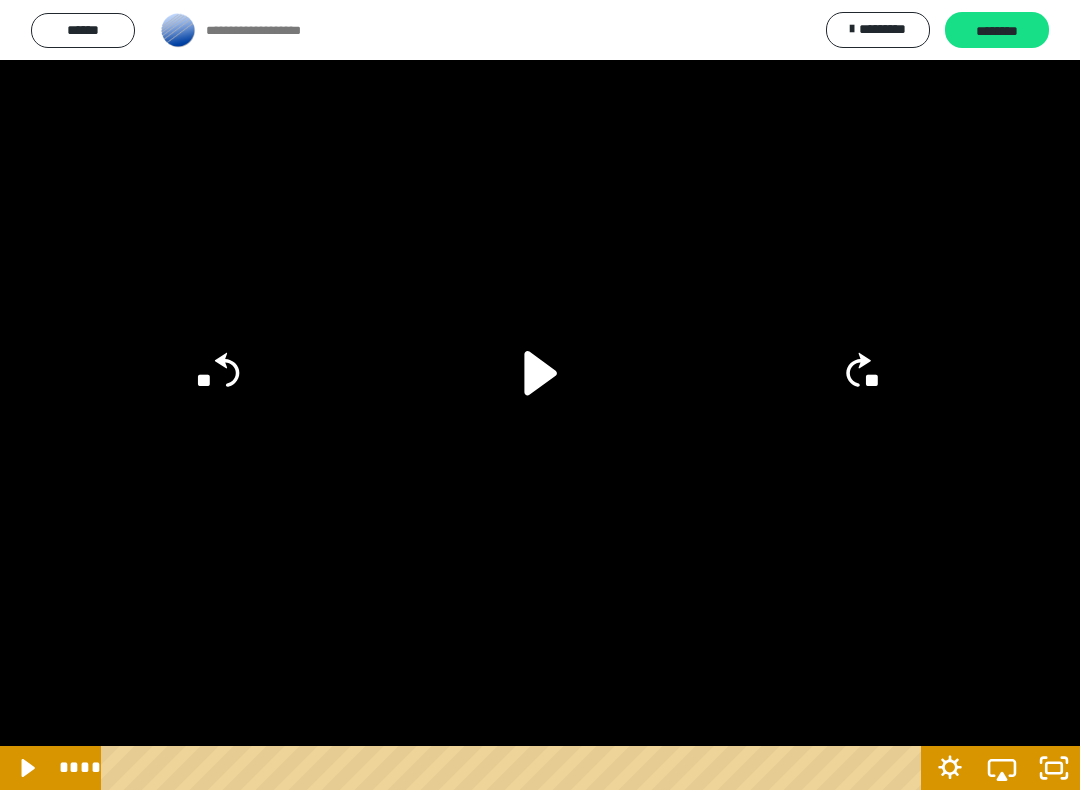 click 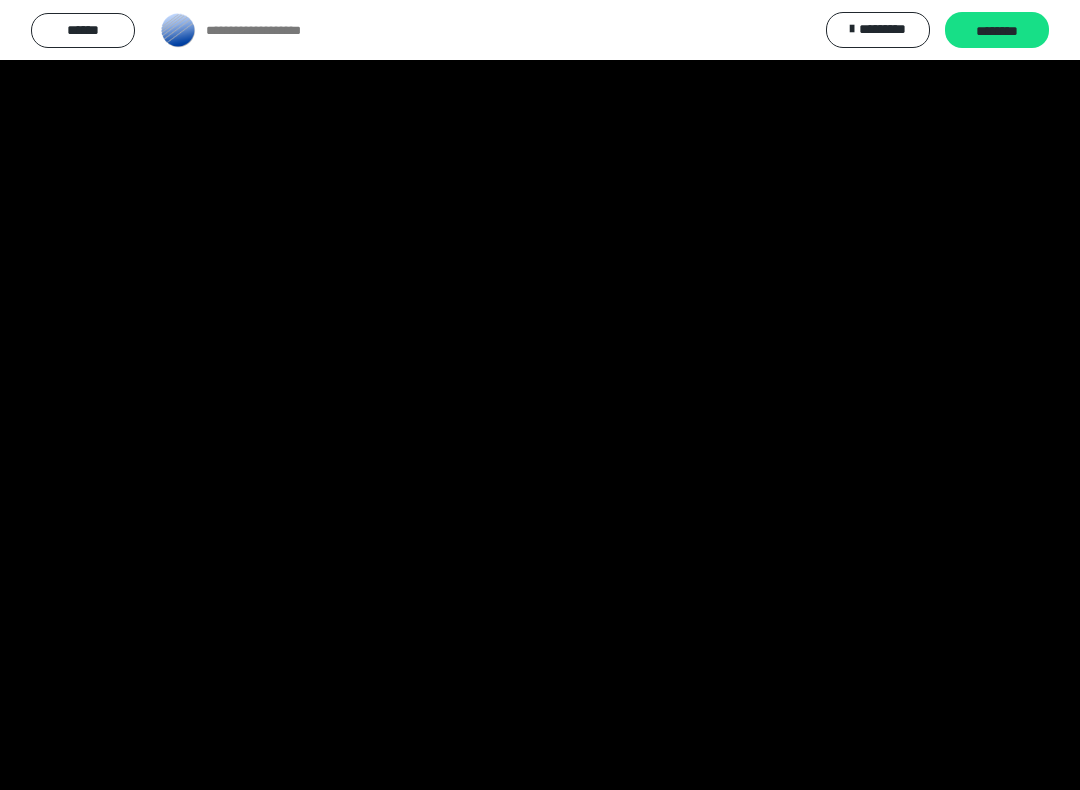 click at bounding box center [540, 395] 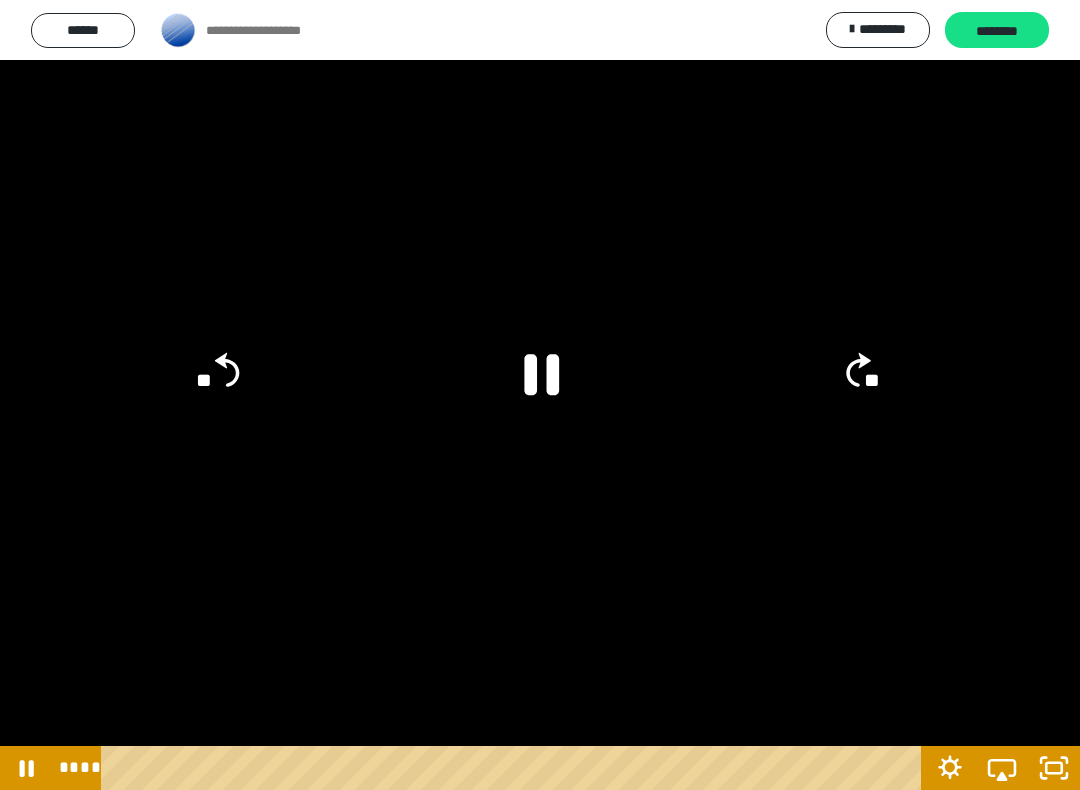 click on "**" 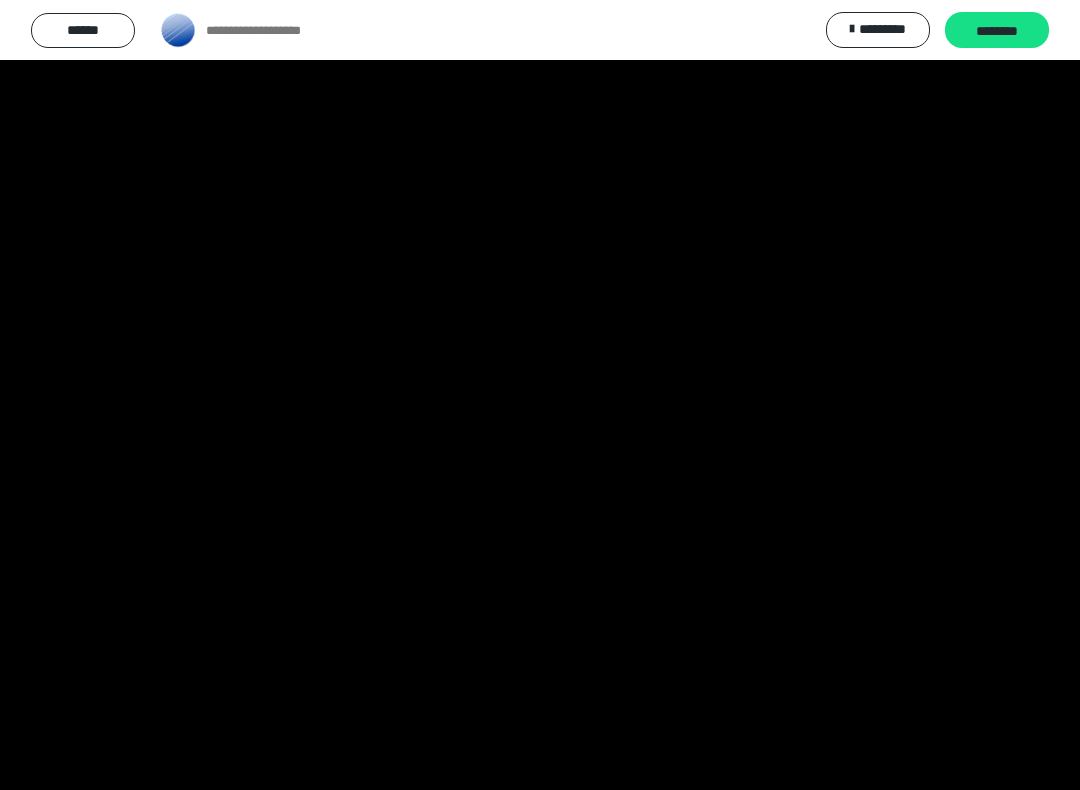 click at bounding box center (540, 395) 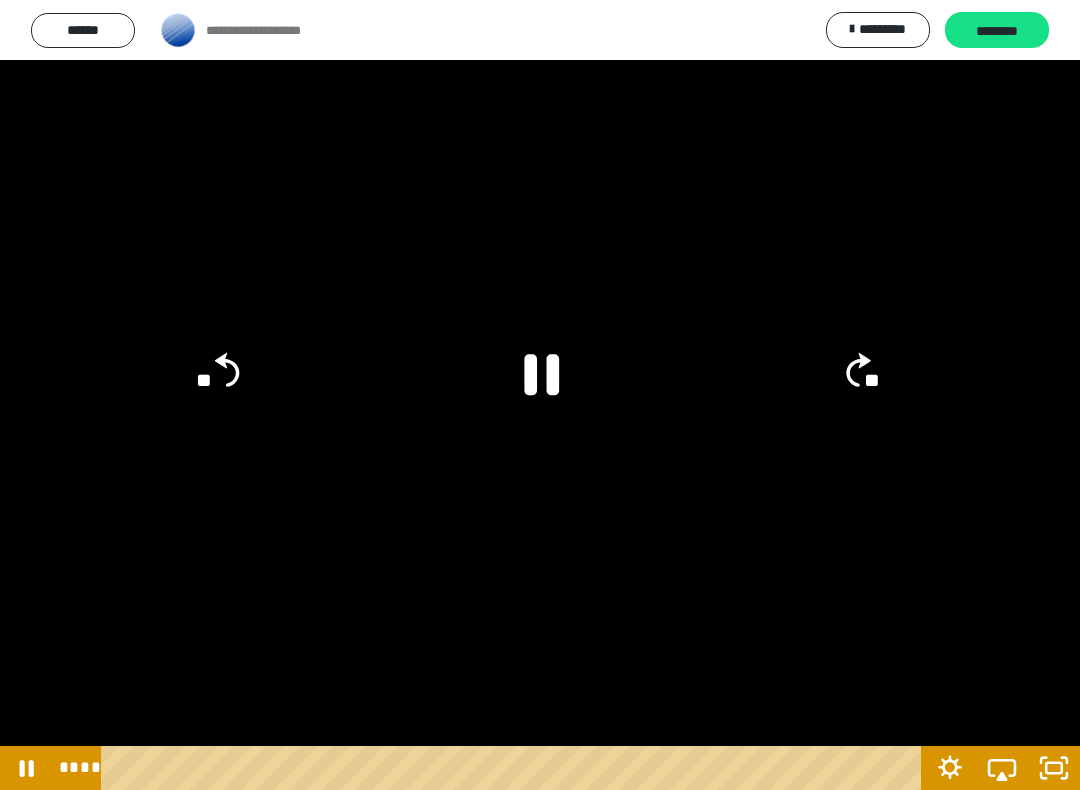click 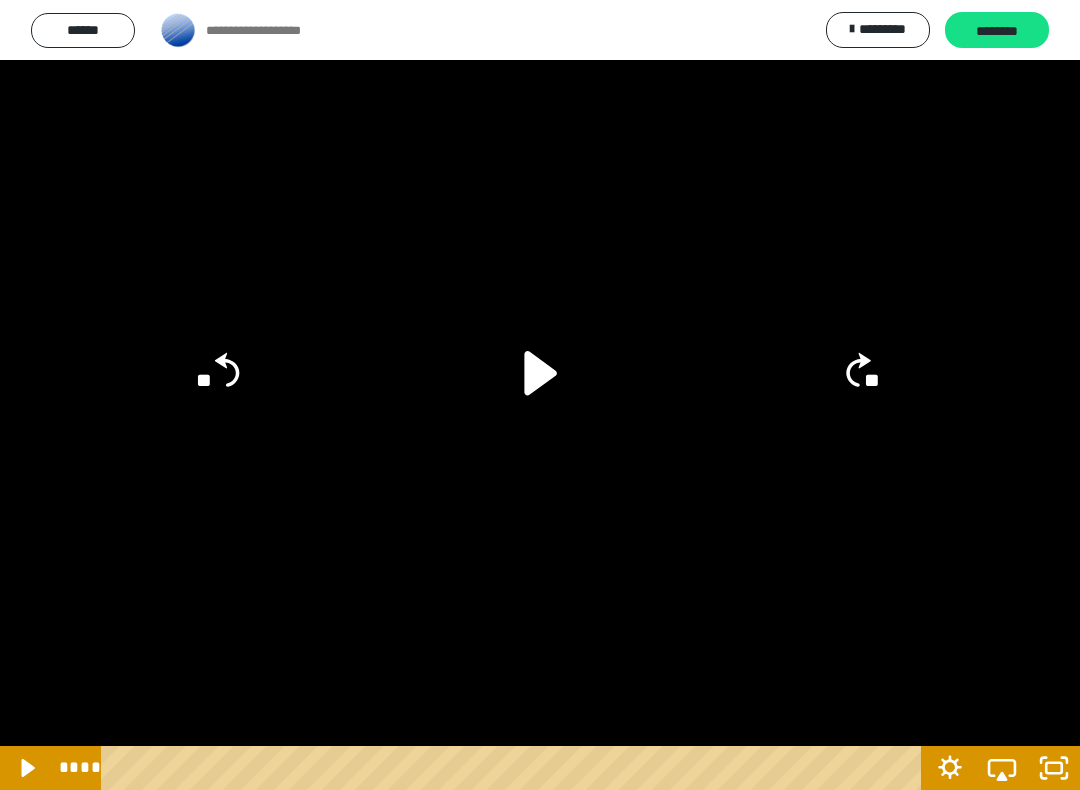 click 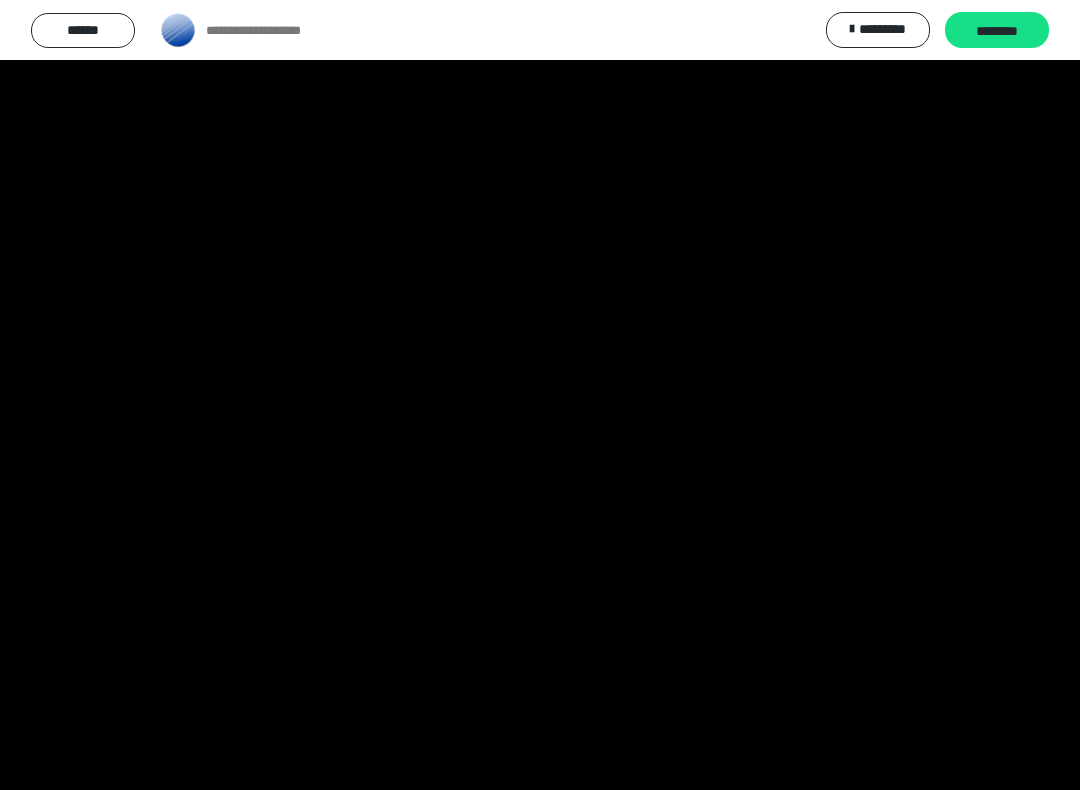 click at bounding box center [540, 395] 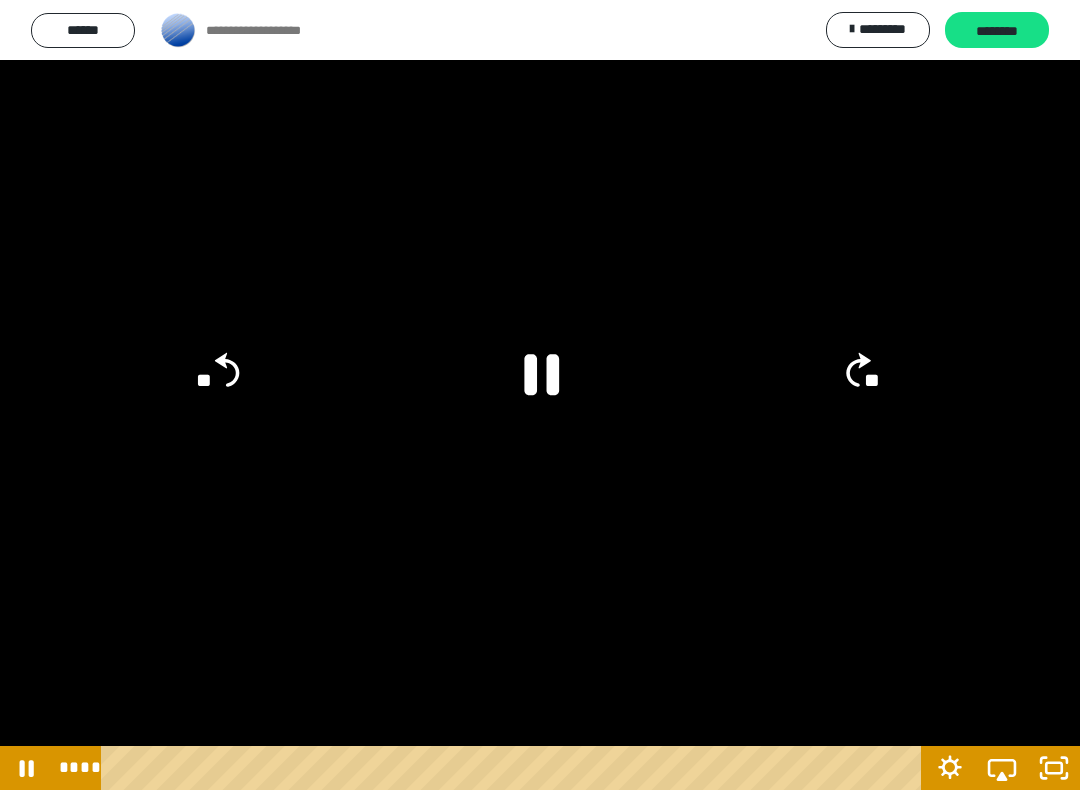 click 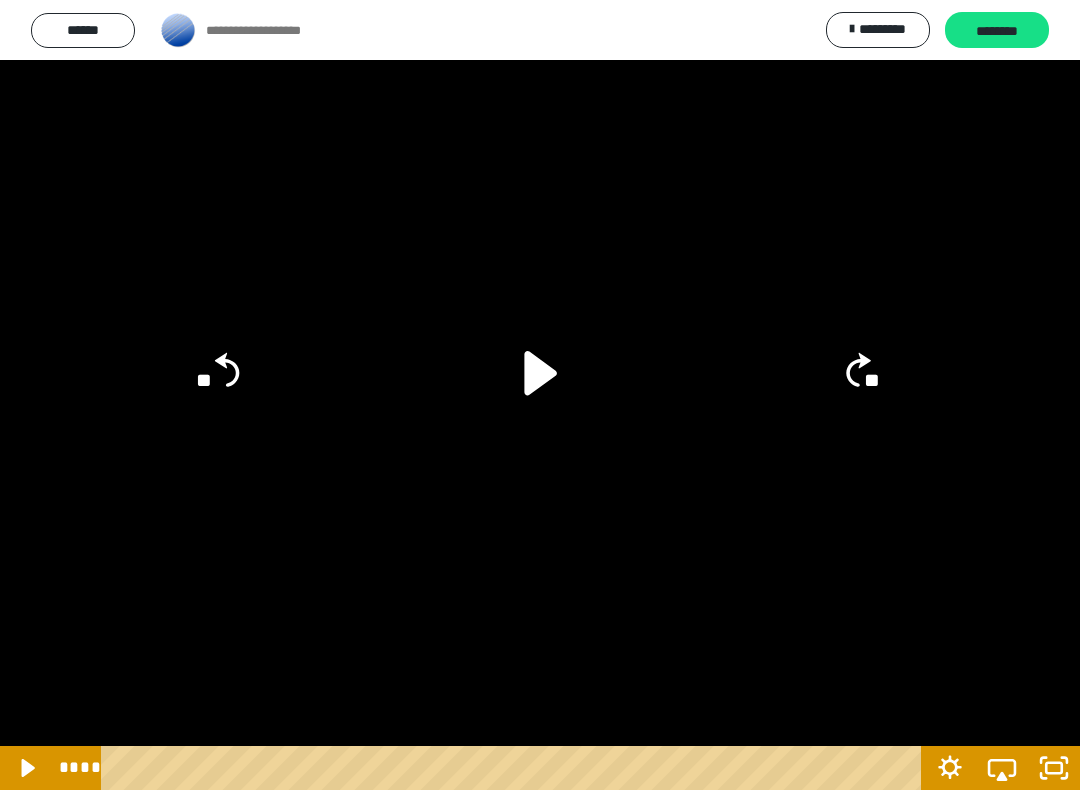 click 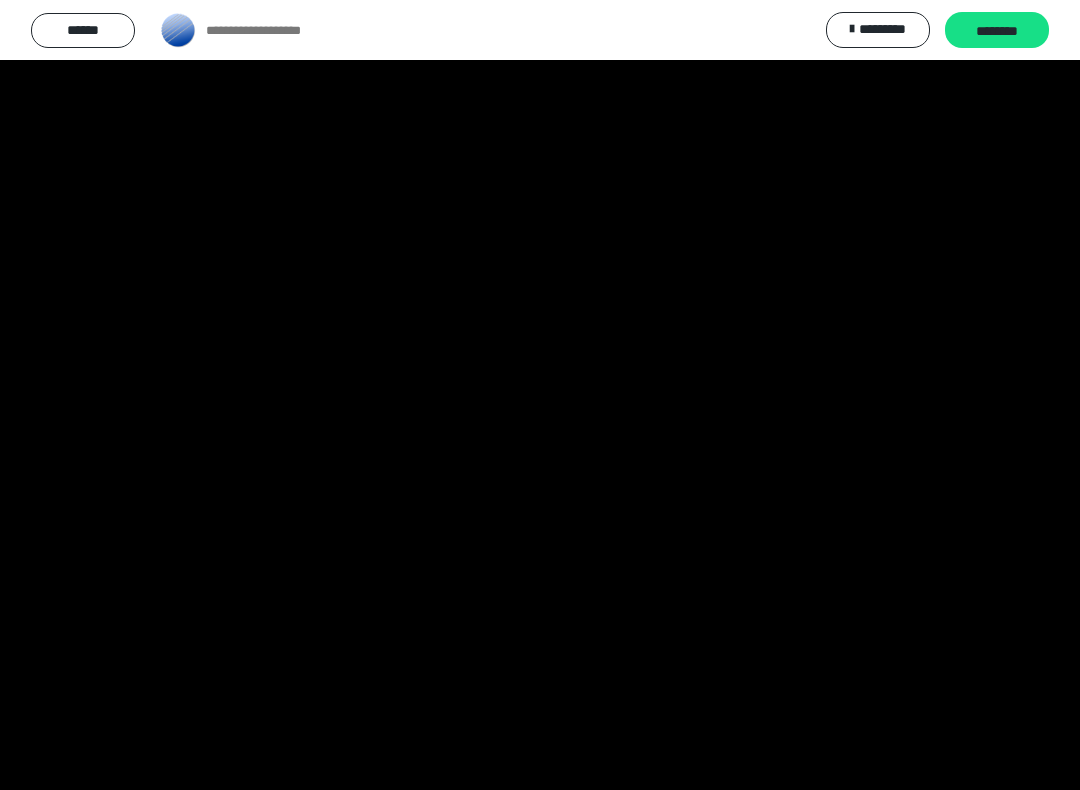 click at bounding box center [540, 395] 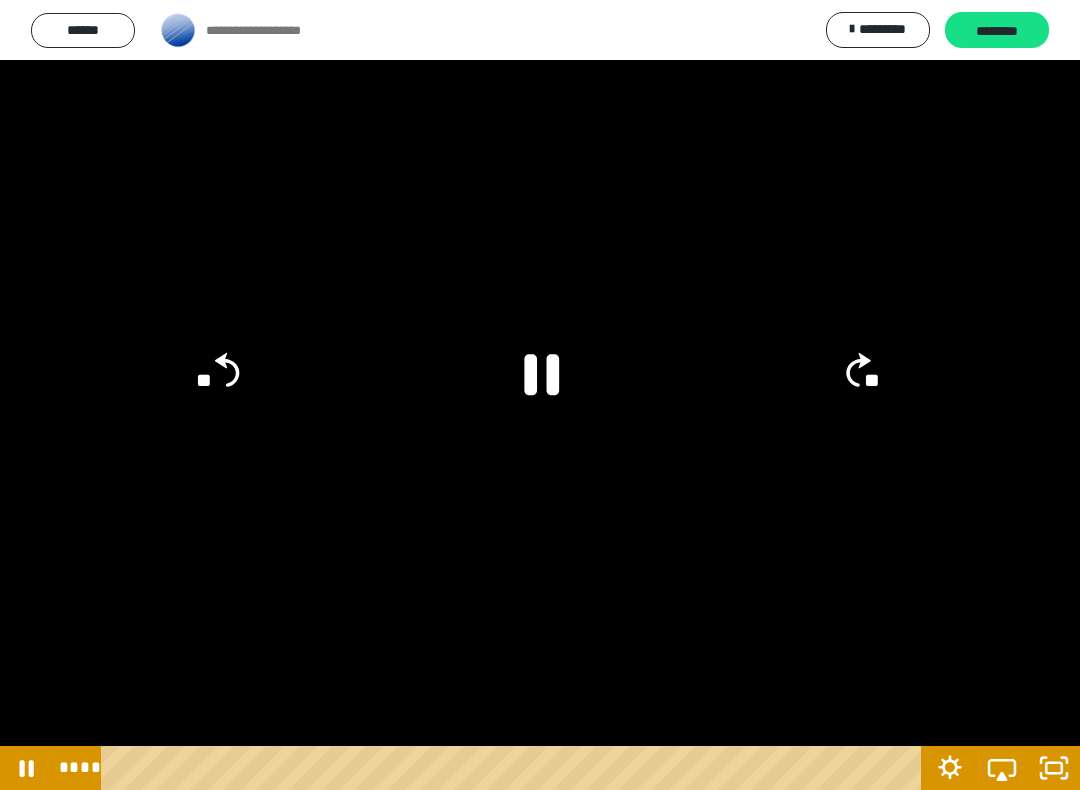 click 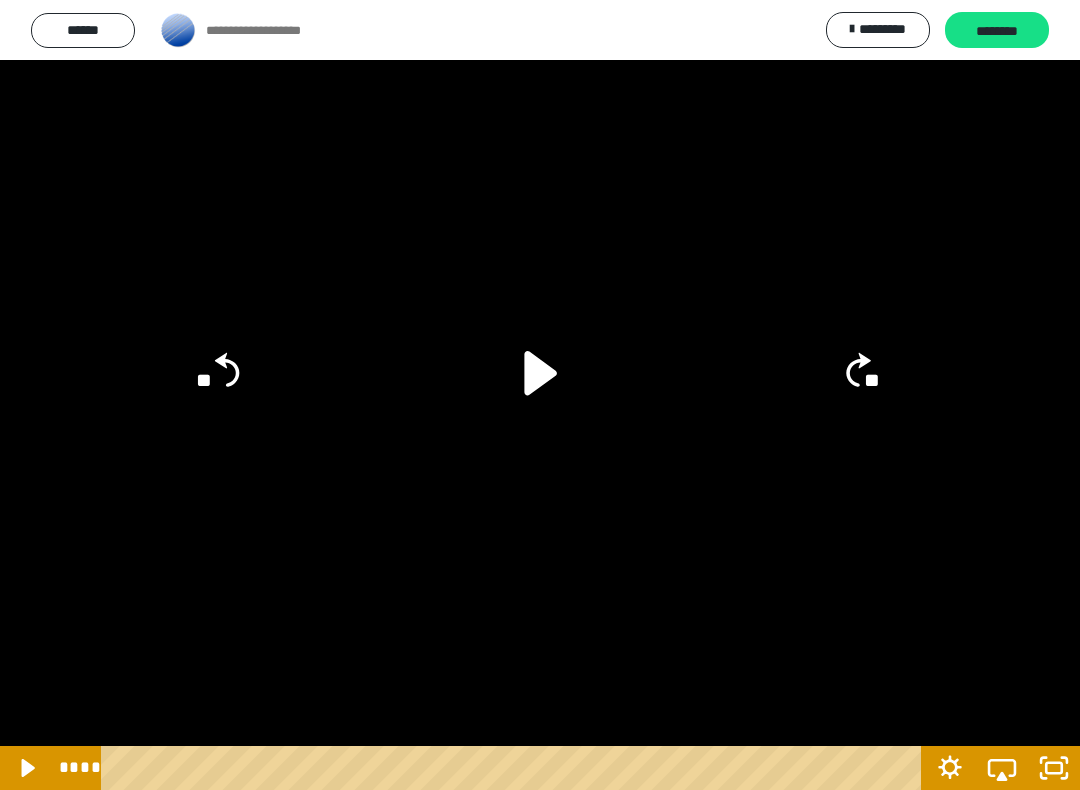 click 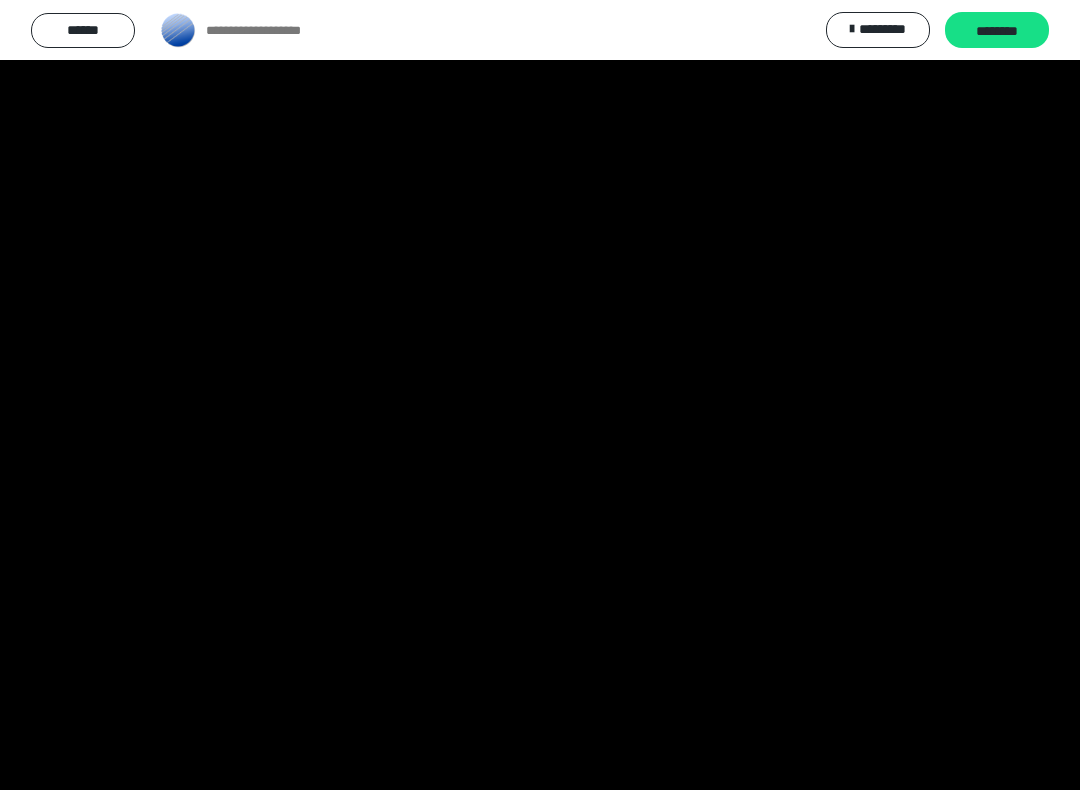 click at bounding box center [540, 395] 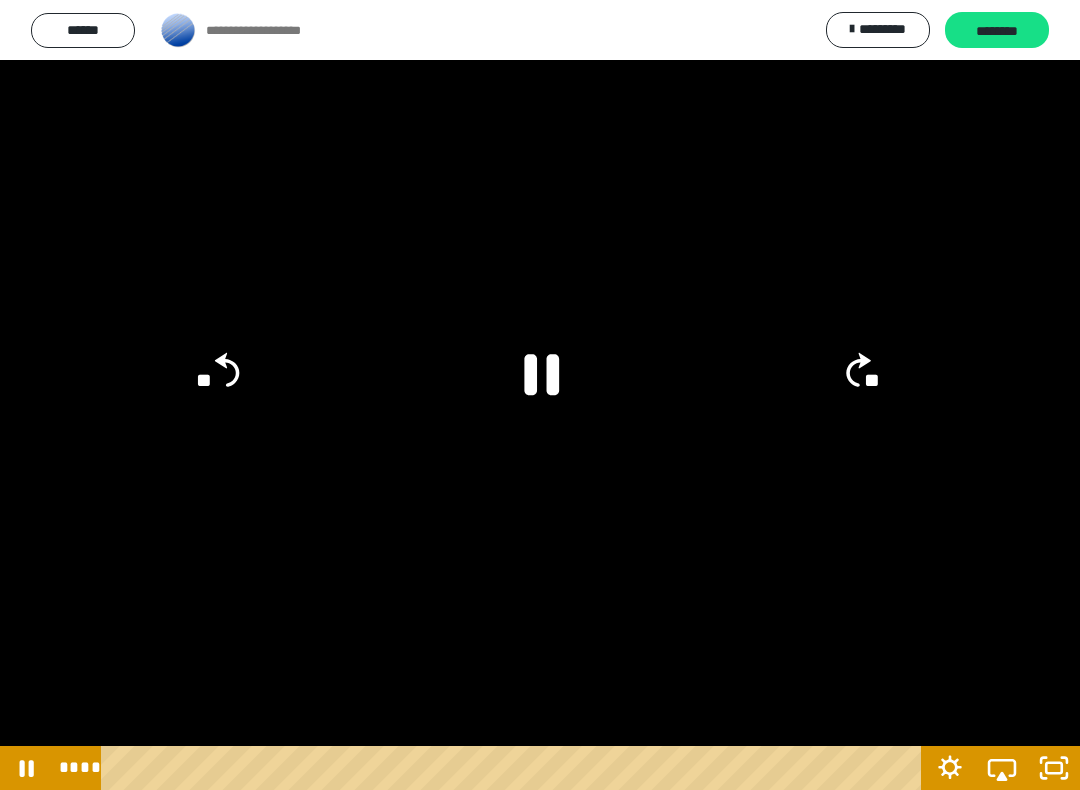 click 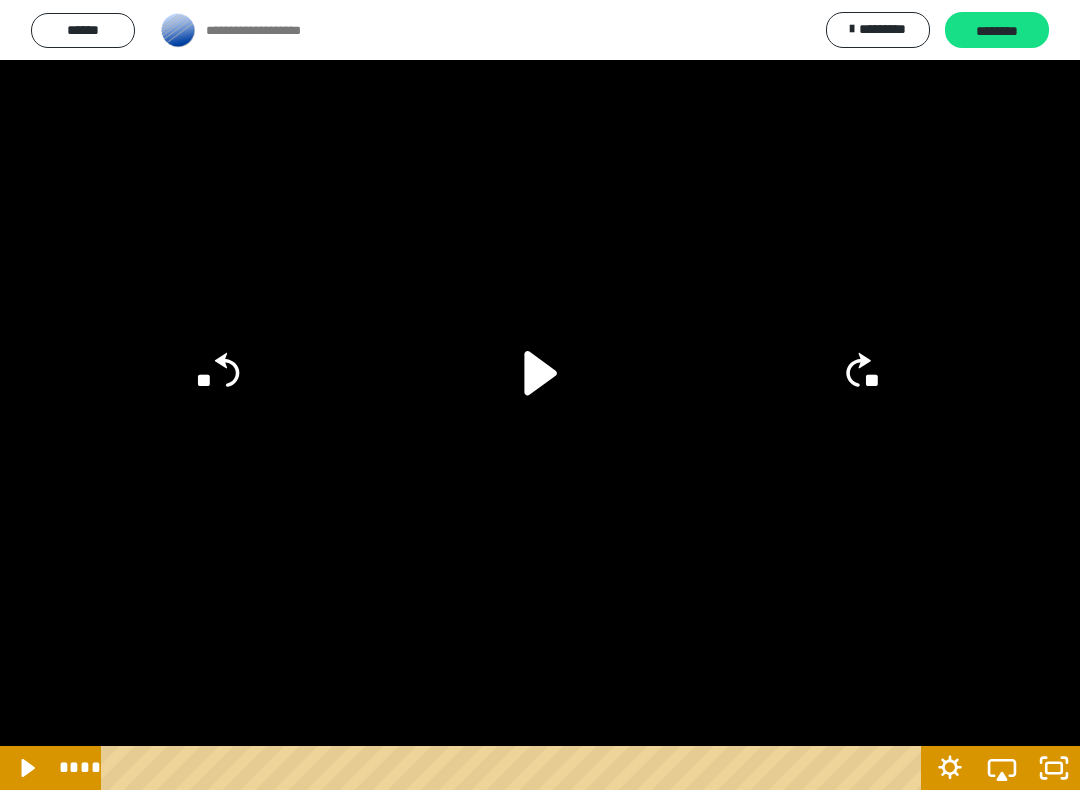 click 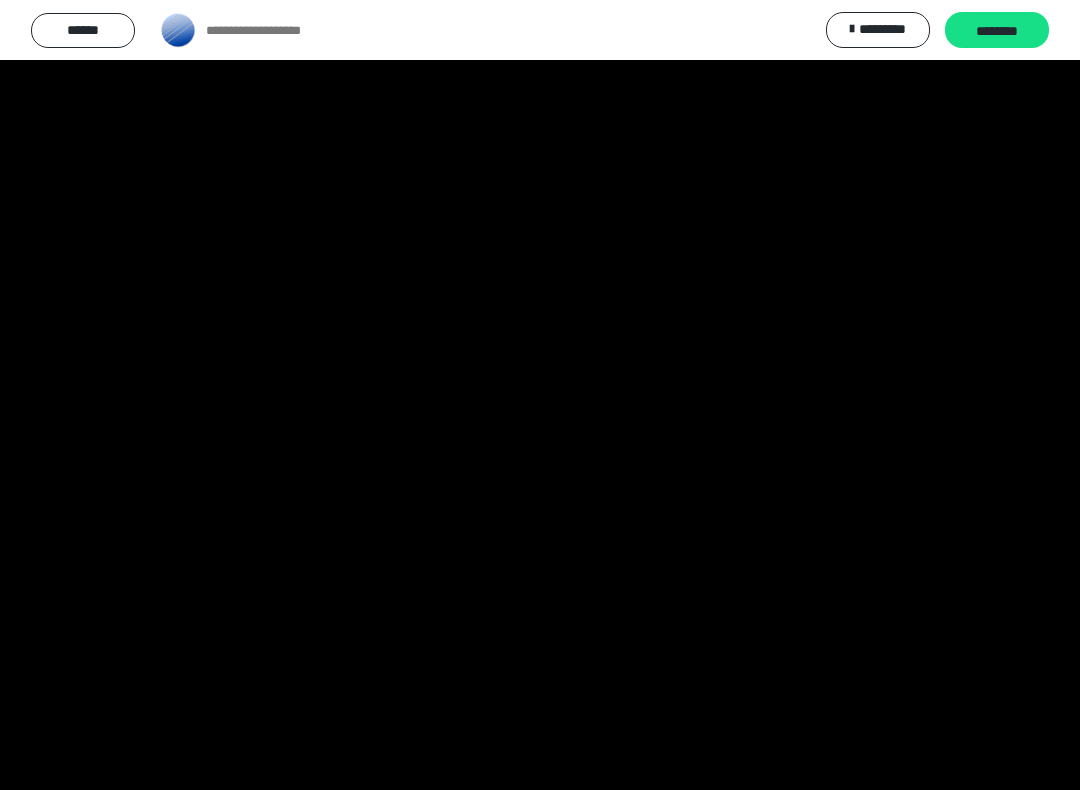 click at bounding box center (540, 395) 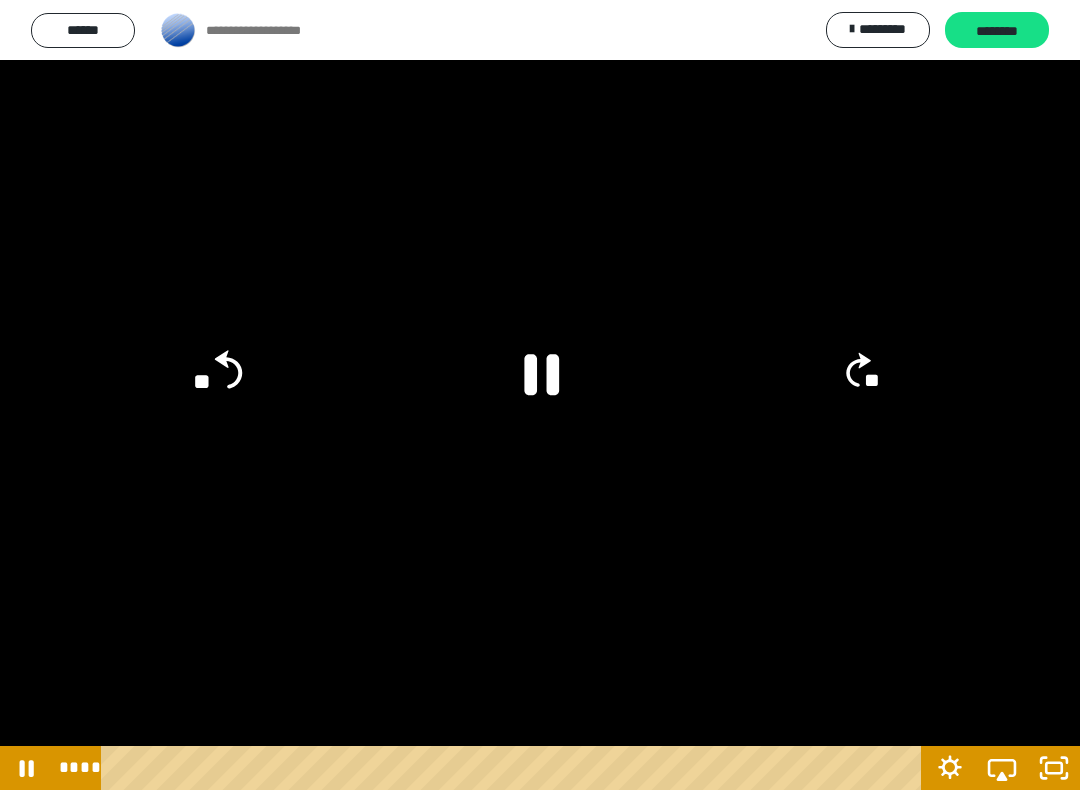 click 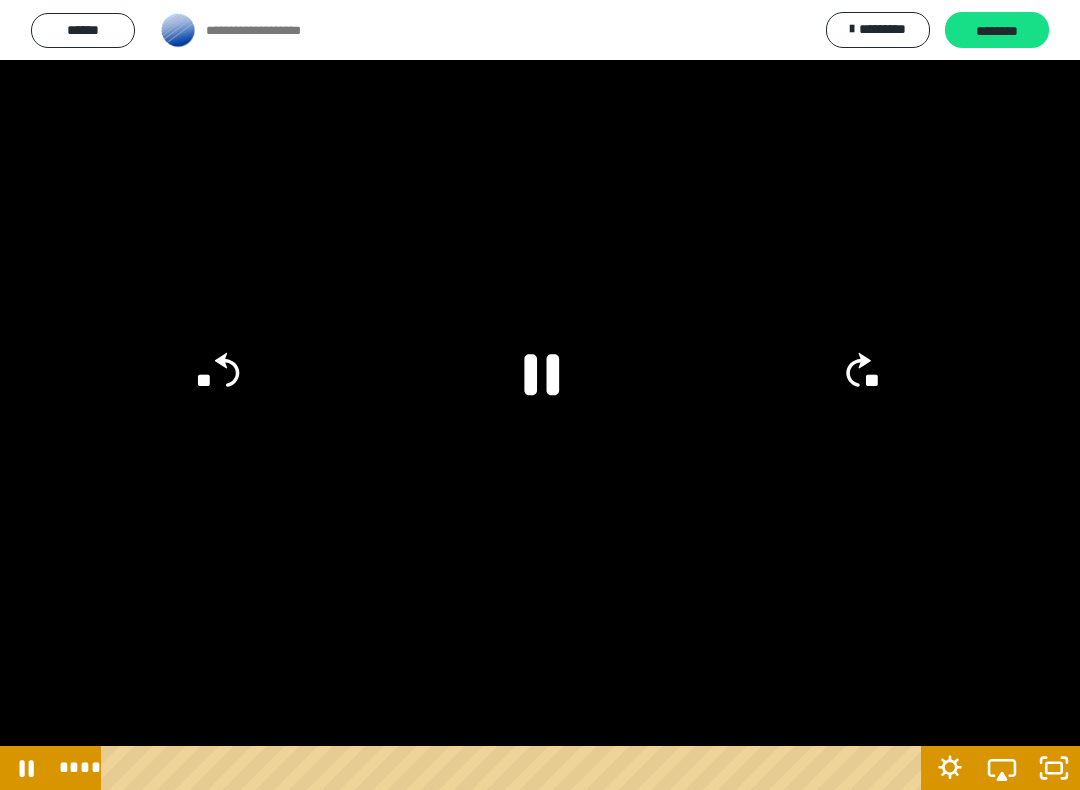 click on "**" 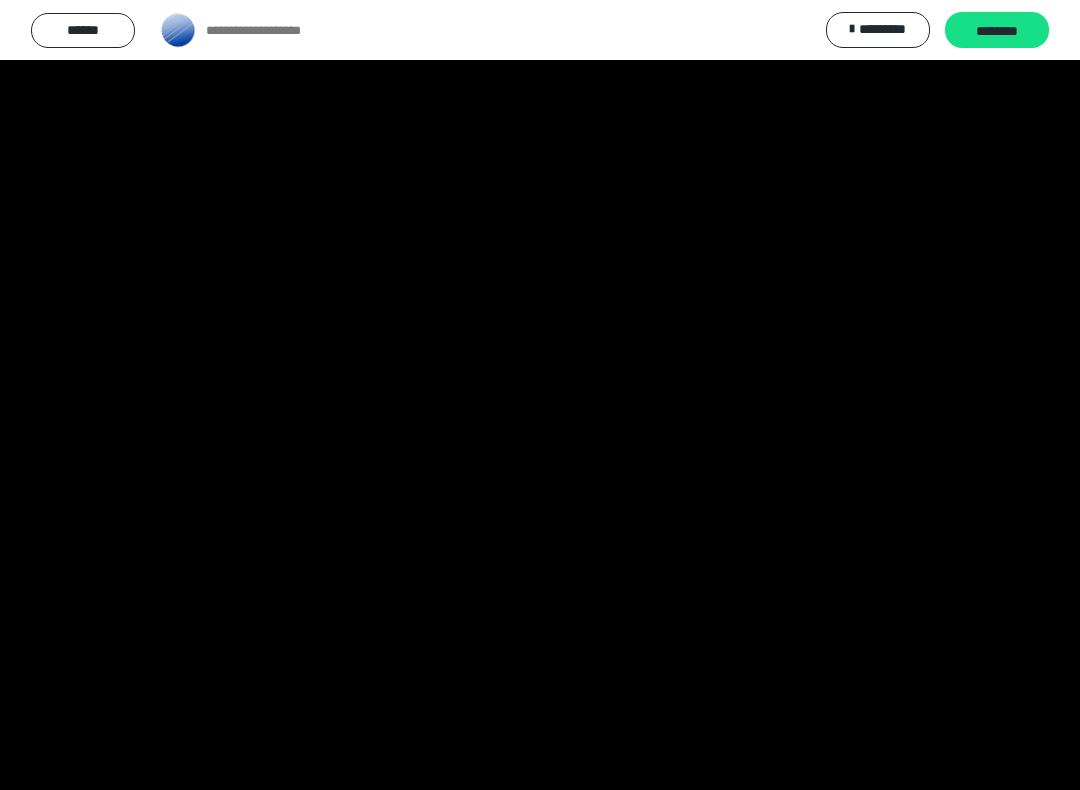 click at bounding box center (540, 395) 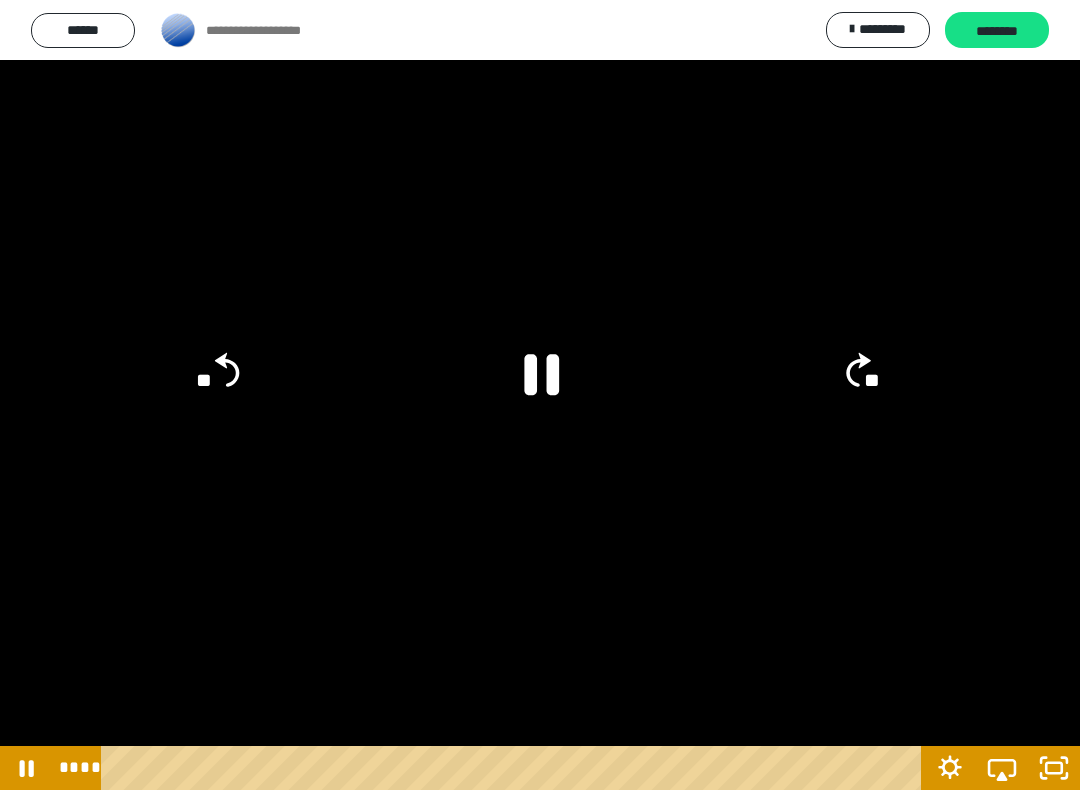 click 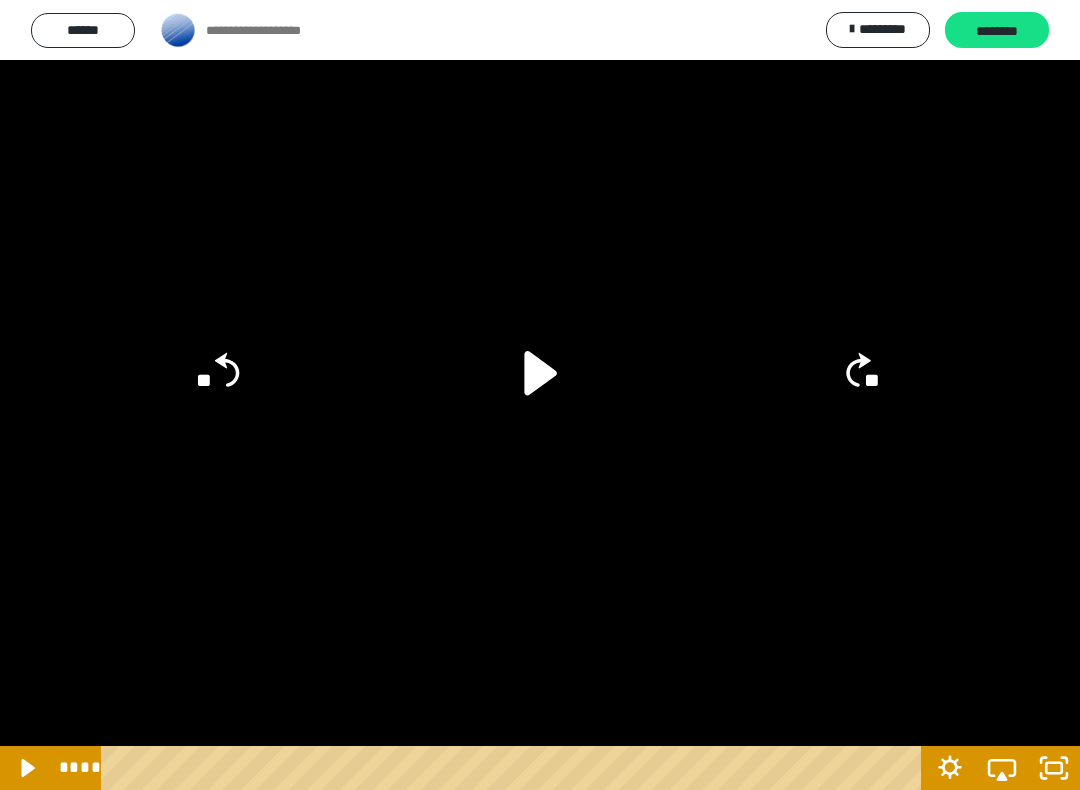 click 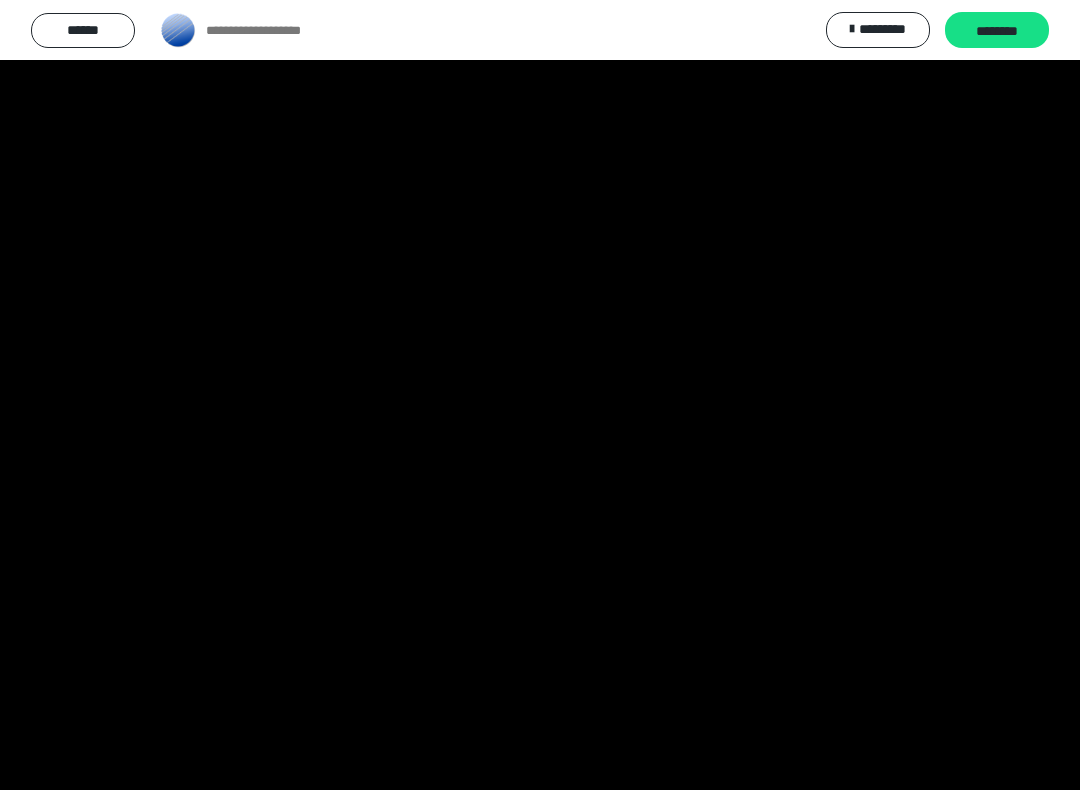 click at bounding box center [540, 395] 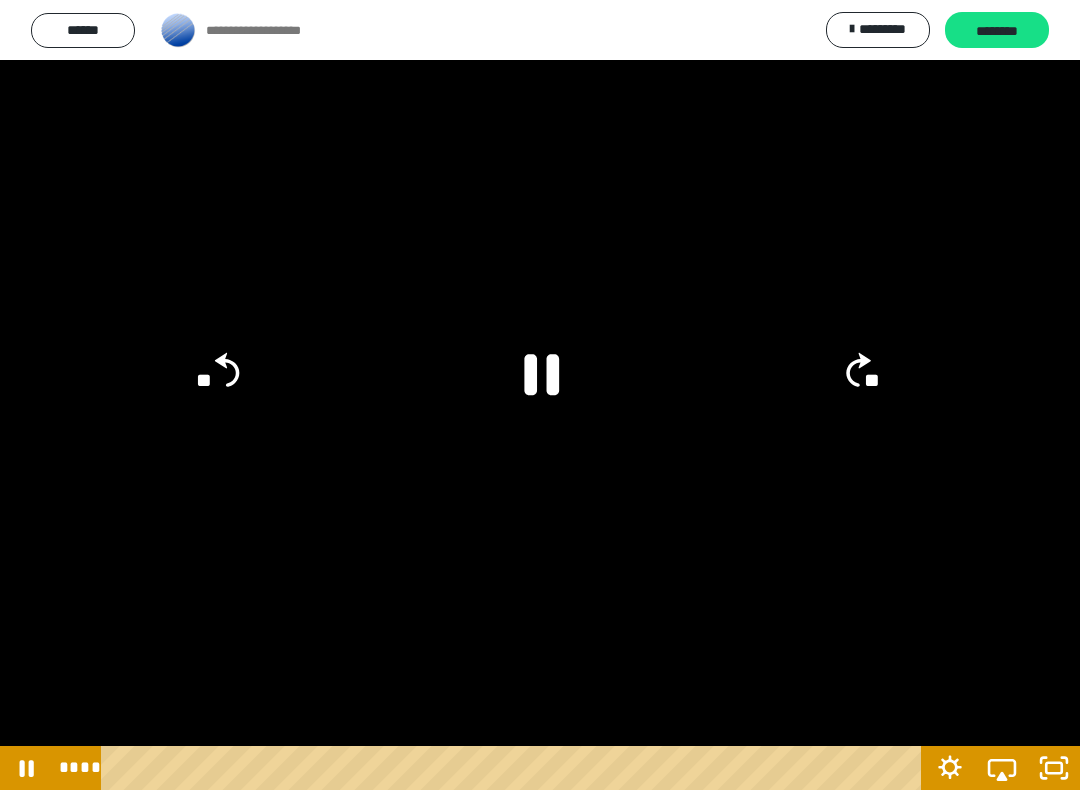 click 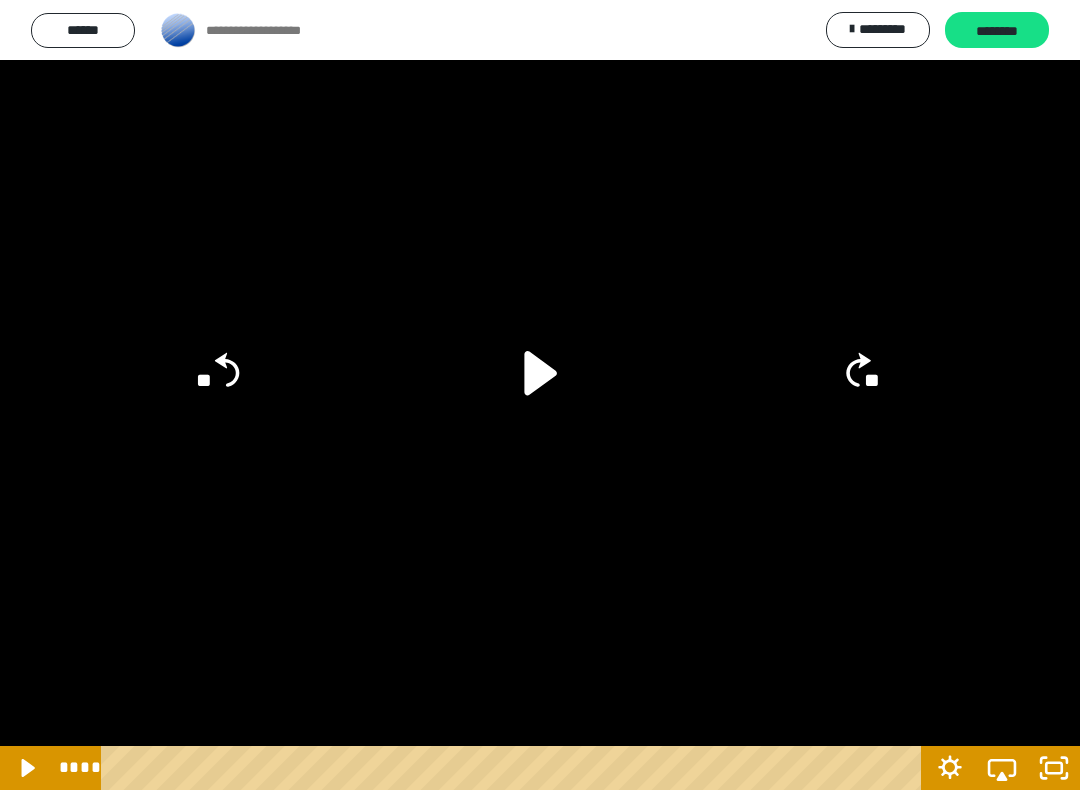 click 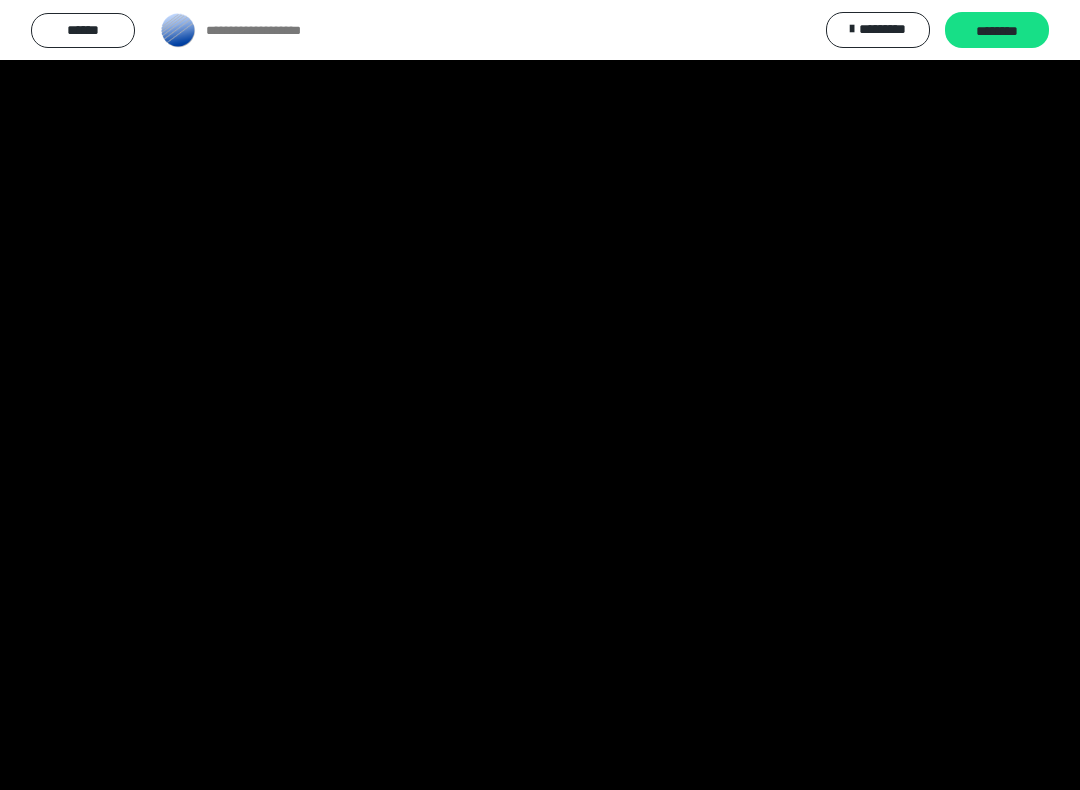 click at bounding box center [540, 395] 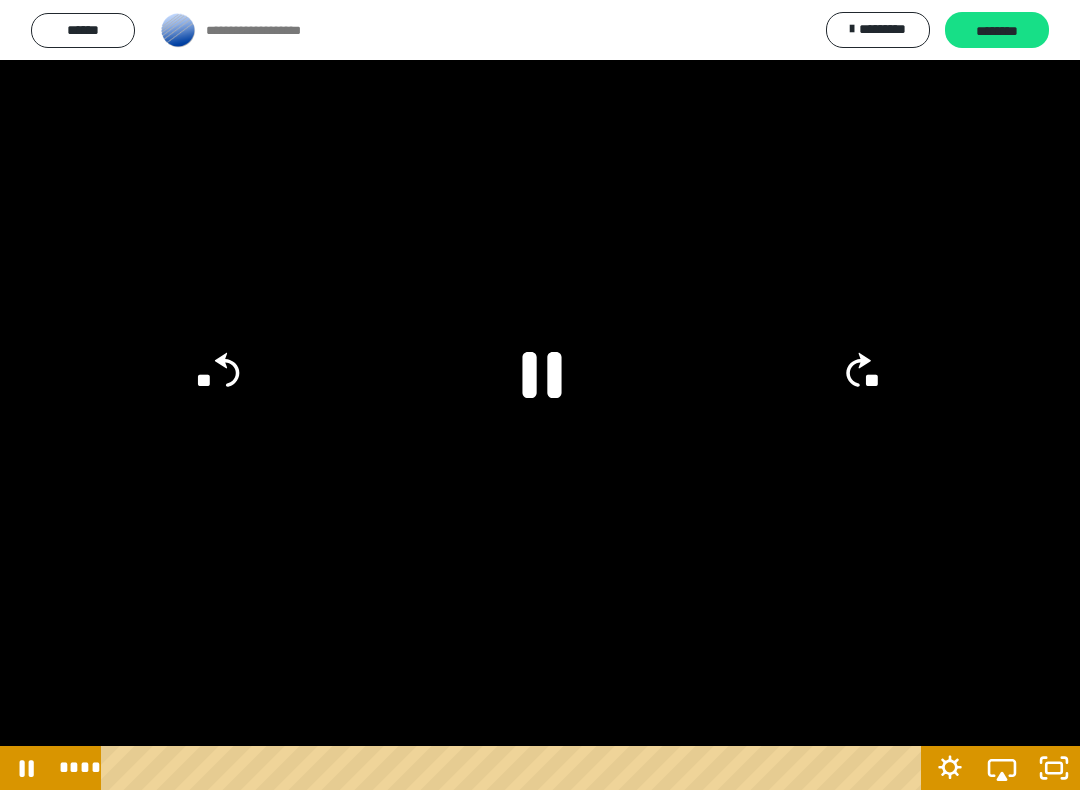 click 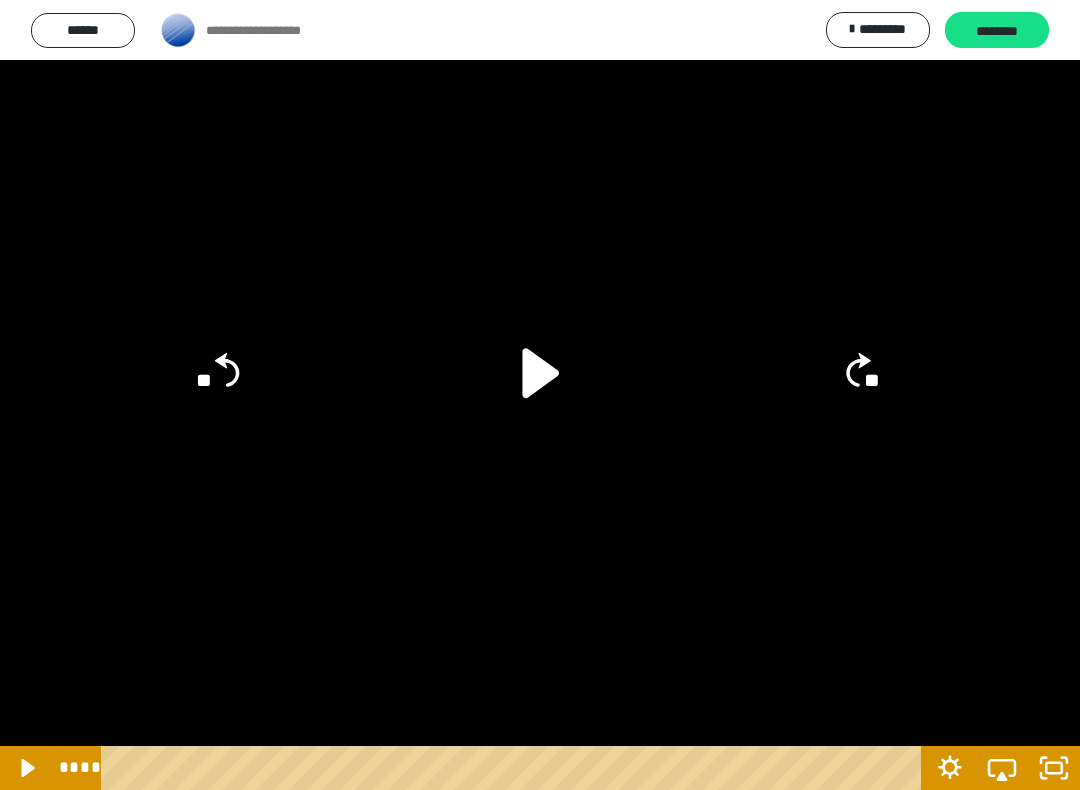 click 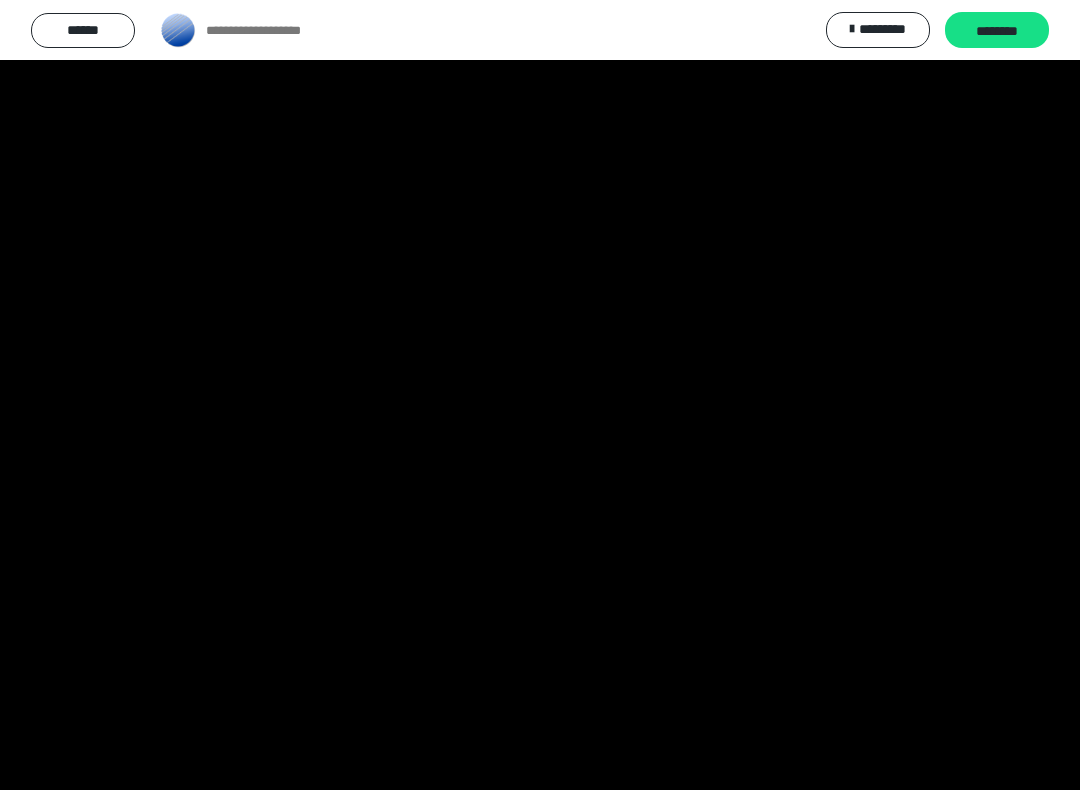 click at bounding box center [540, 395] 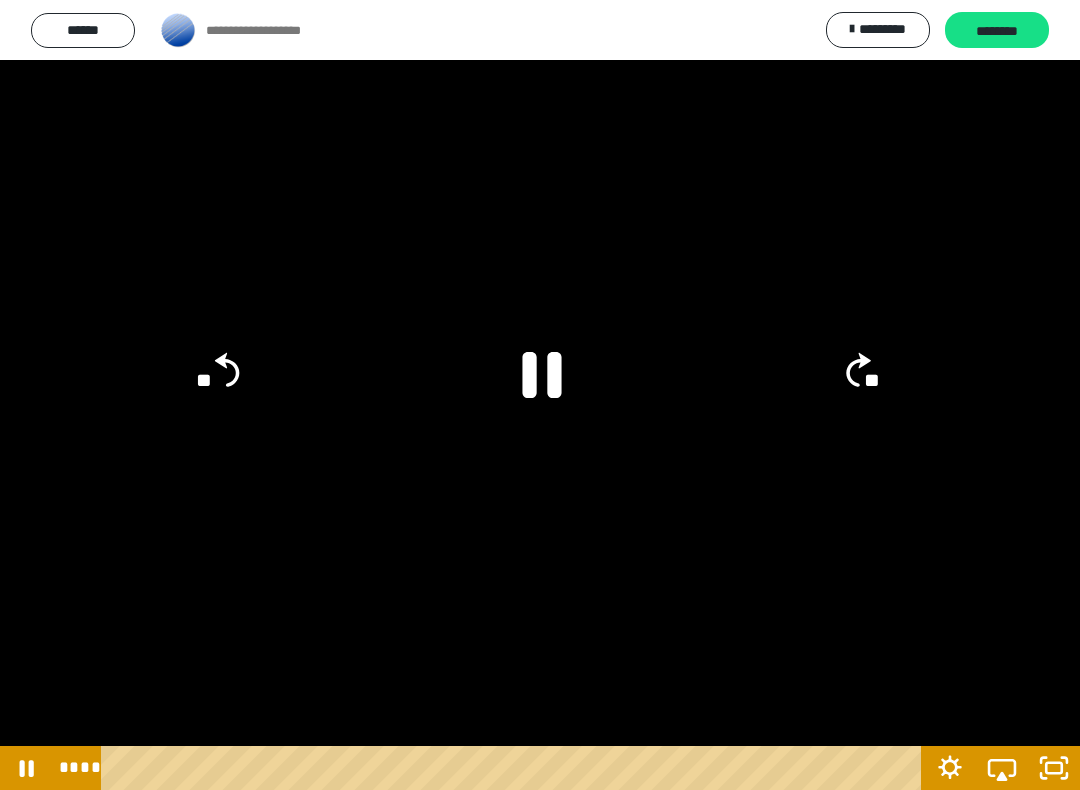 click 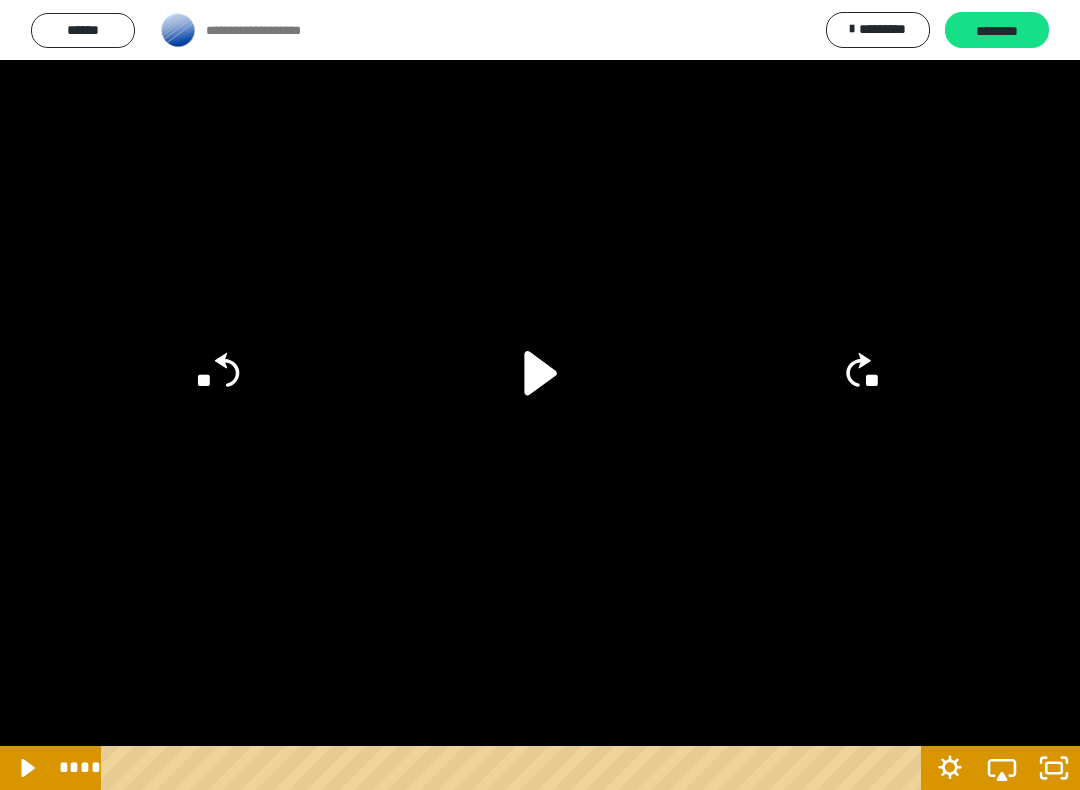 click 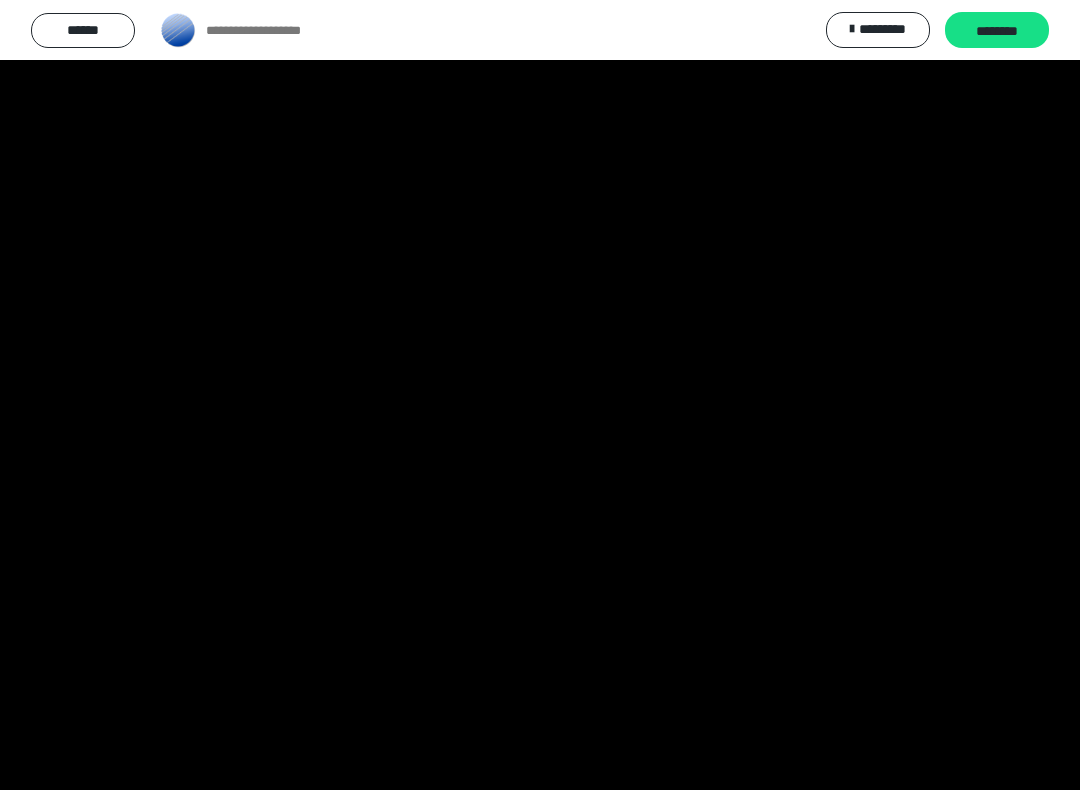 click at bounding box center (540, 395) 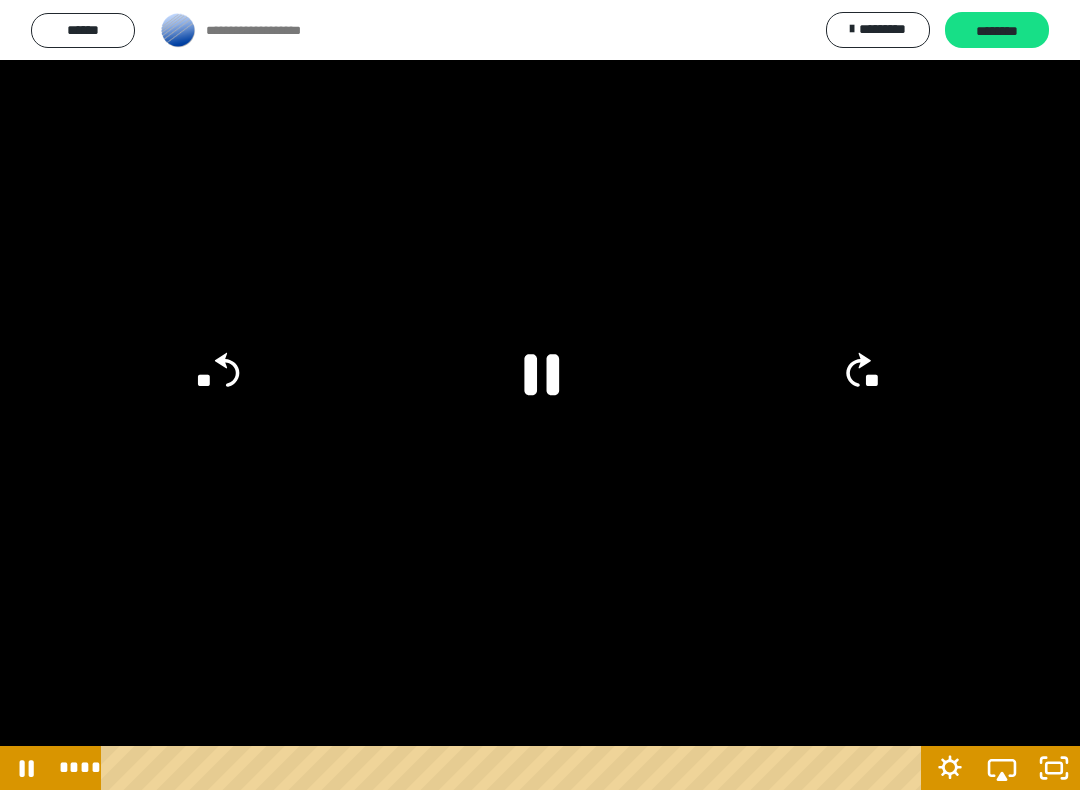 click 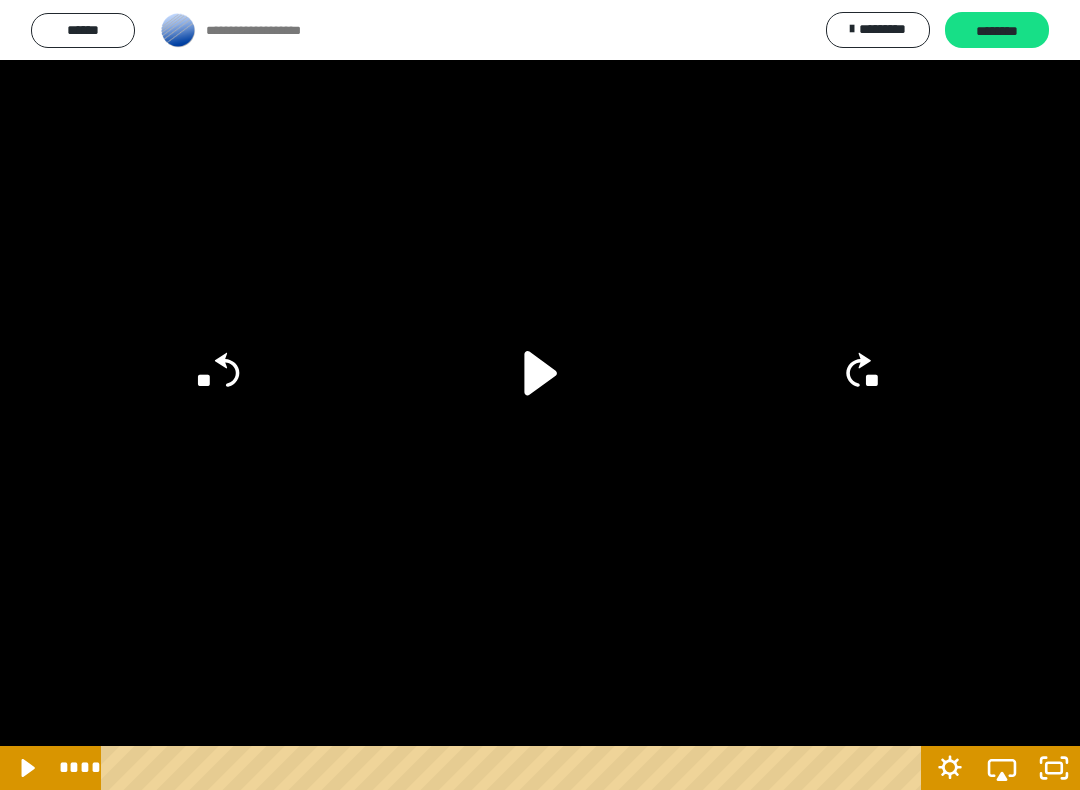 click 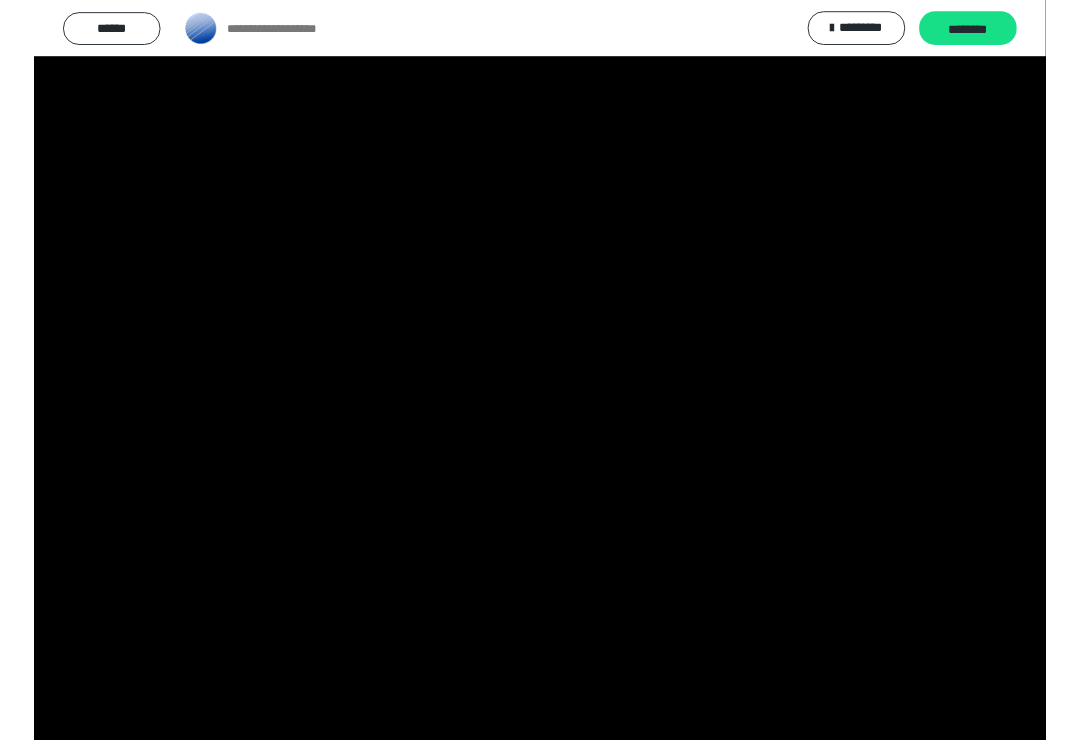 scroll, scrollTop: 45, scrollLeft: 0, axis: vertical 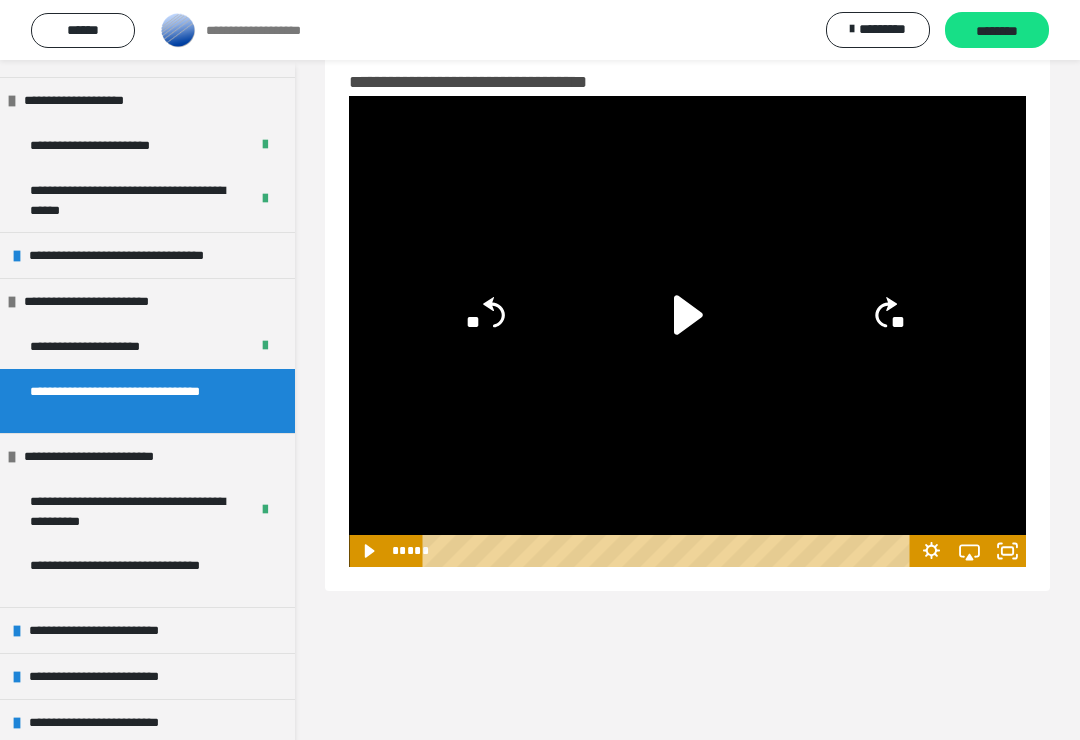 click on "********" at bounding box center [997, 31] 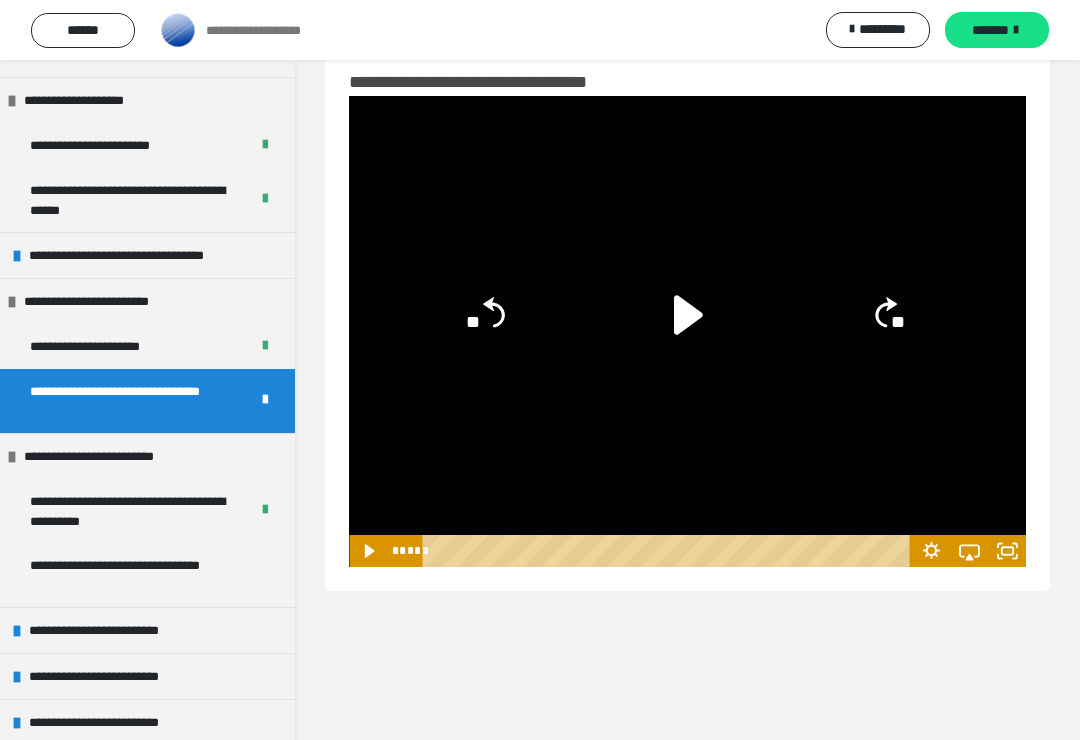 click on "**********" at bounding box center [139, 575] 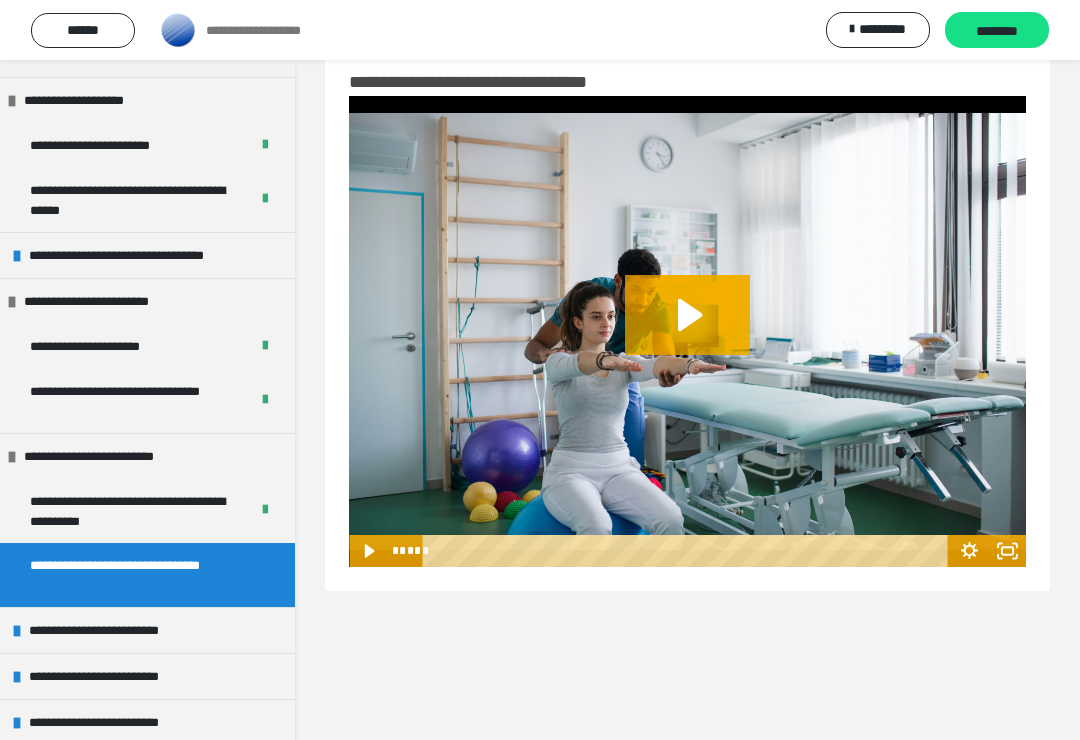 click 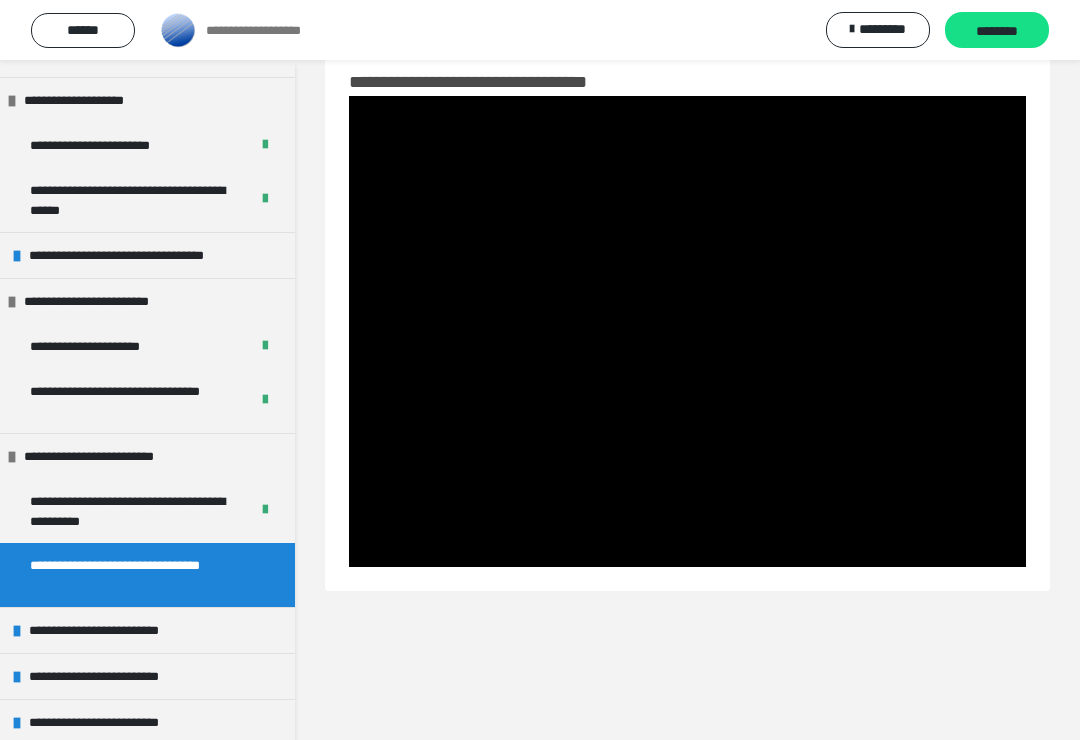 click at bounding box center (687, 331) 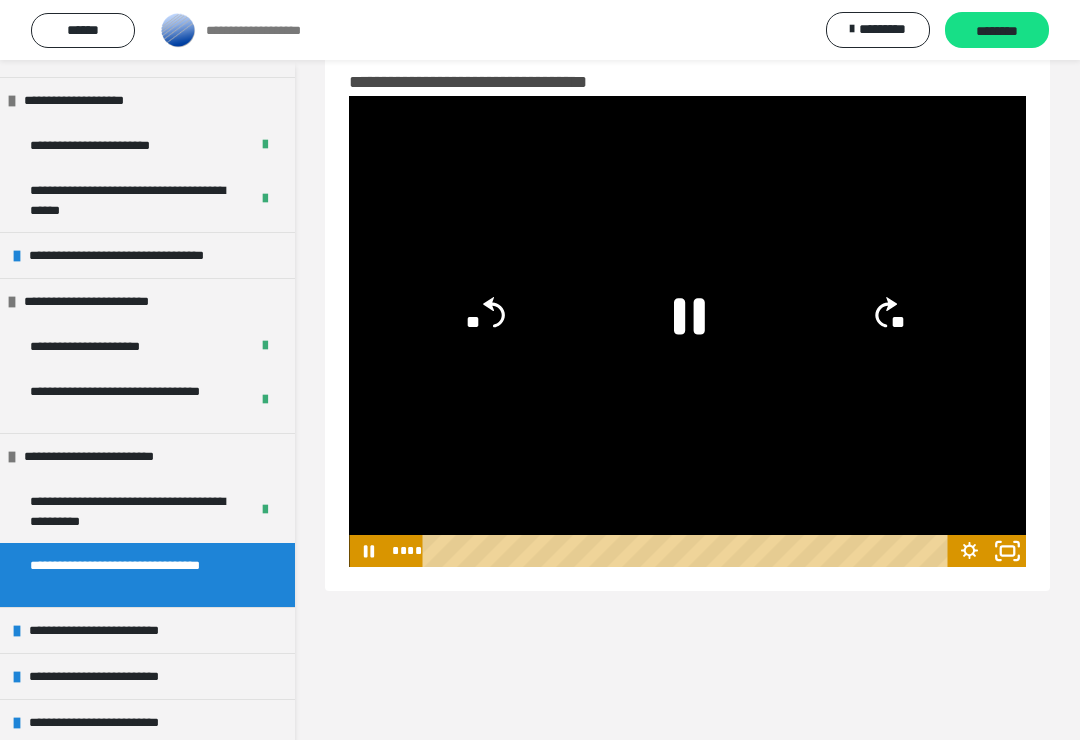 click 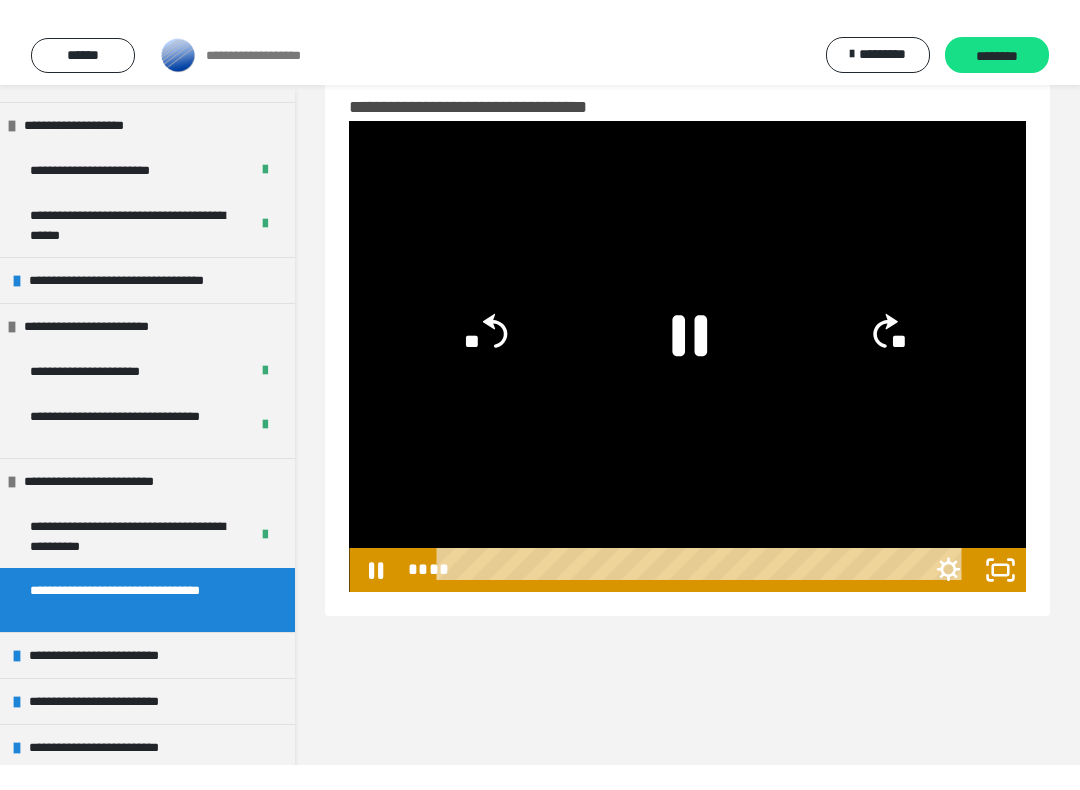 scroll, scrollTop: 20, scrollLeft: 0, axis: vertical 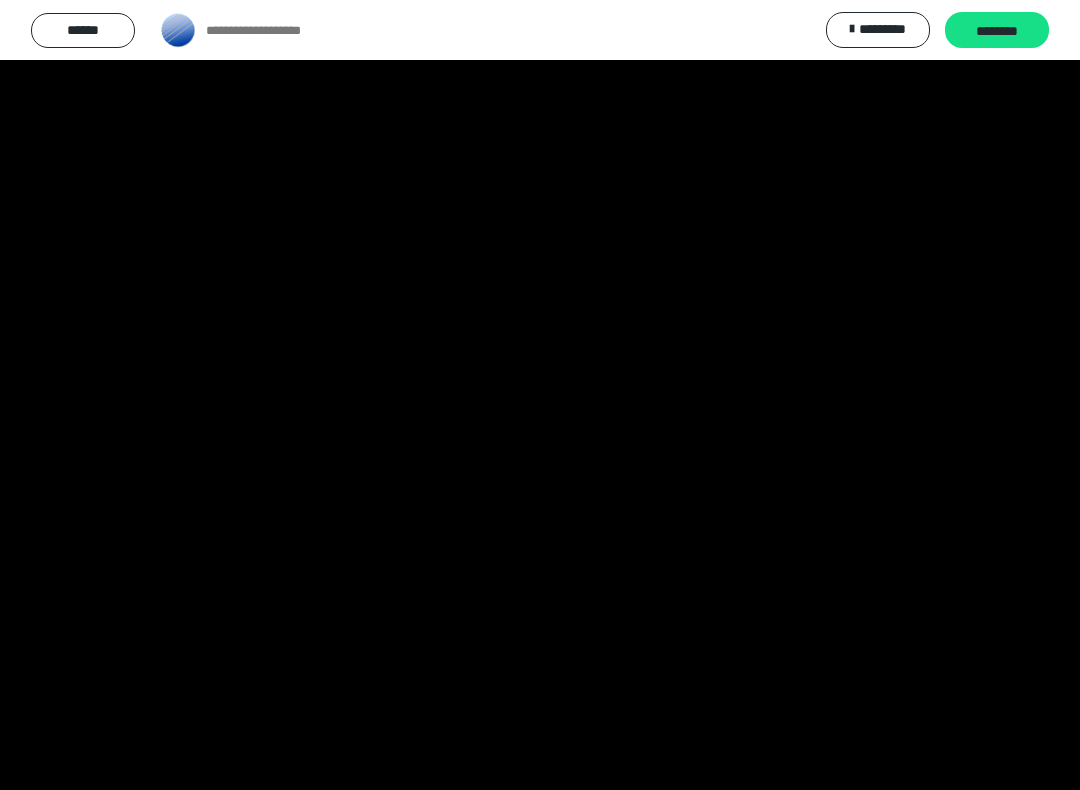 click at bounding box center [540, 395] 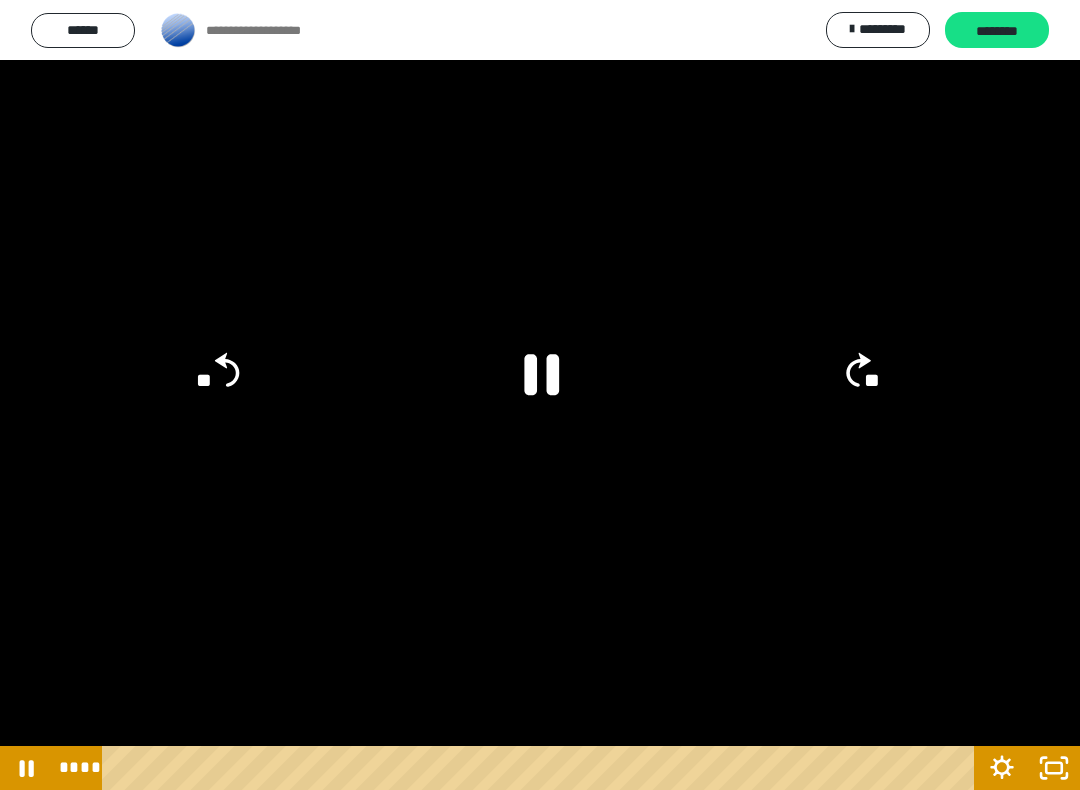 click on "**" 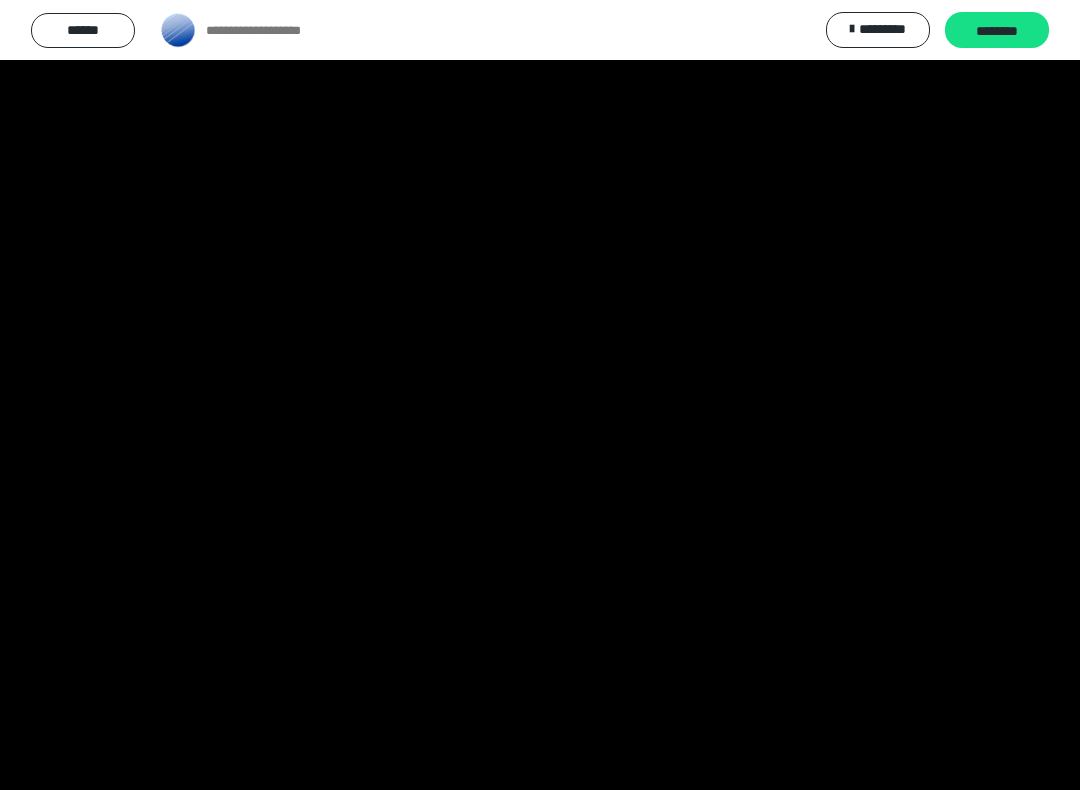 click at bounding box center (540, 395) 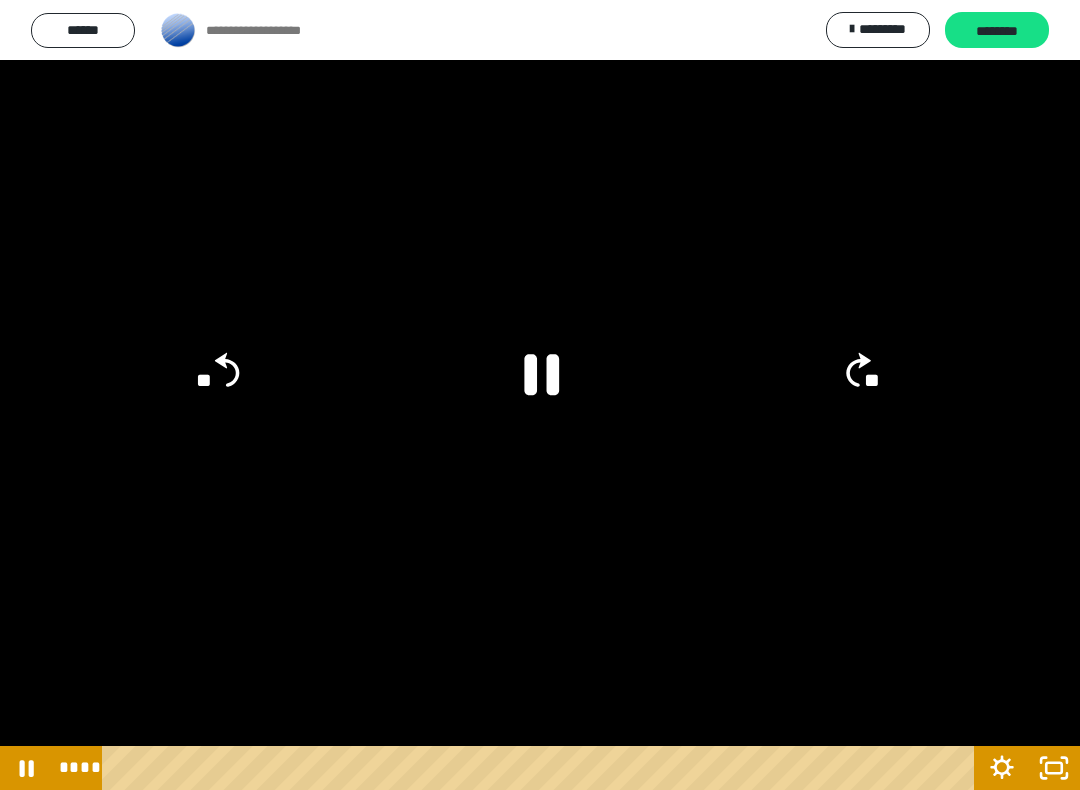 click on "**" 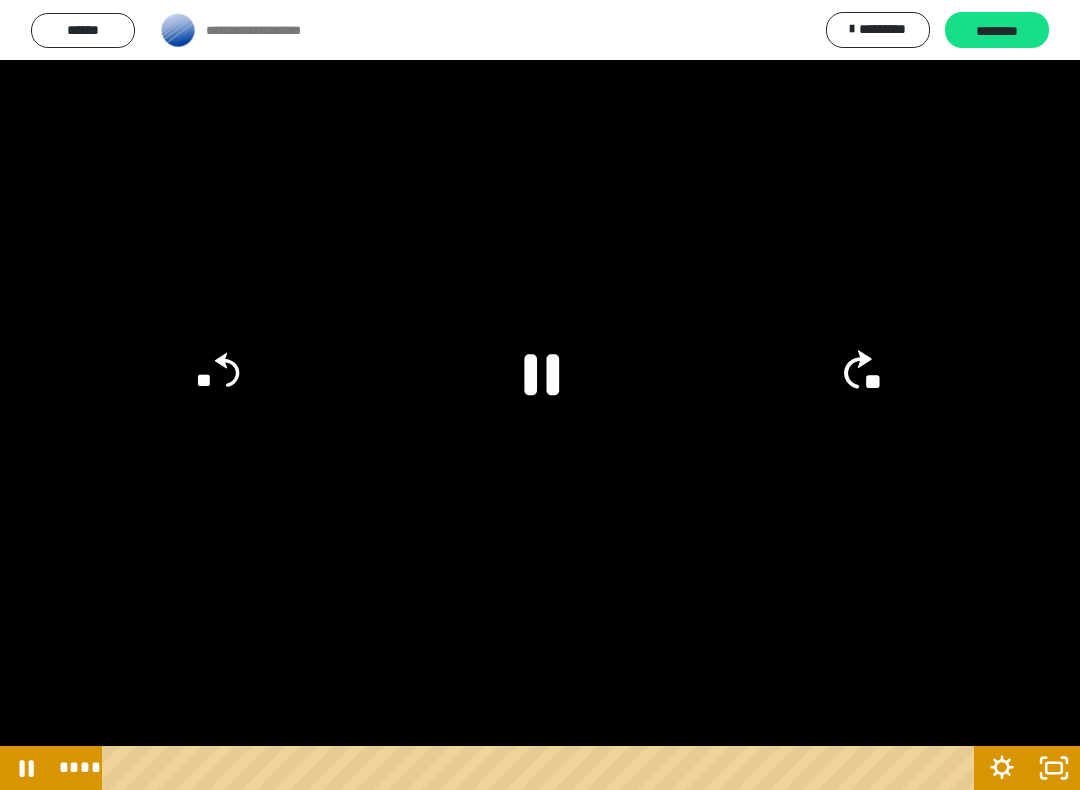 click on "**" 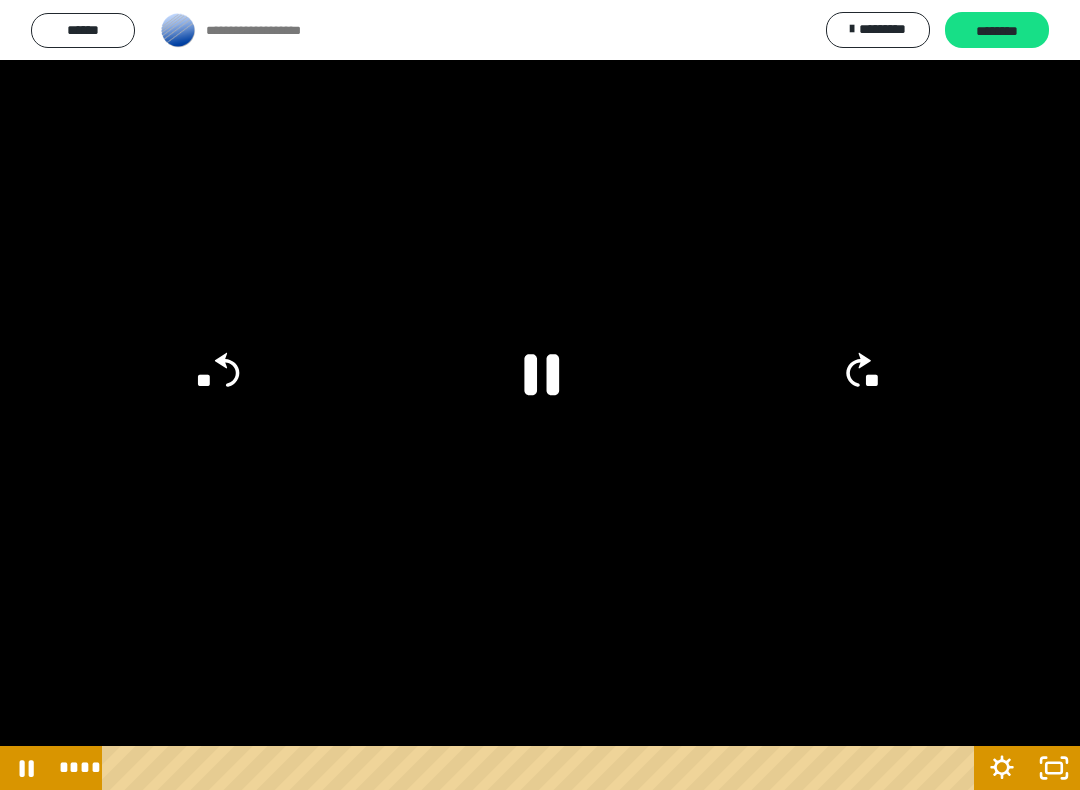 click on "**" 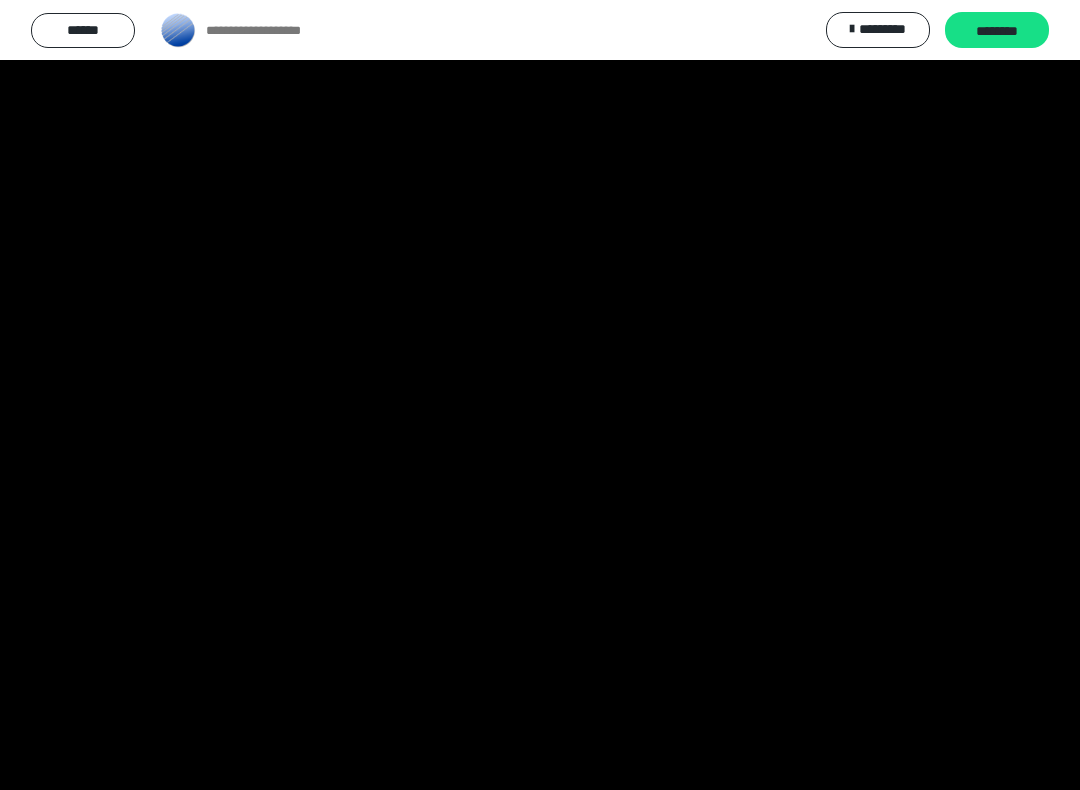 click at bounding box center (540, 395) 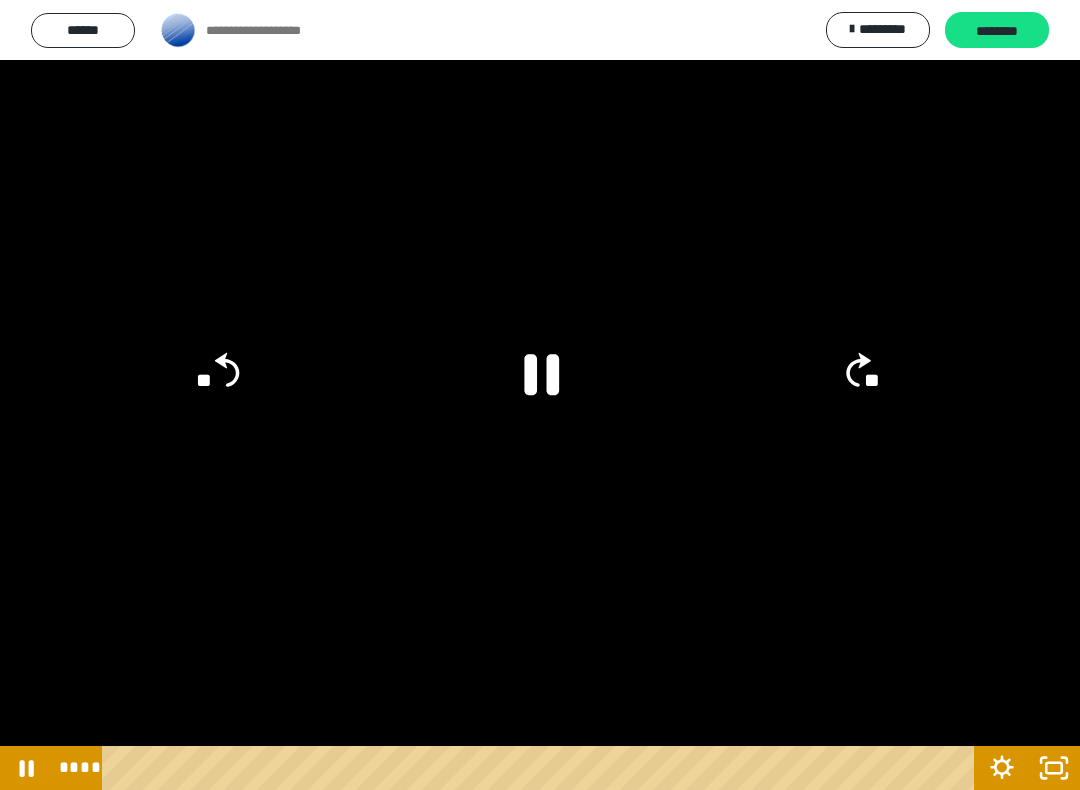 click on "**" 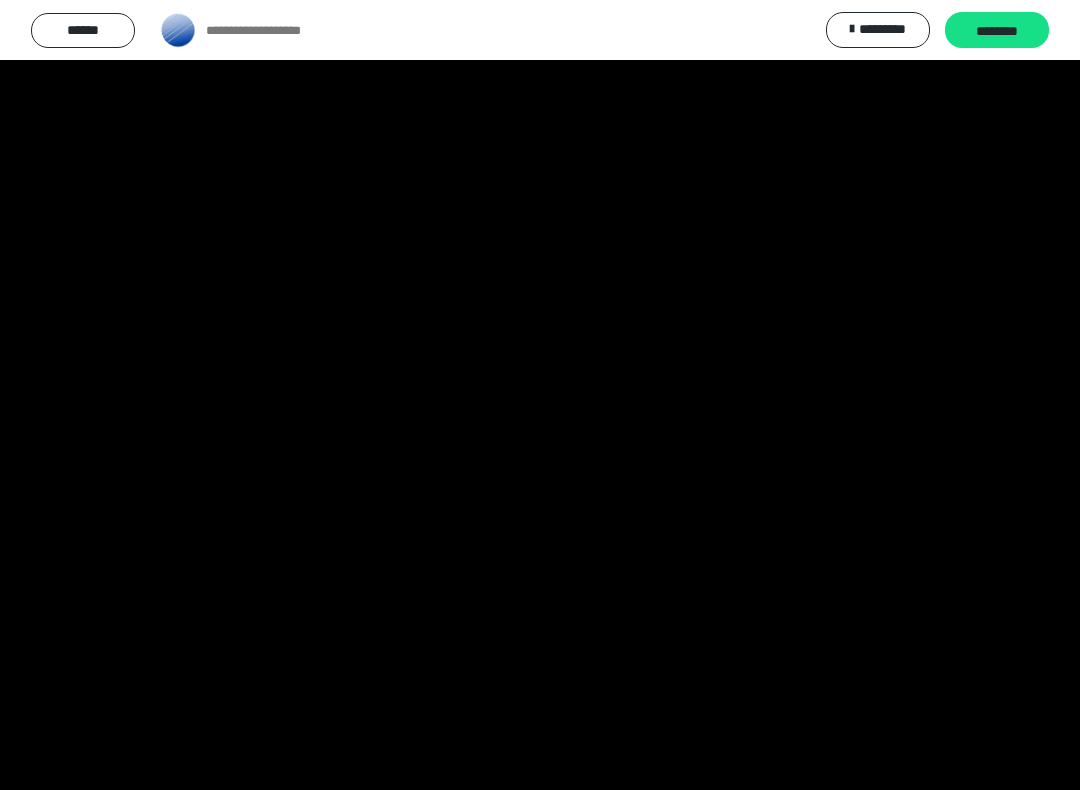 click at bounding box center [540, 395] 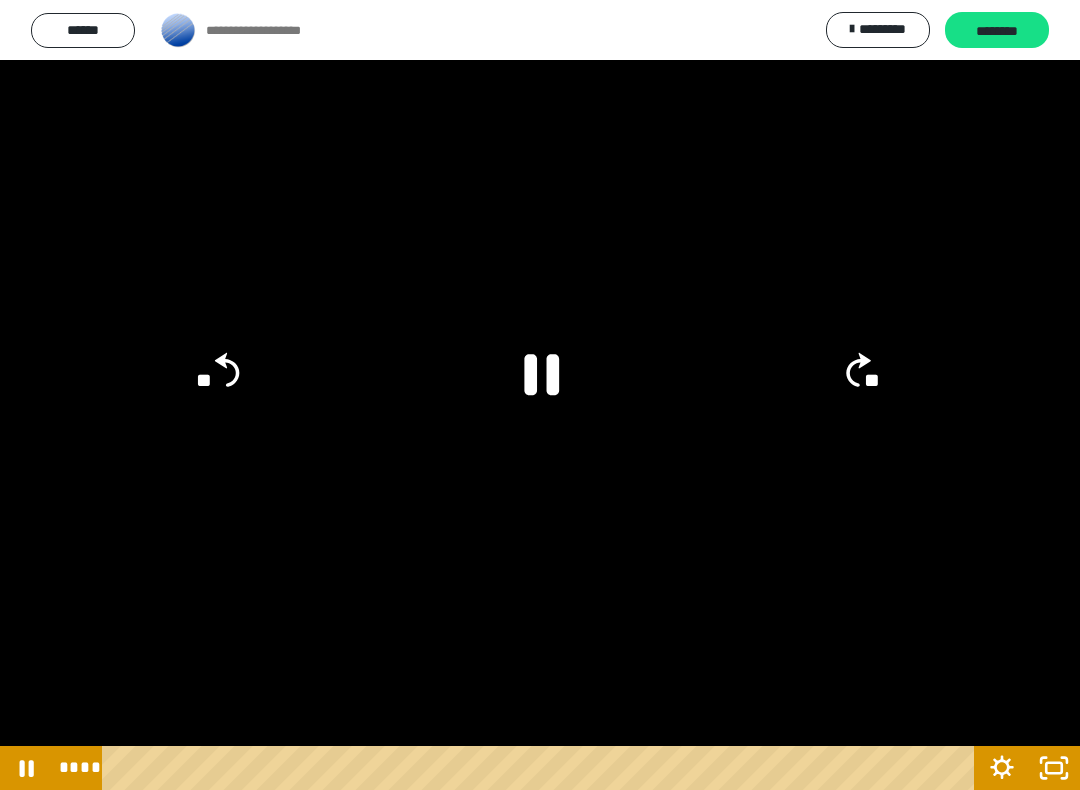 click on "**" 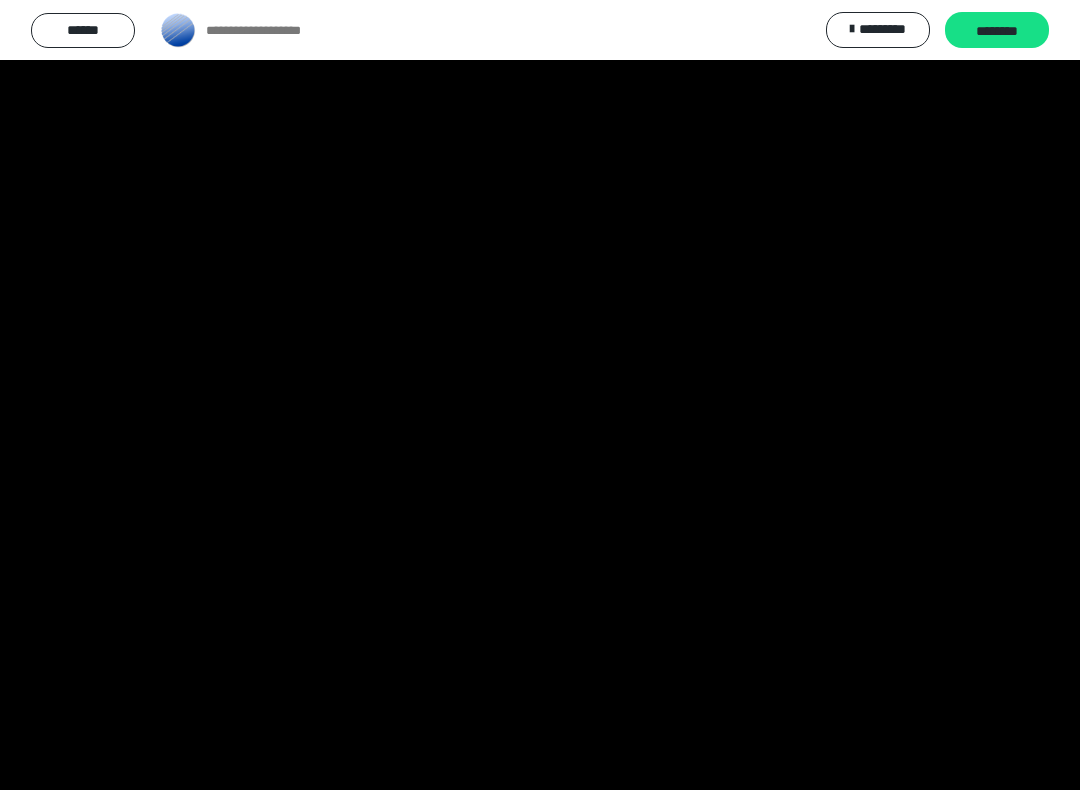 click at bounding box center [540, 395] 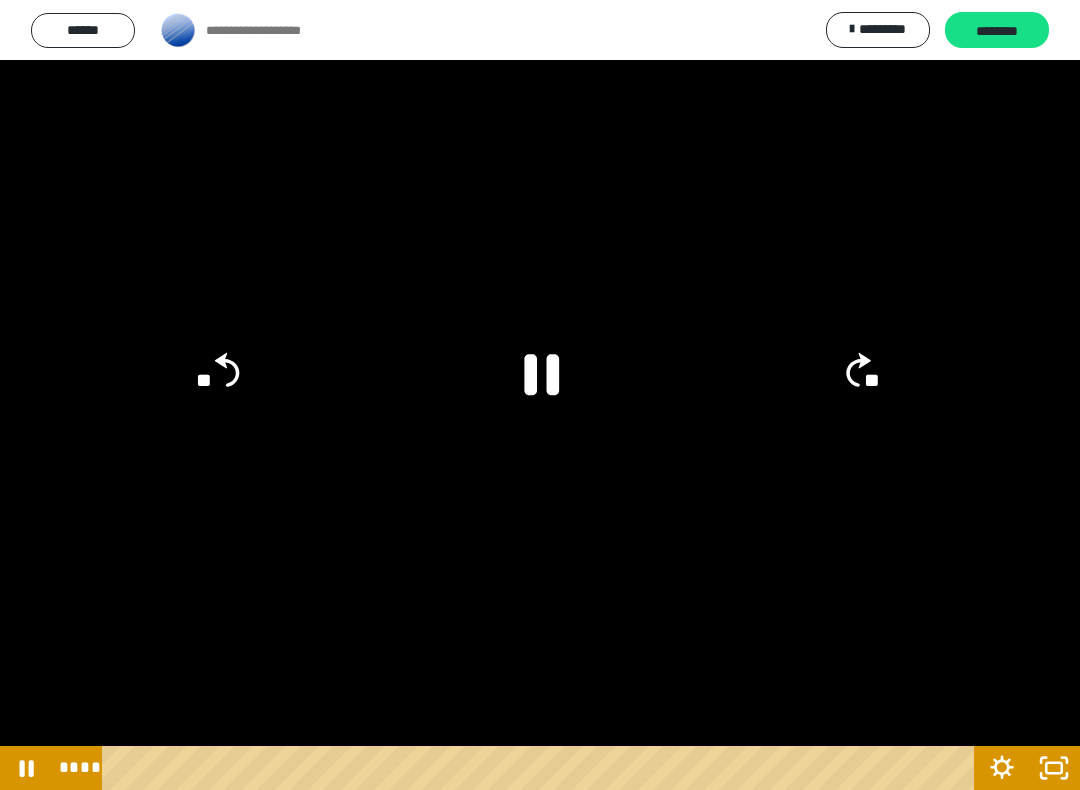 click on "**" 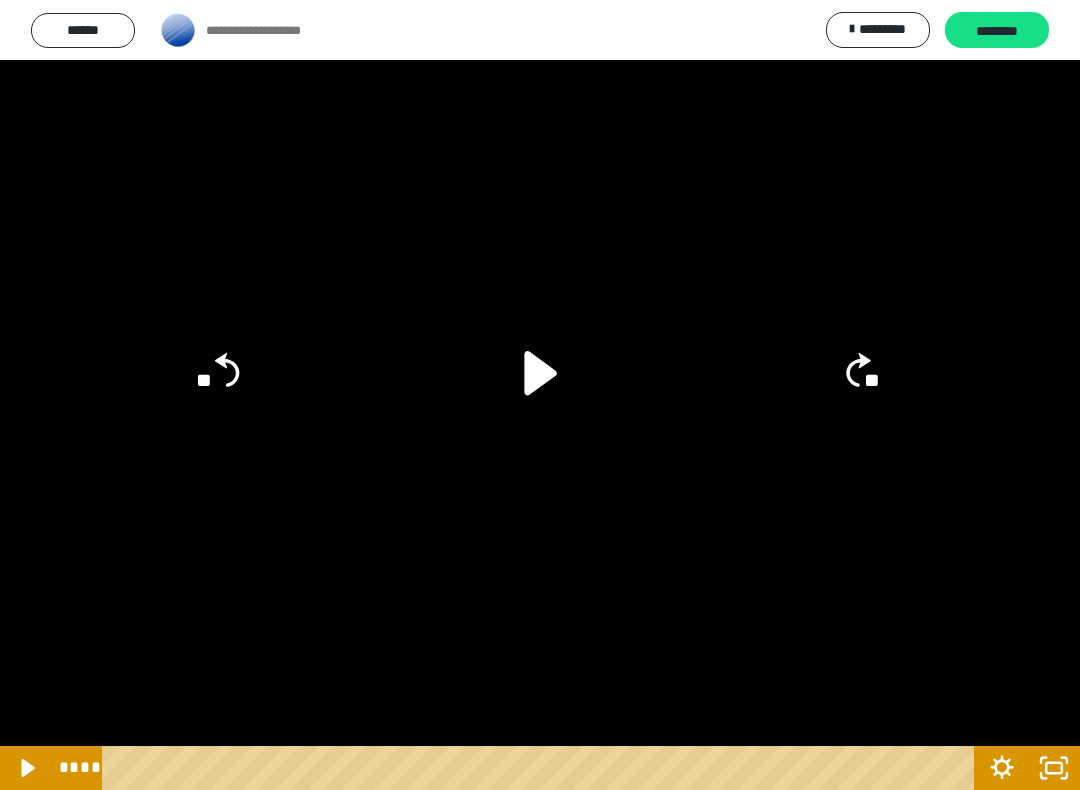 click on "**" 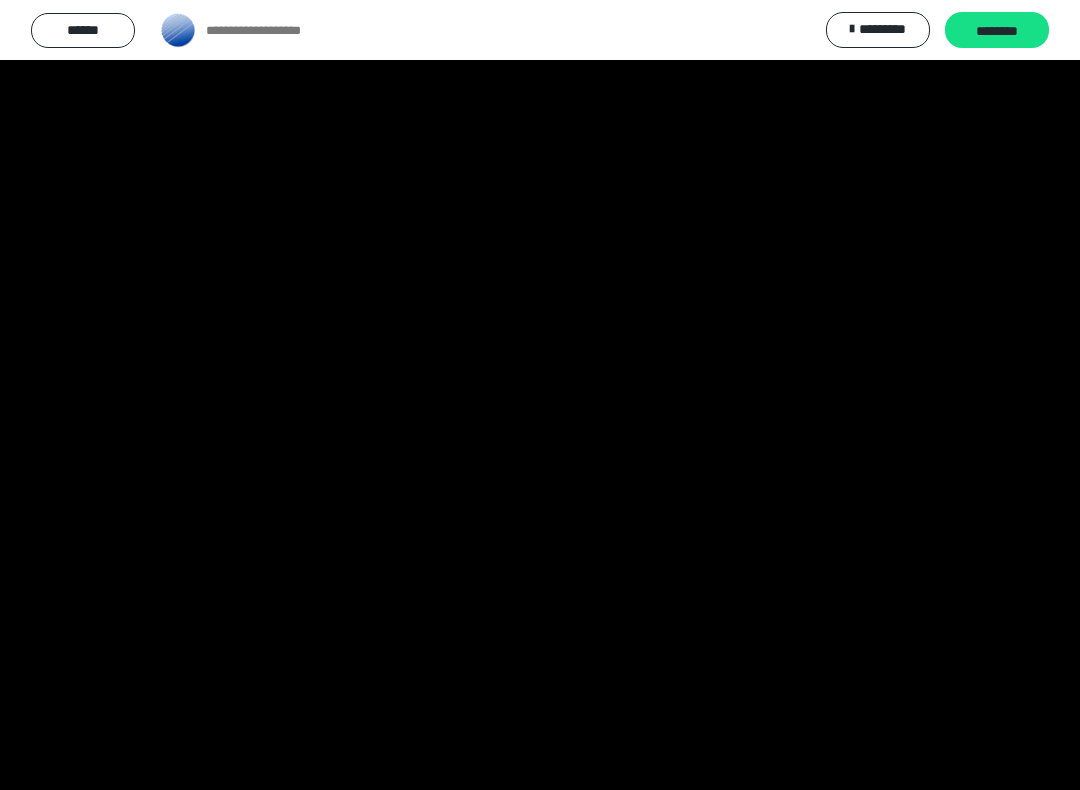 click at bounding box center (540, 395) 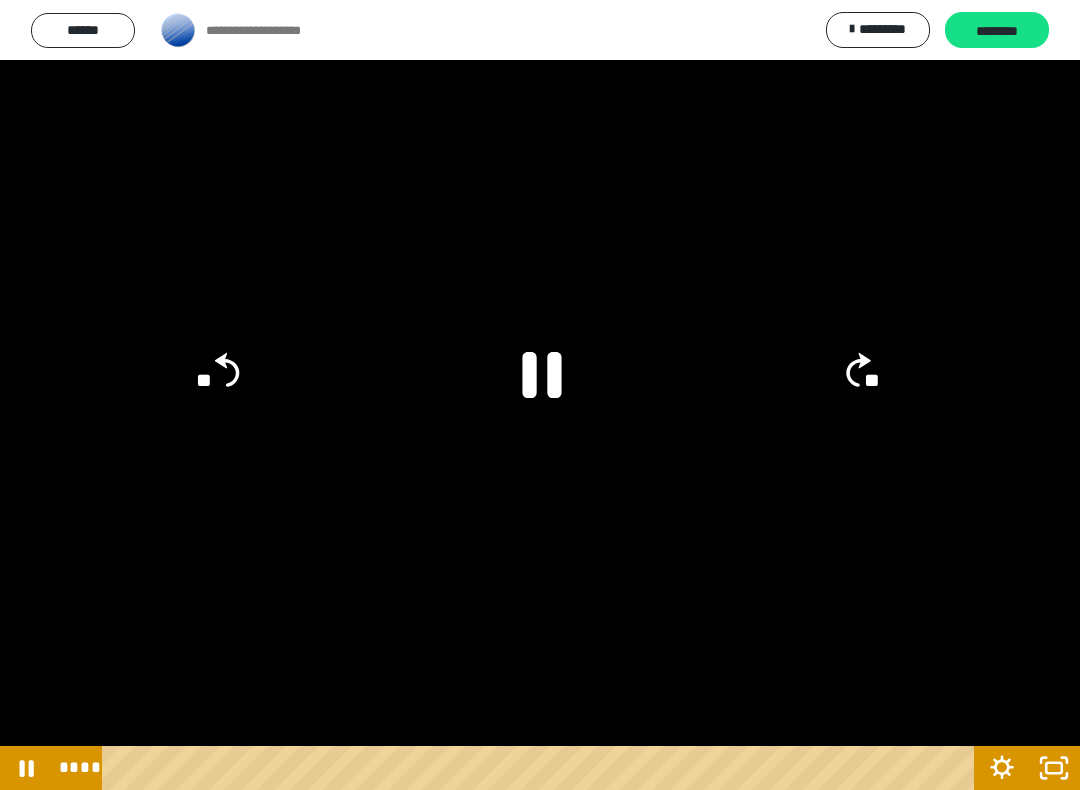 click 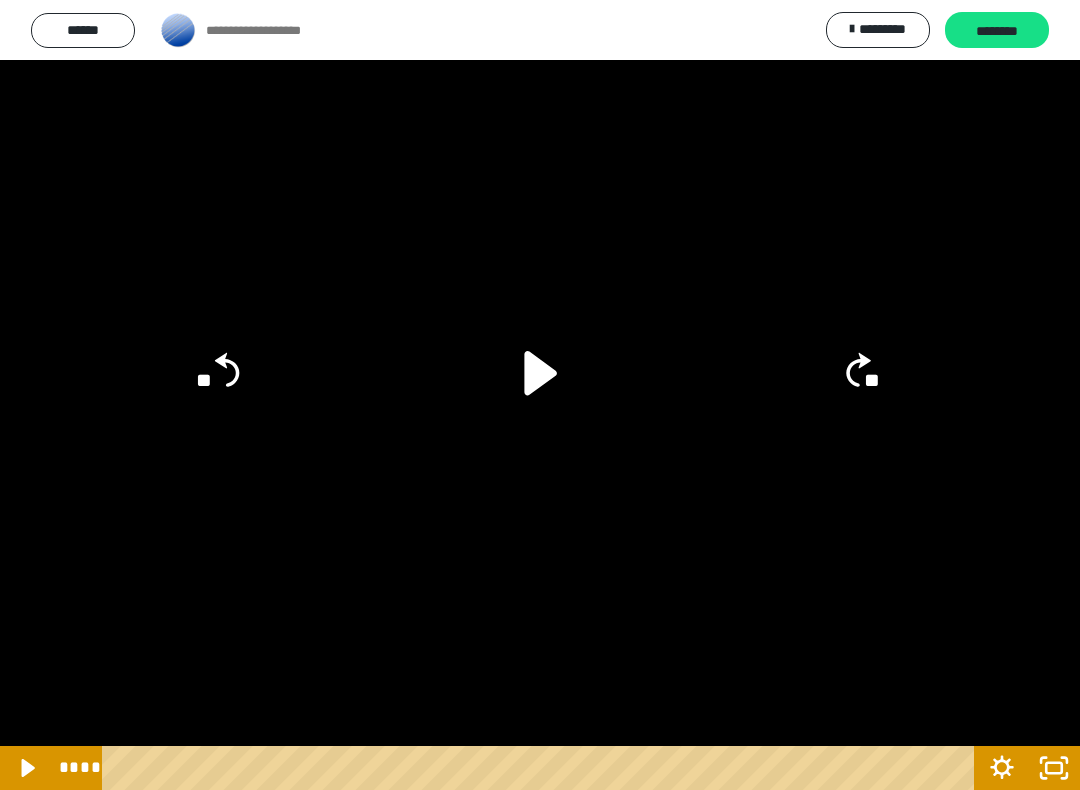 click 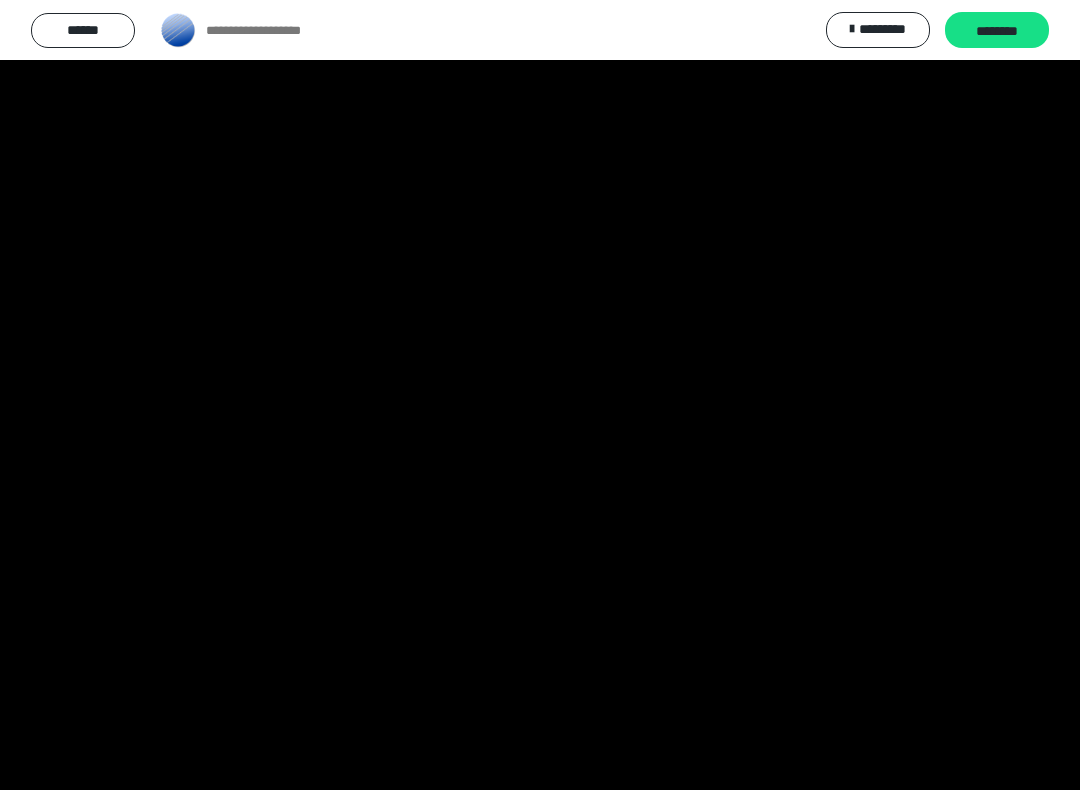 click at bounding box center (540, 395) 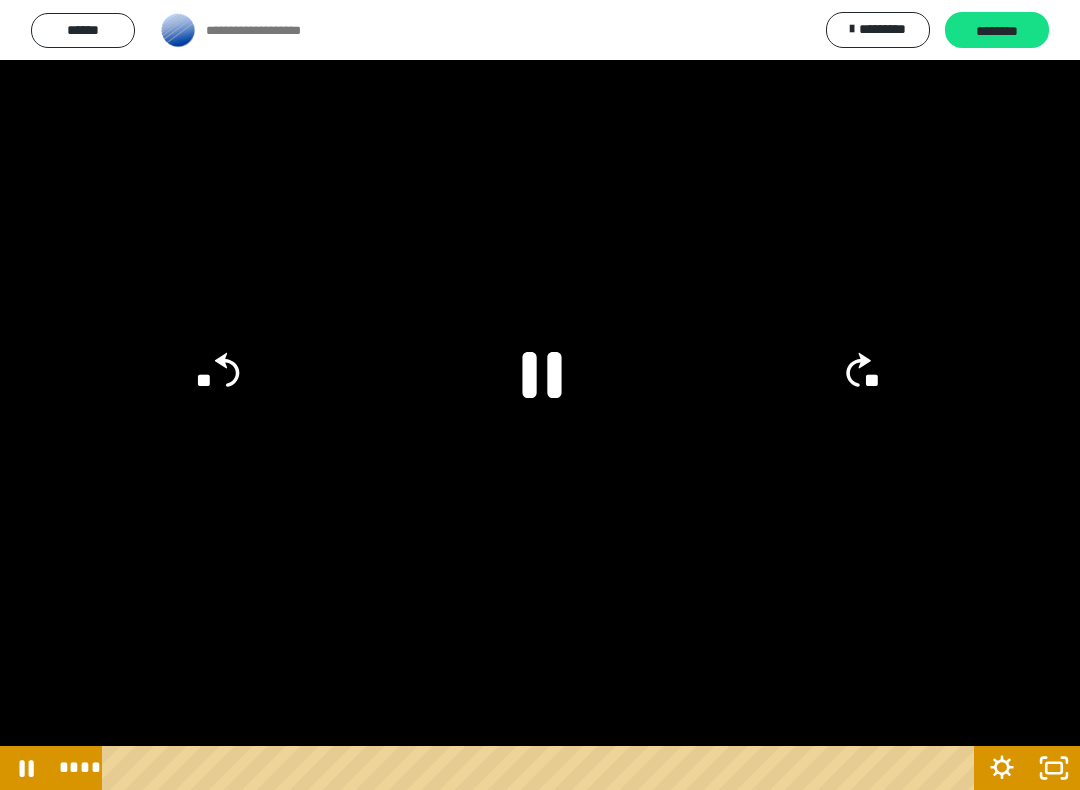 click 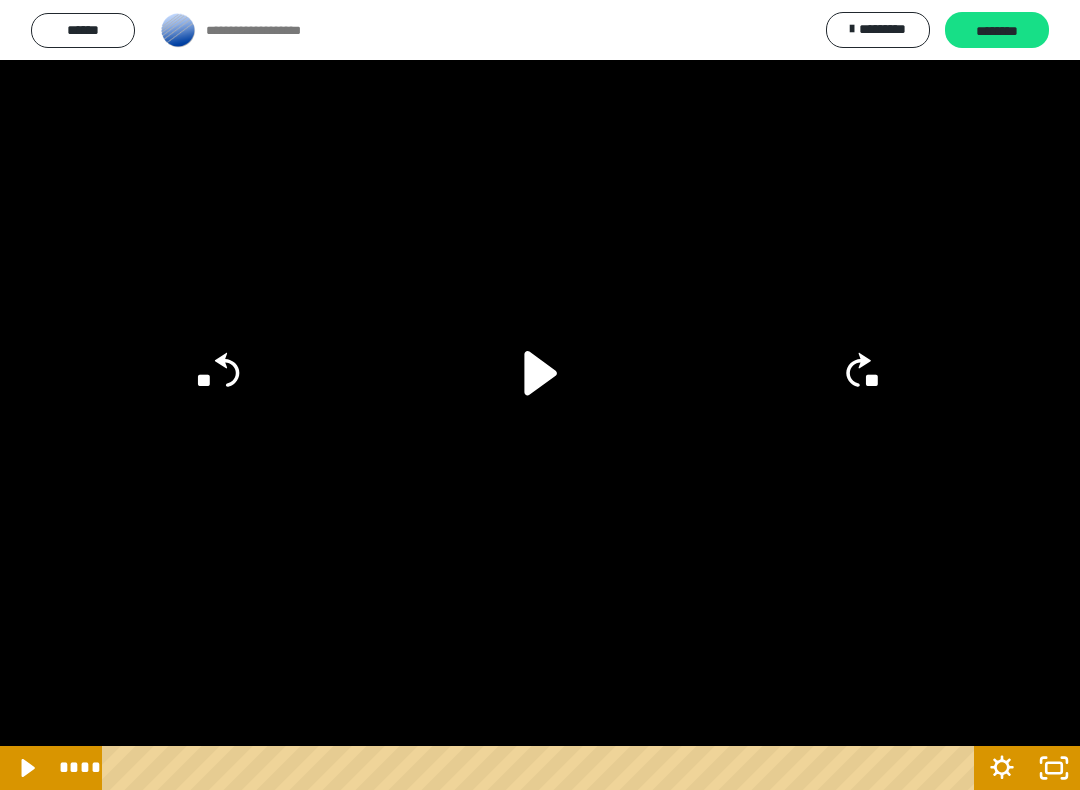 click on "**" 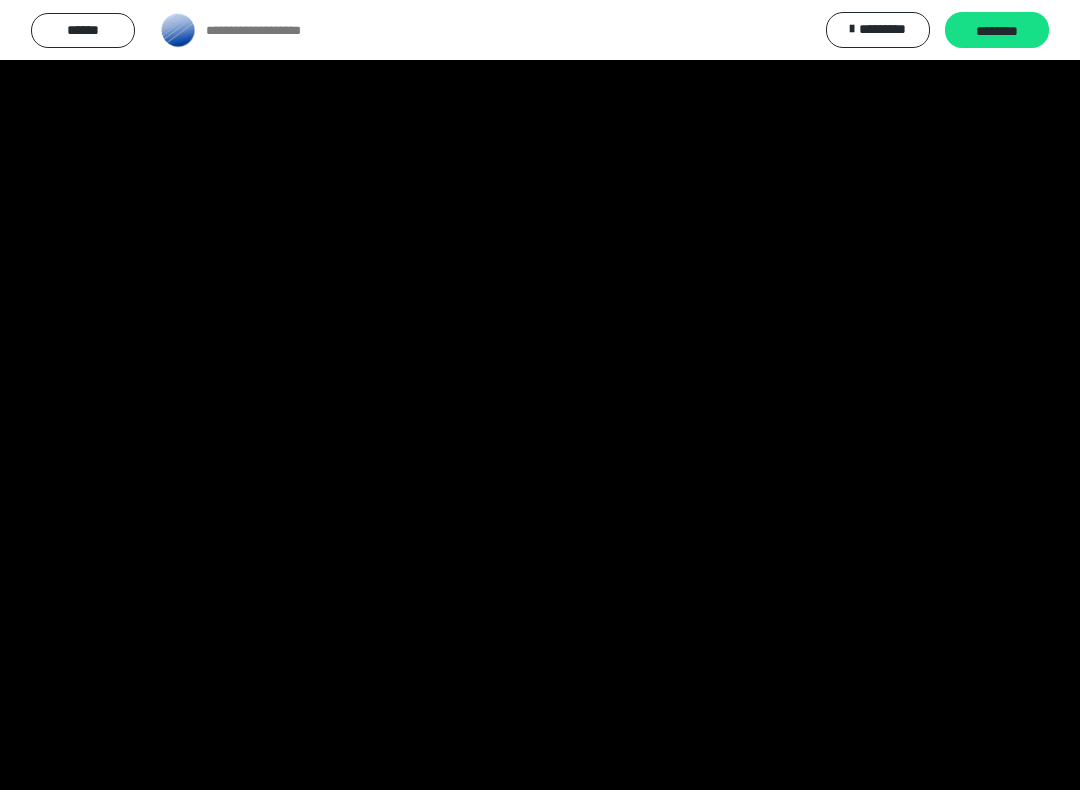 click at bounding box center [540, 395] 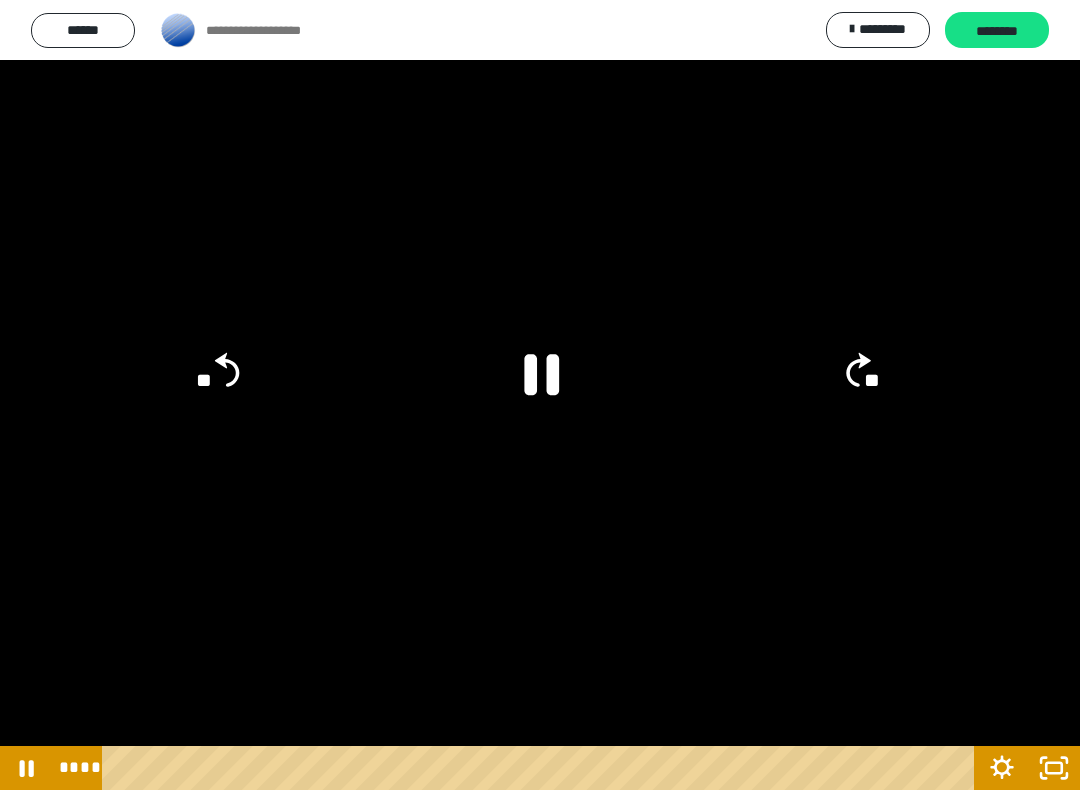 click 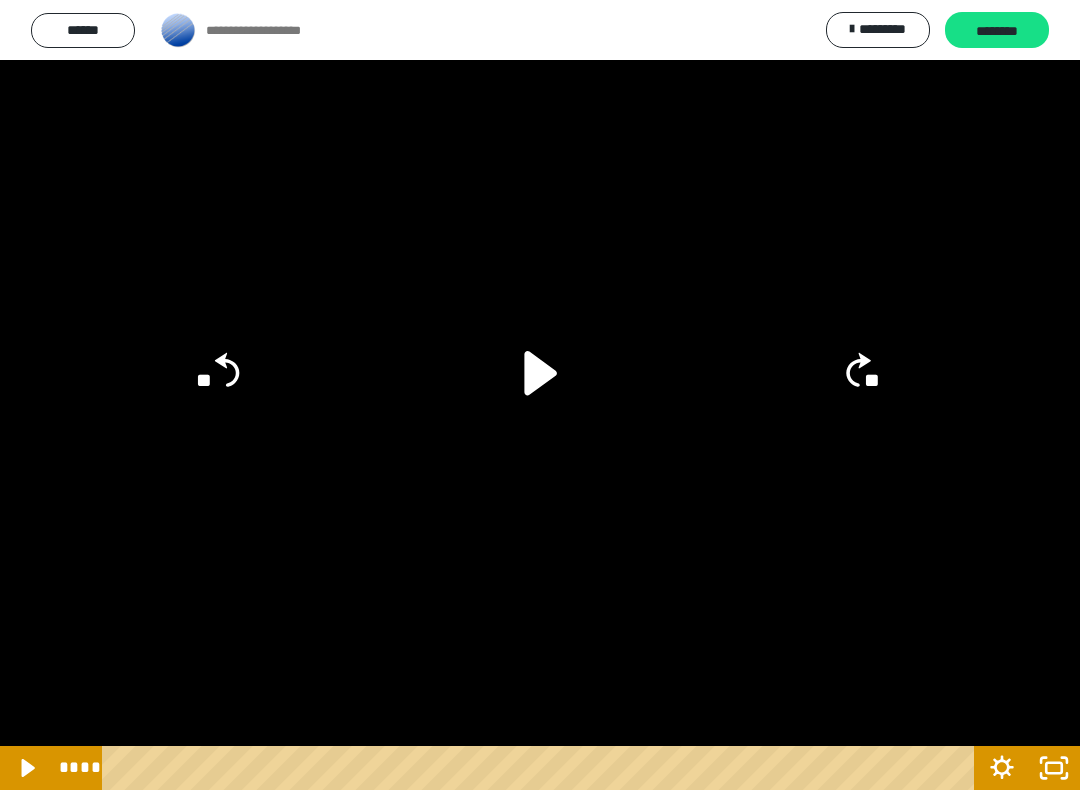 click 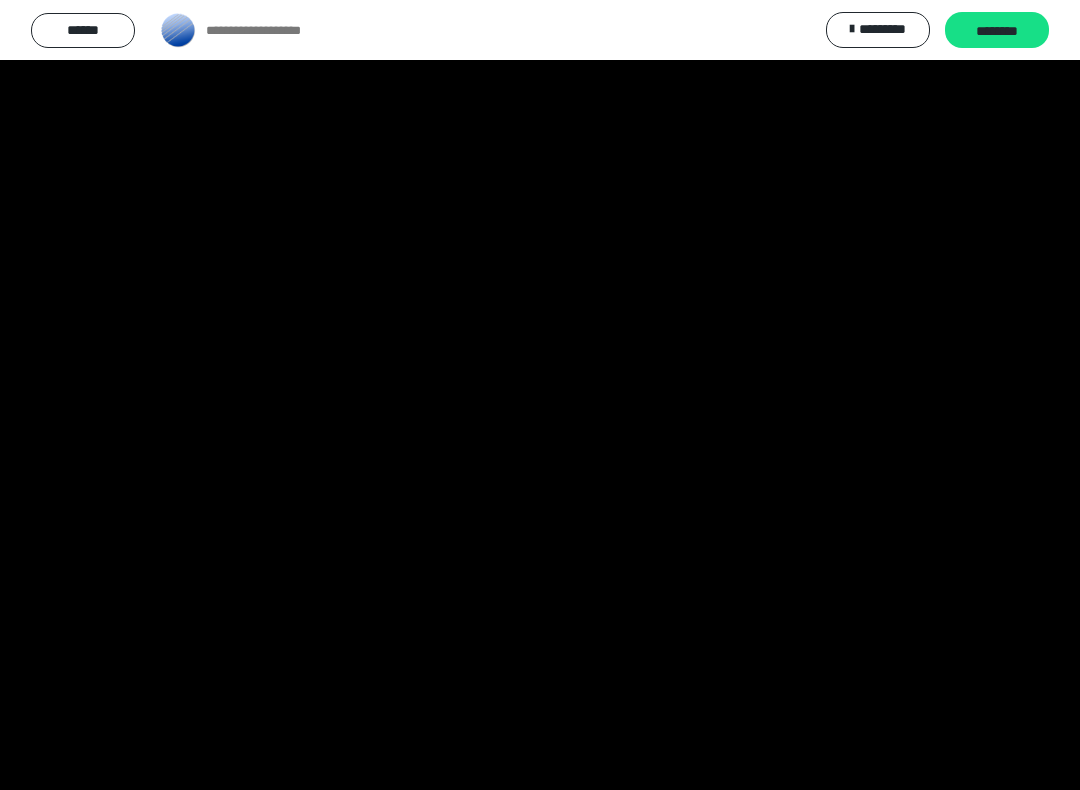click at bounding box center [540, 395] 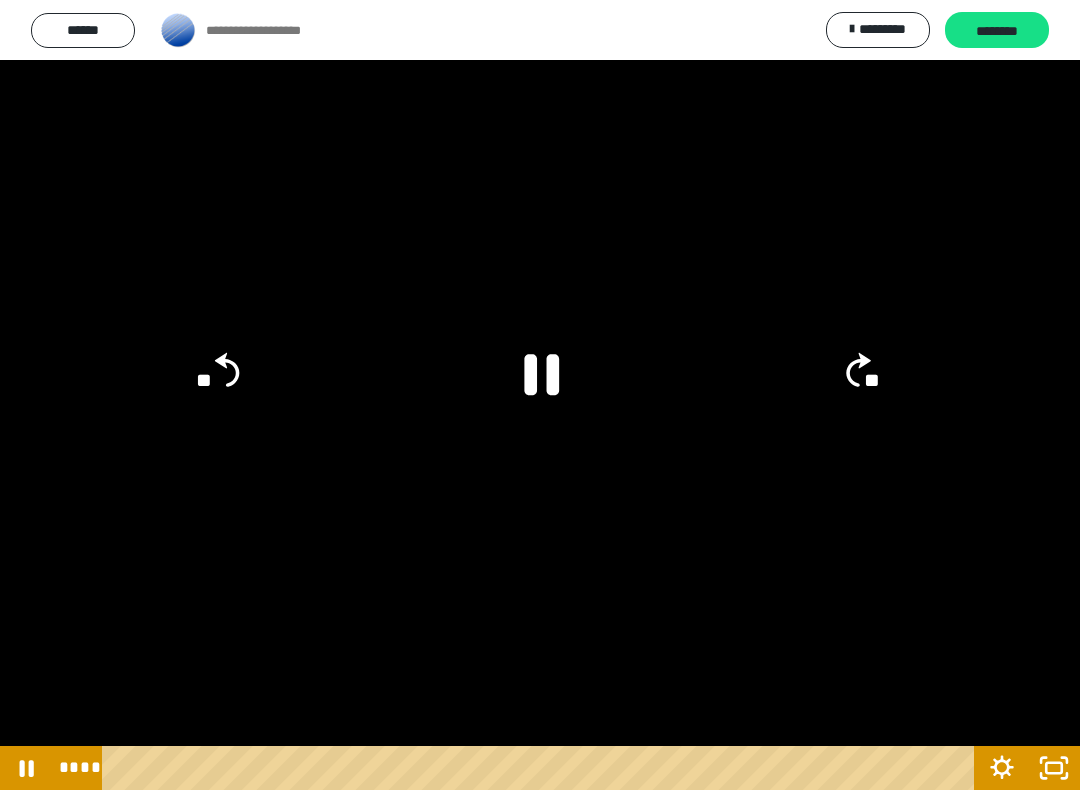 click on "**" 